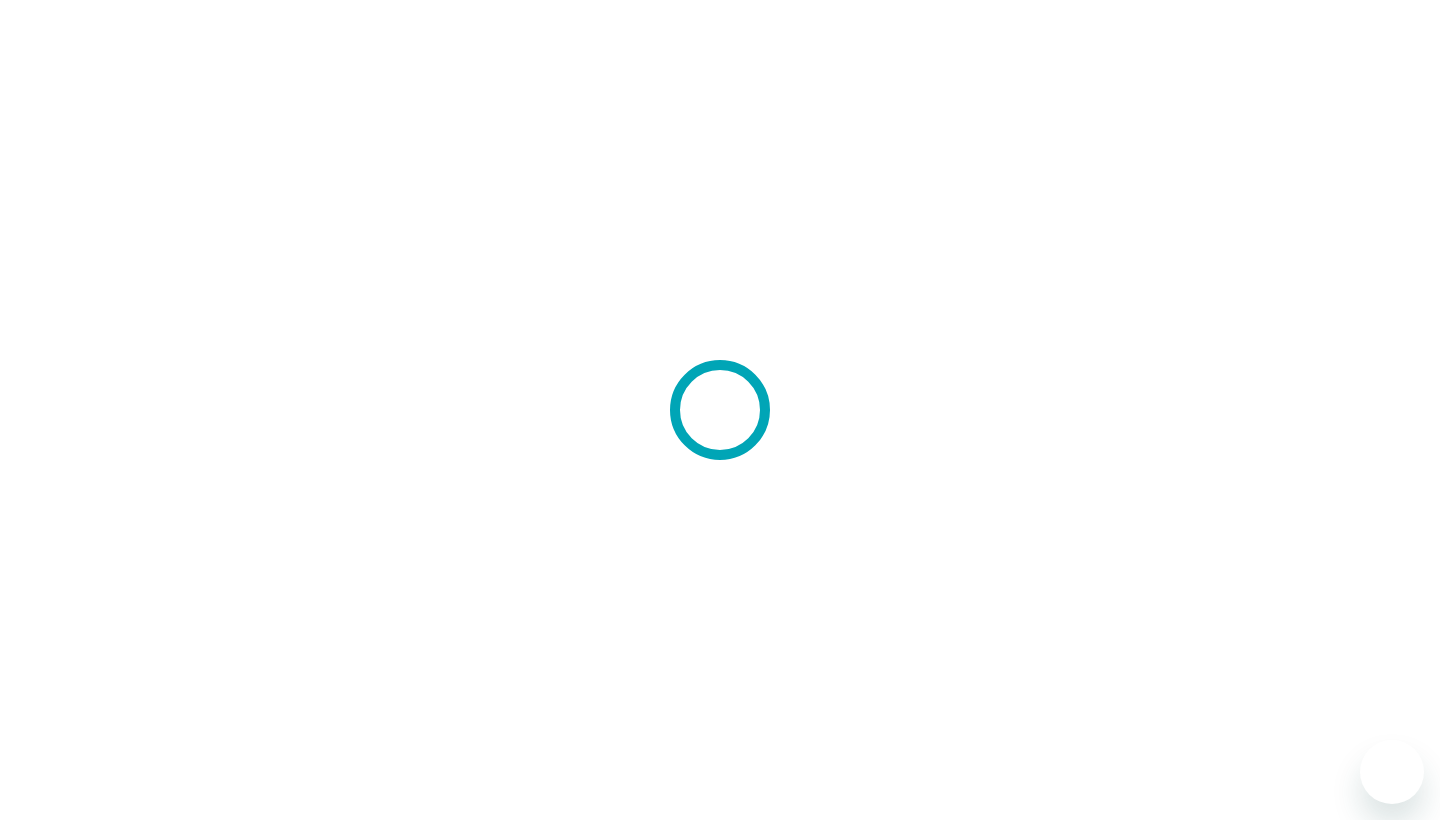 scroll, scrollTop: 0, scrollLeft: 0, axis: both 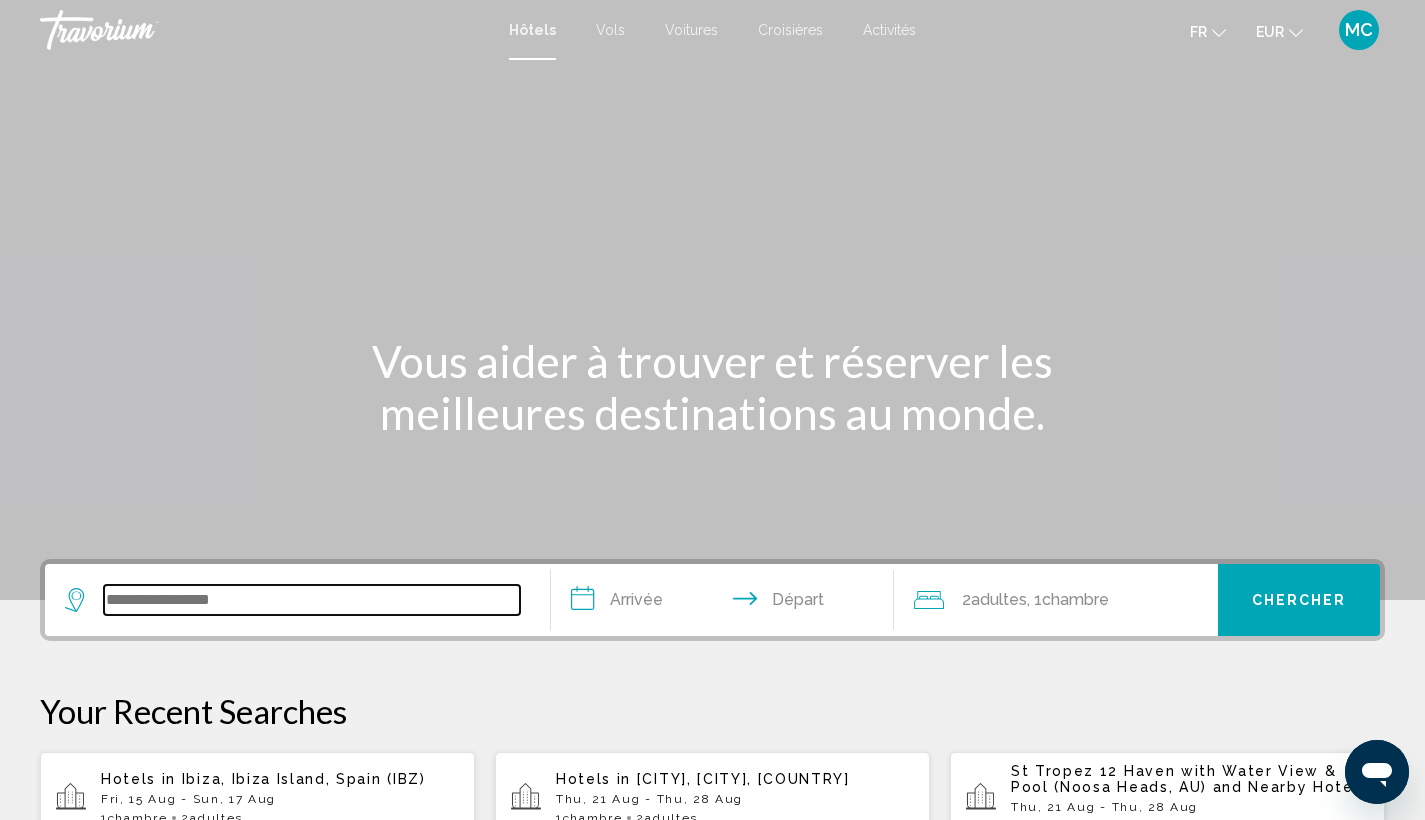 click at bounding box center [312, 600] 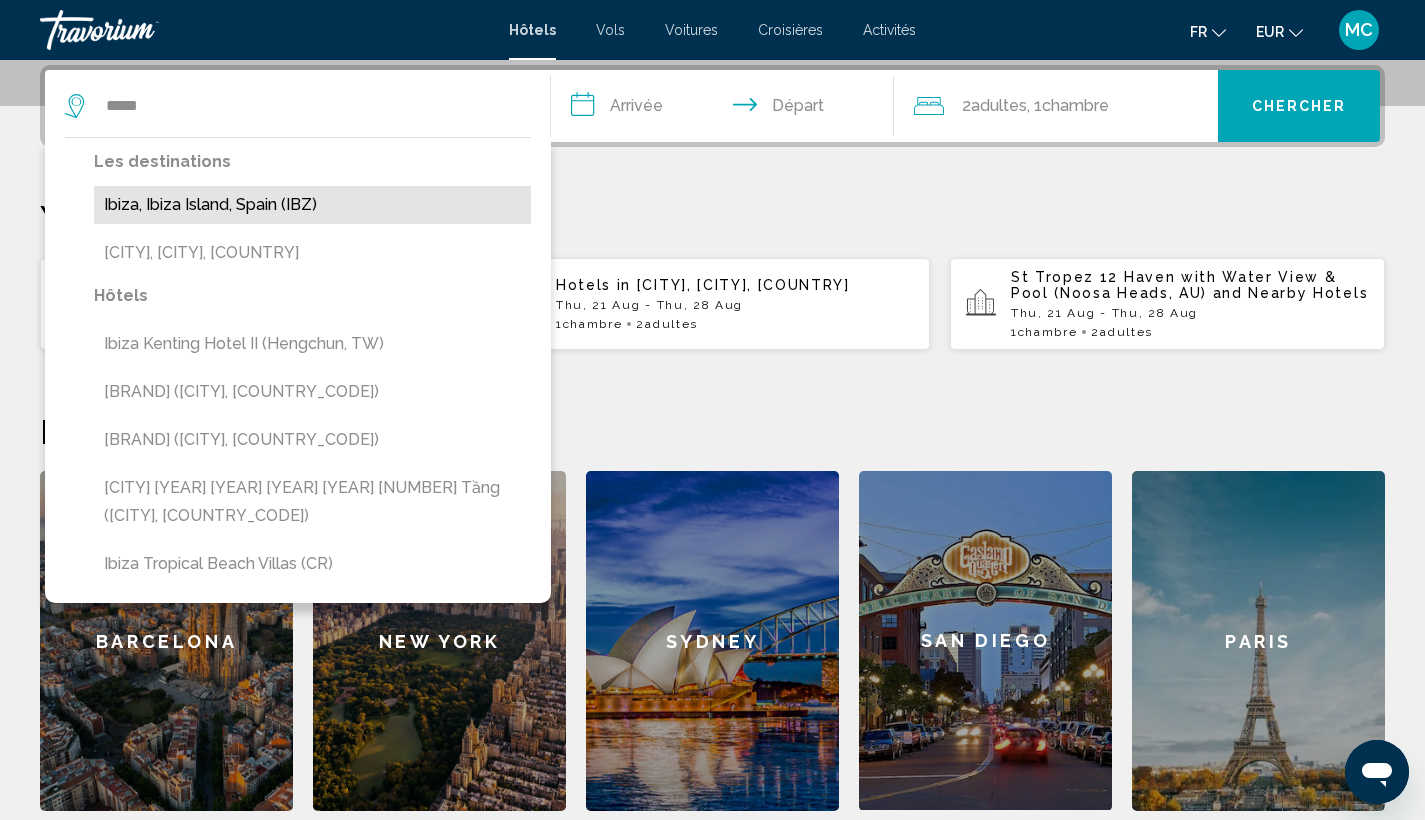 click on "Ibiza, Ibiza Island, Spain (IBZ)" at bounding box center [312, 205] 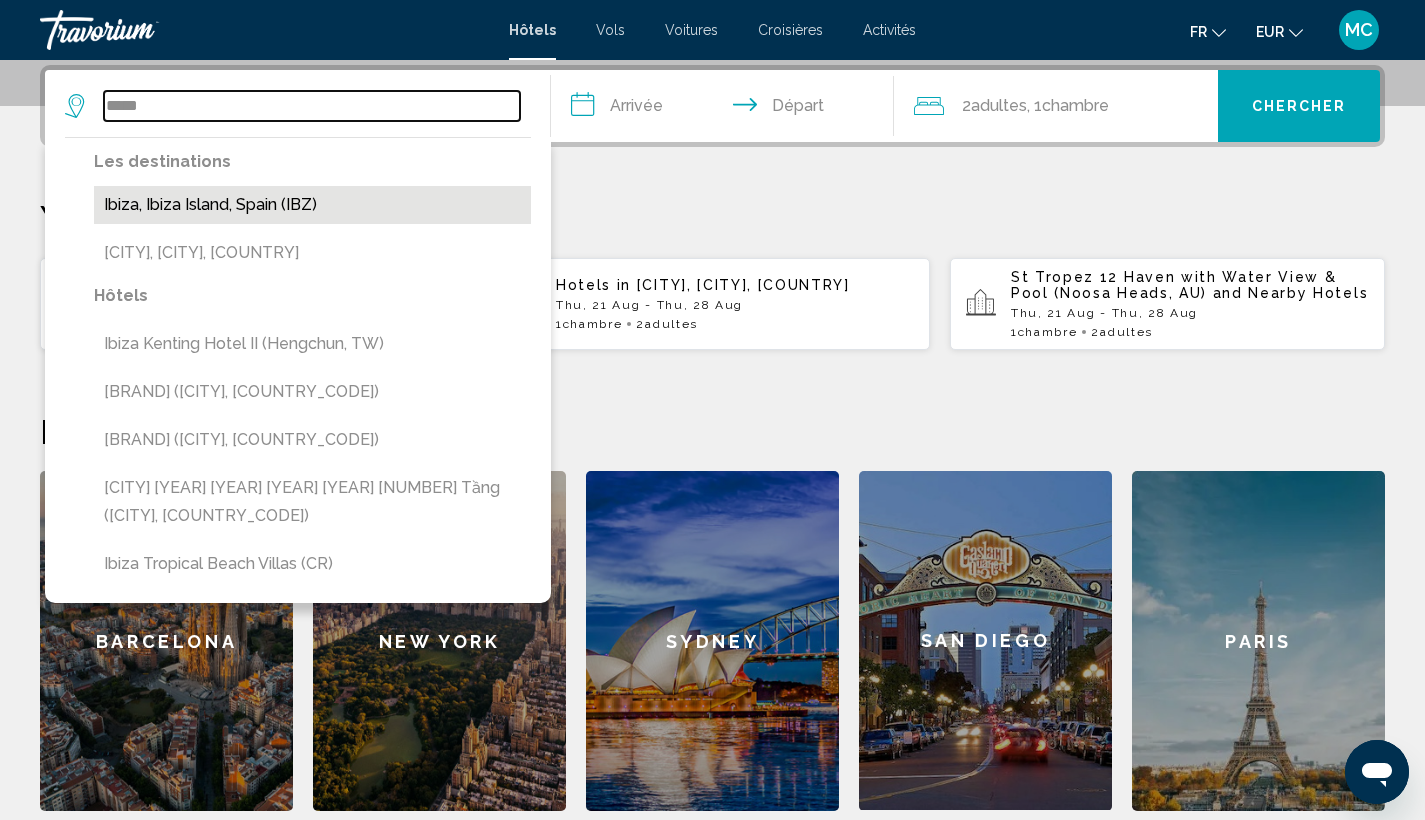 type on "**********" 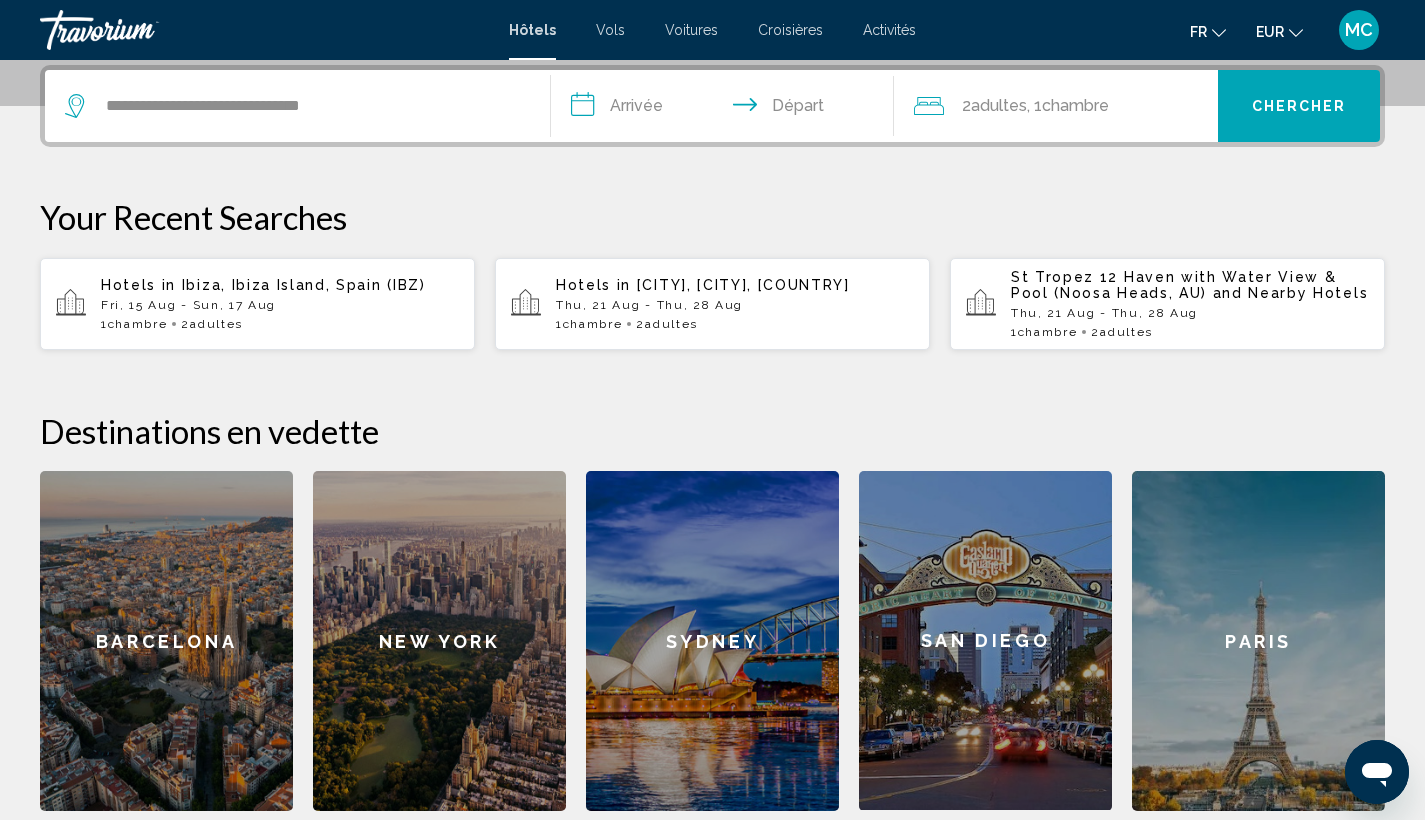 click on "**********" at bounding box center (727, 109) 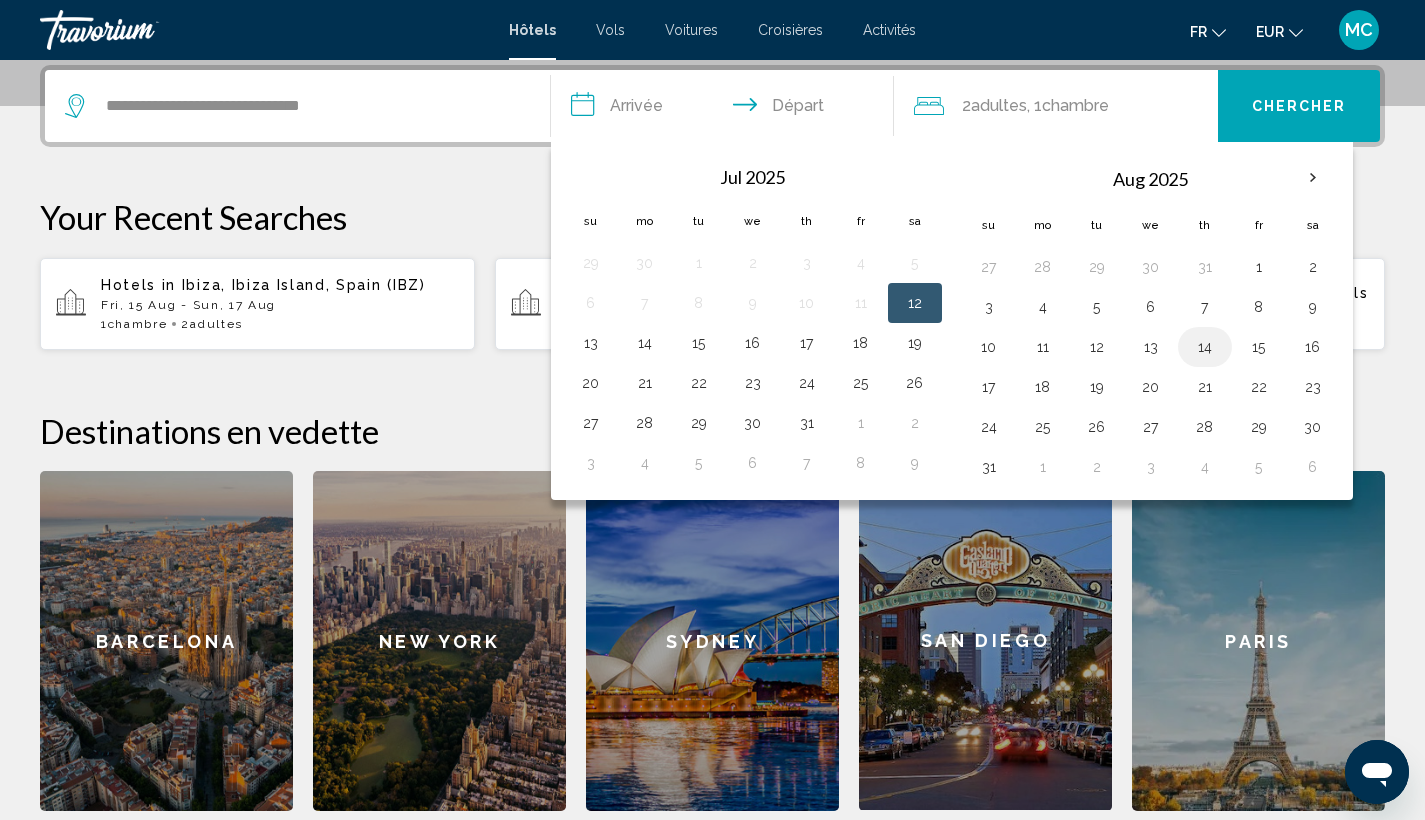 click on "14" at bounding box center (1205, 347) 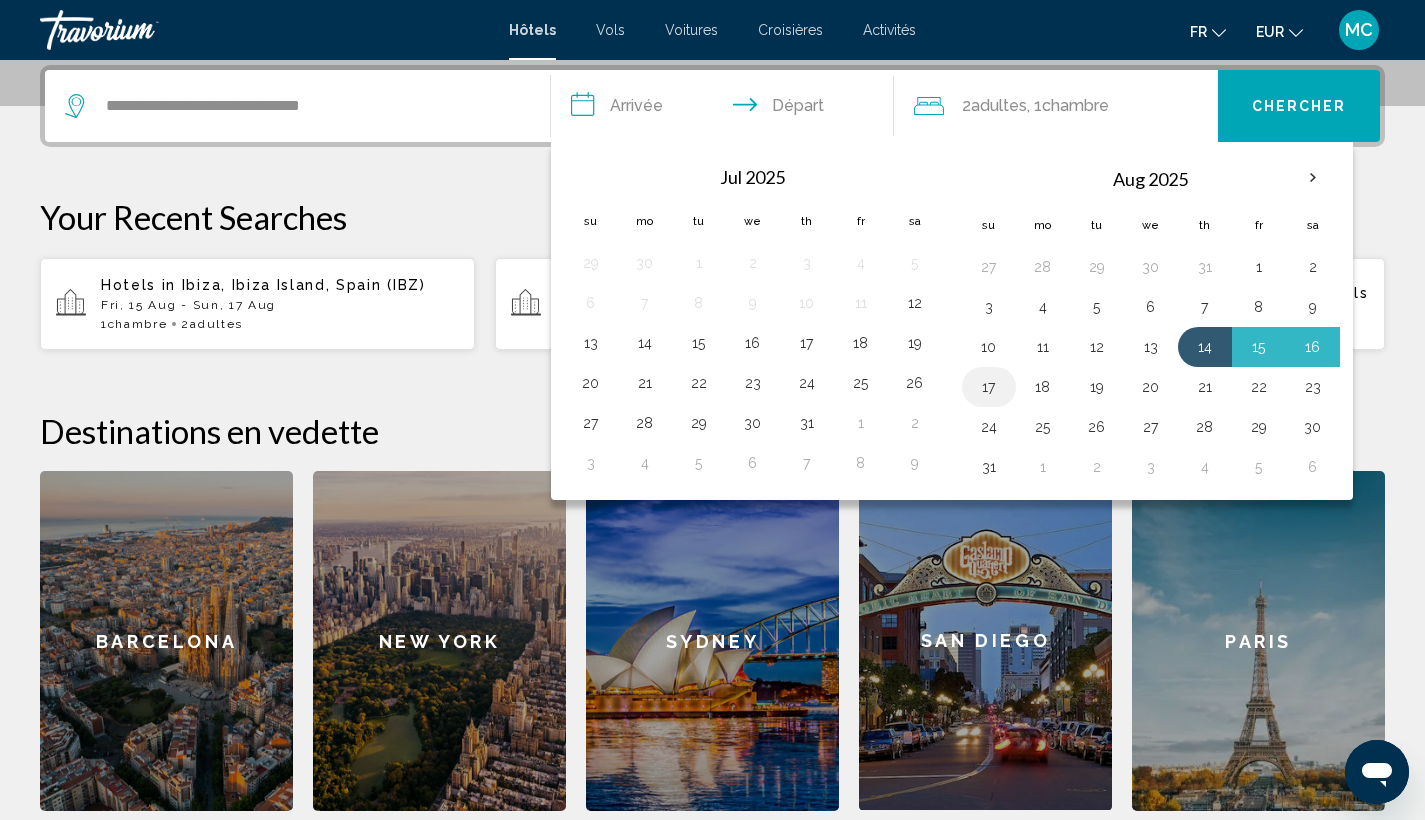 click on "17" at bounding box center [989, 387] 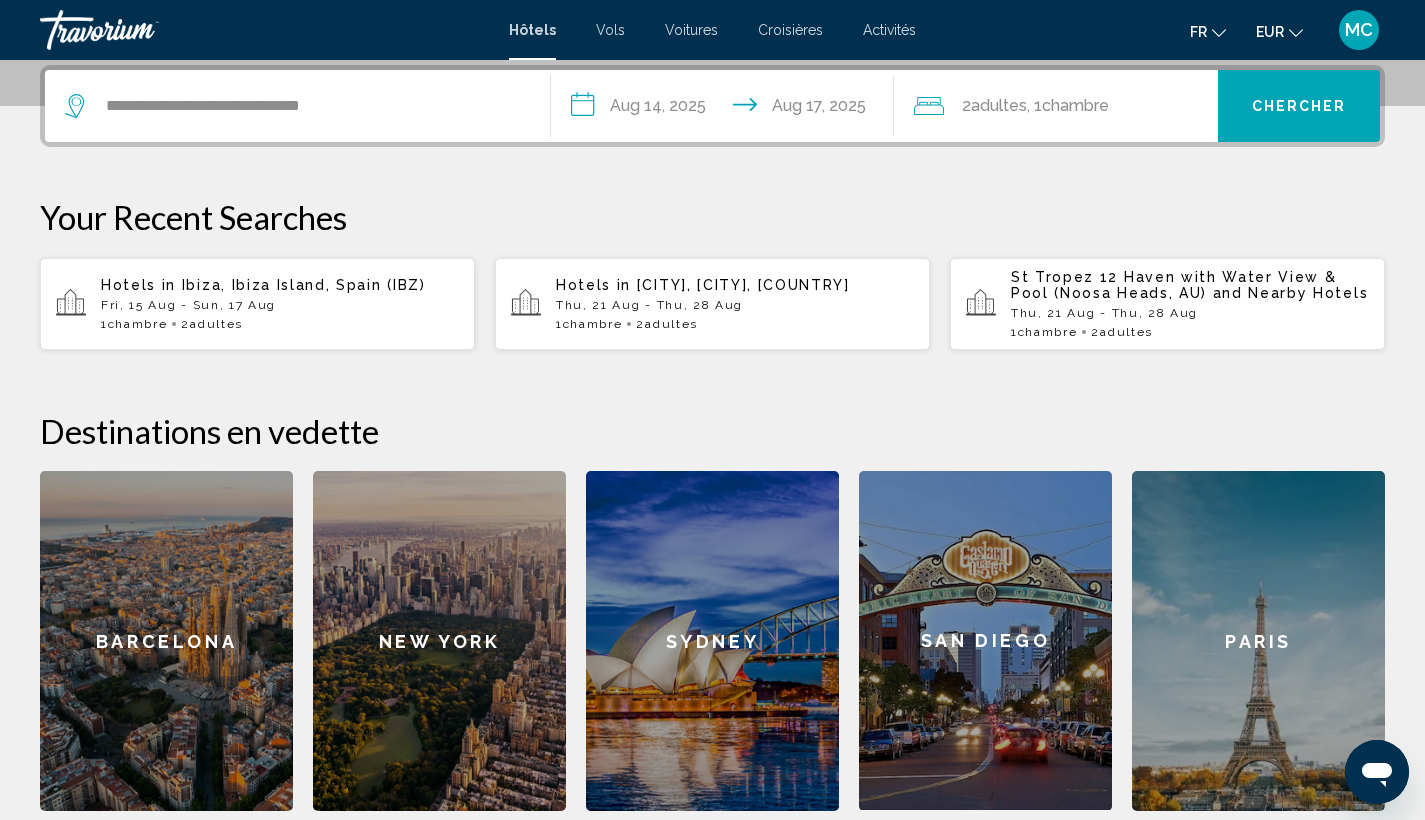 click on "Chercher" at bounding box center (1299, 107) 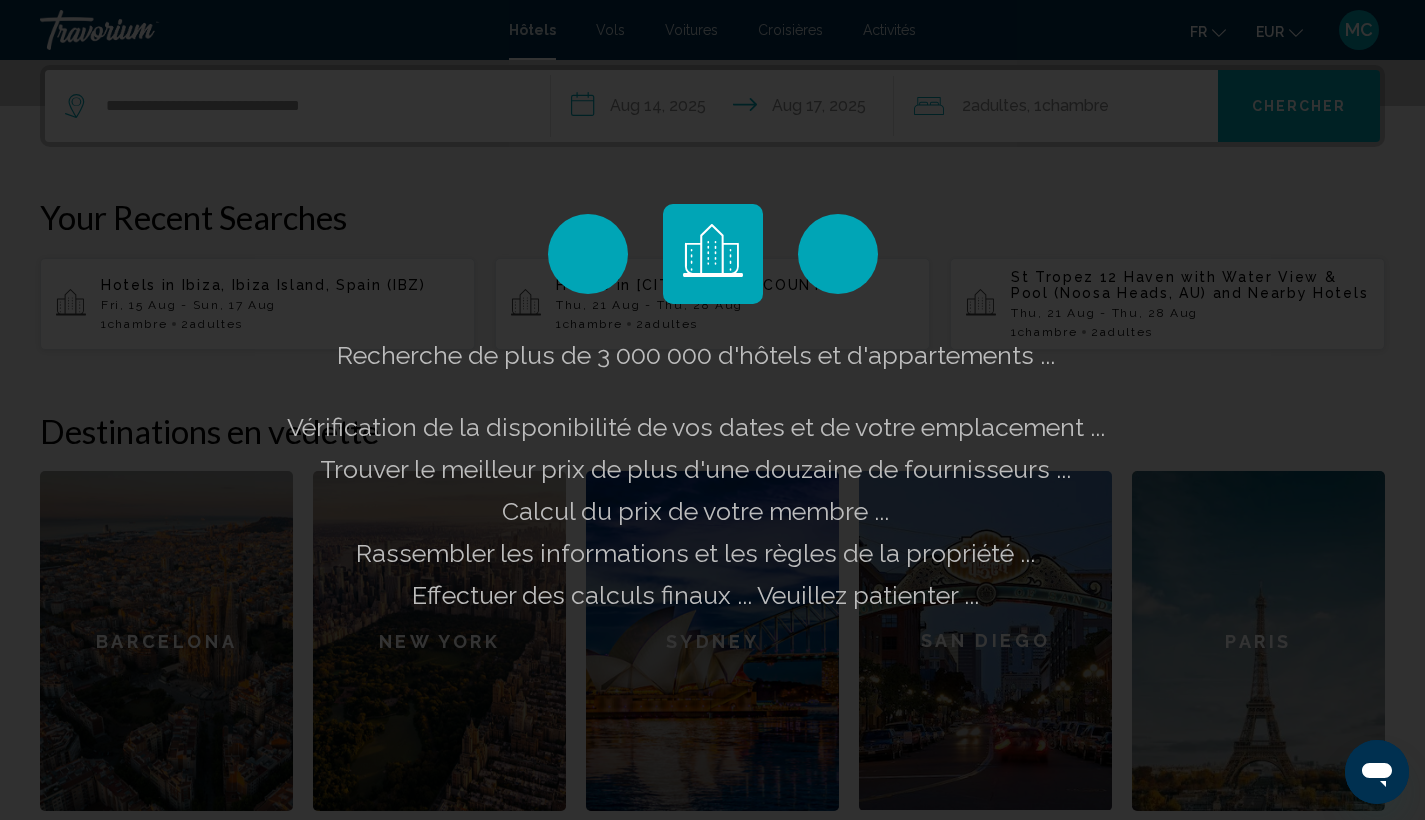 scroll, scrollTop: 0, scrollLeft: 0, axis: both 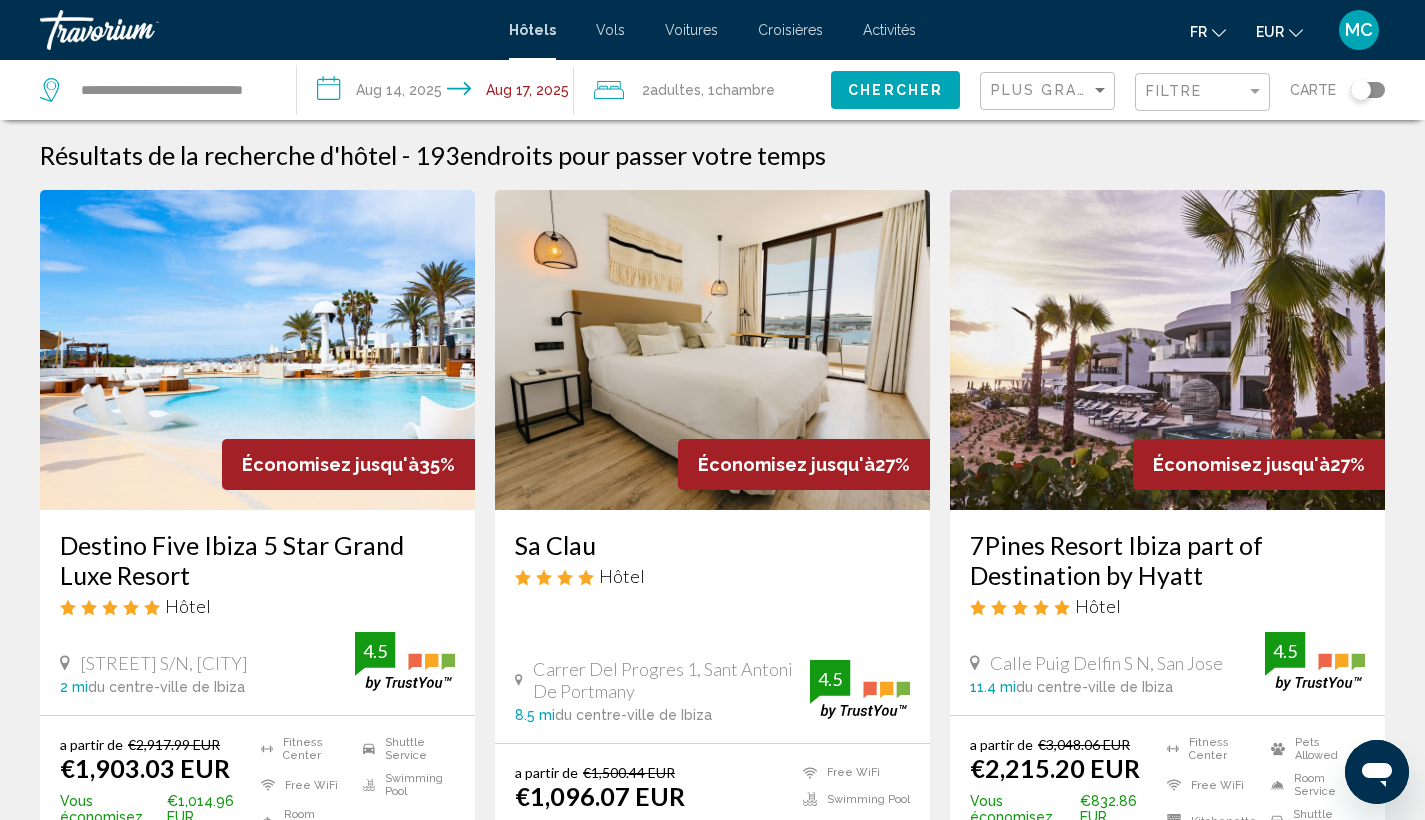 click on "Chambre" 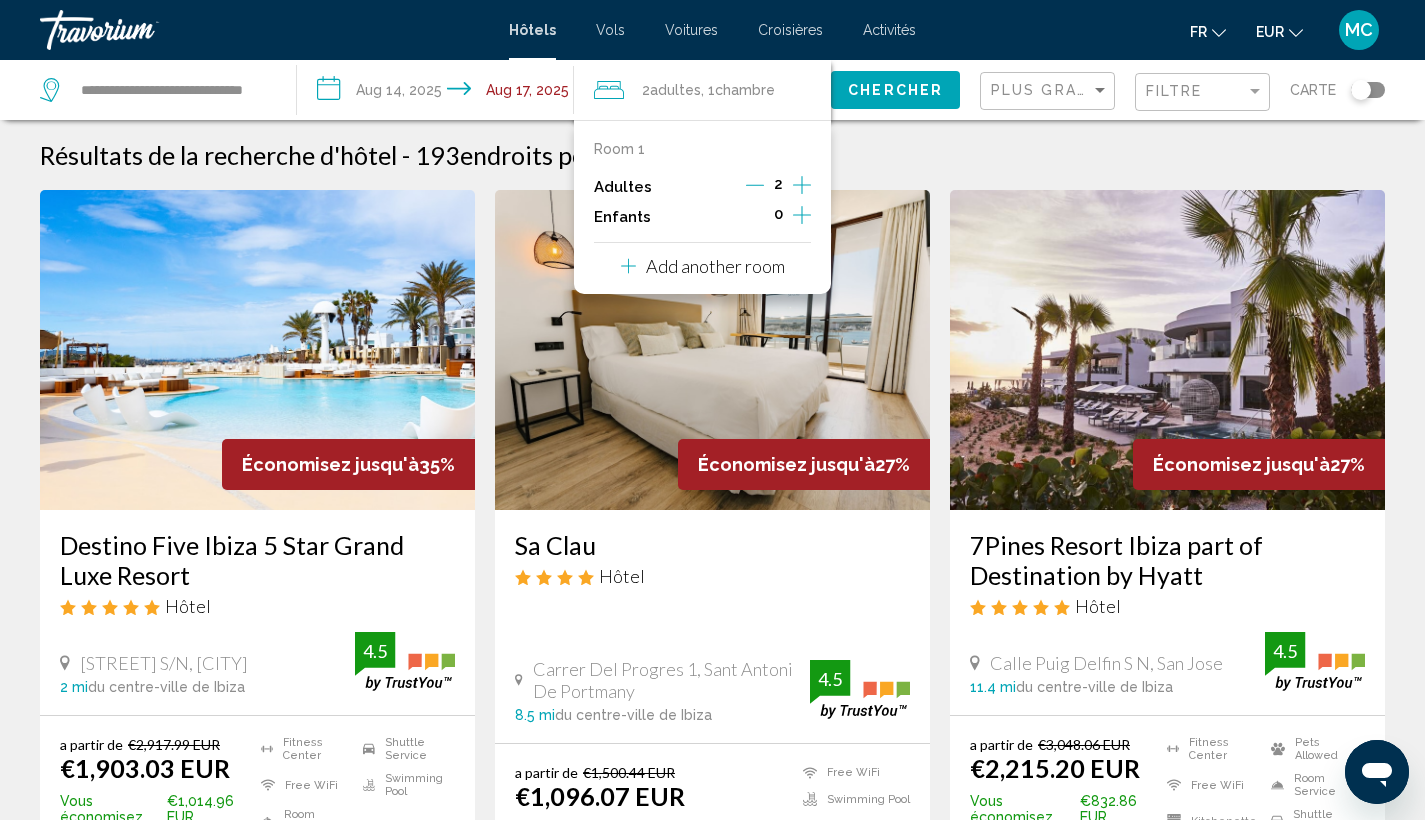 click 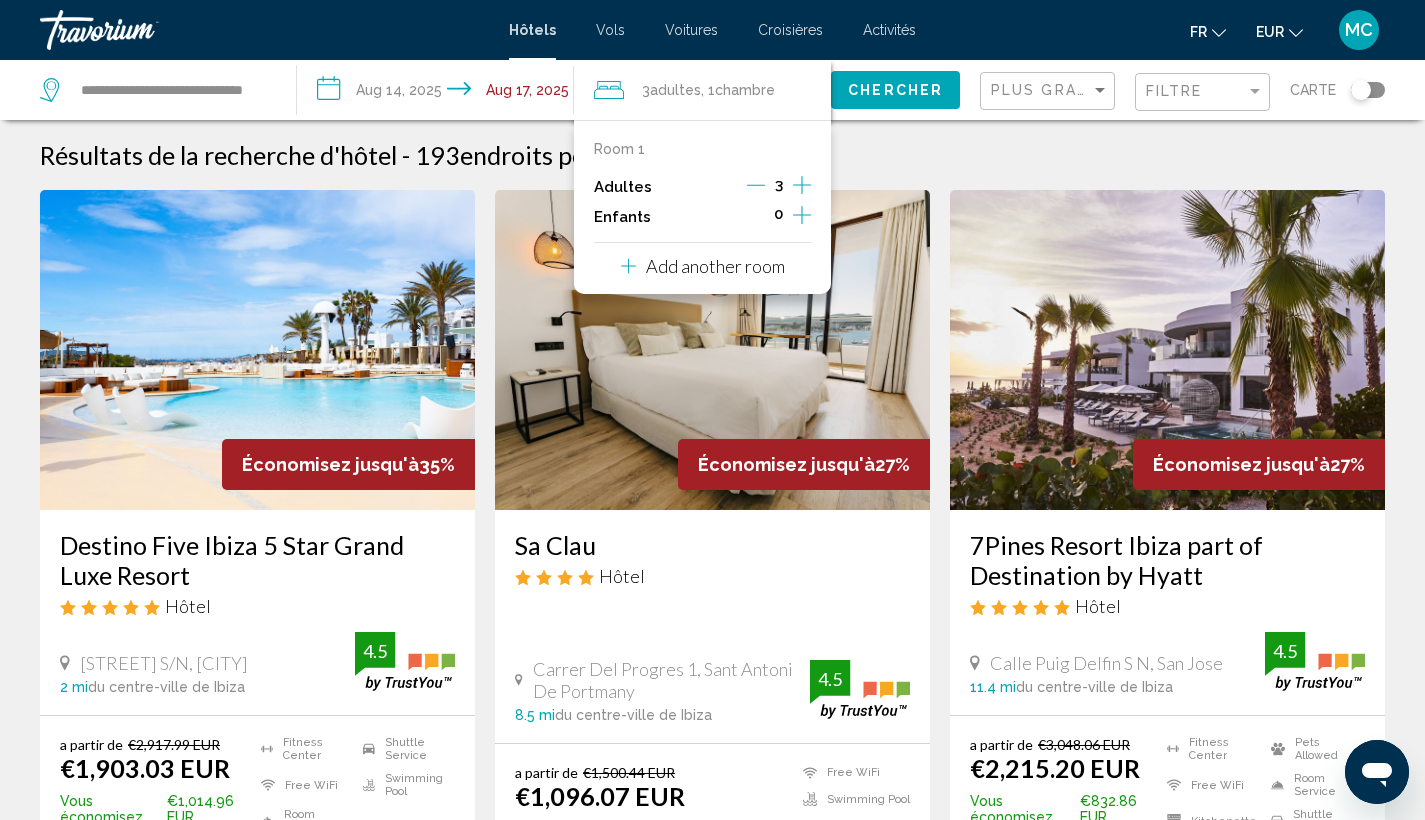 click 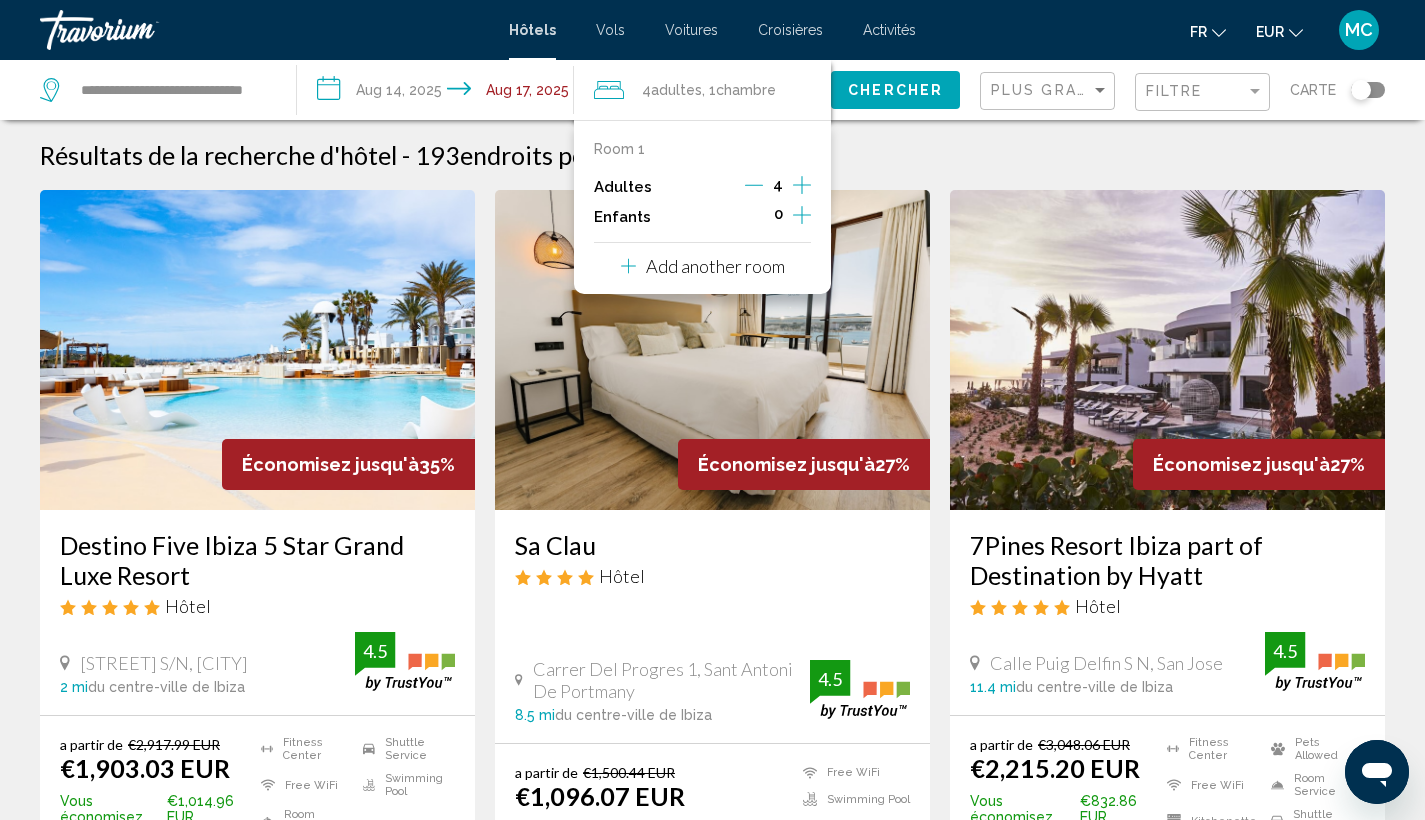click on "Chambre" 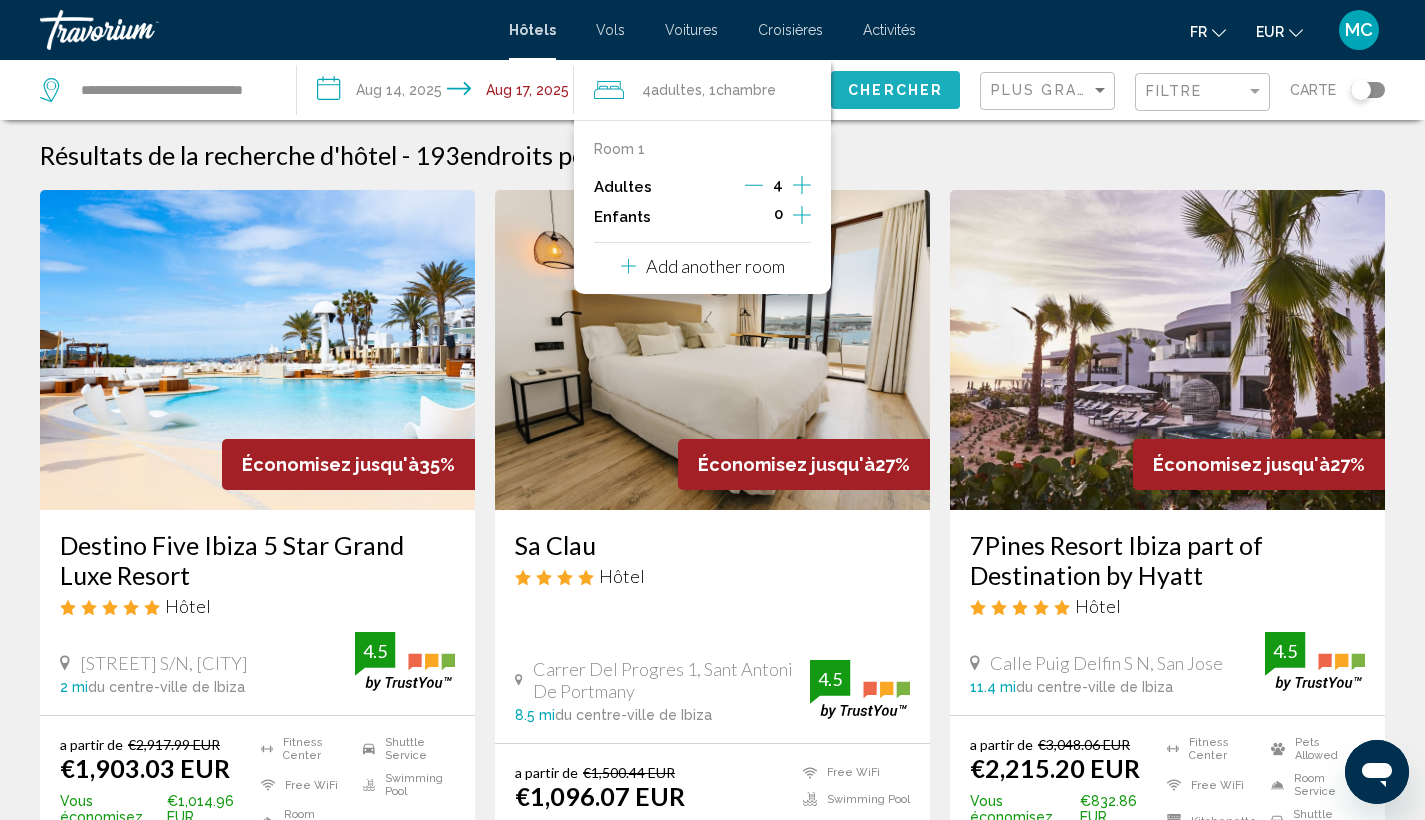 click on "Chercher" 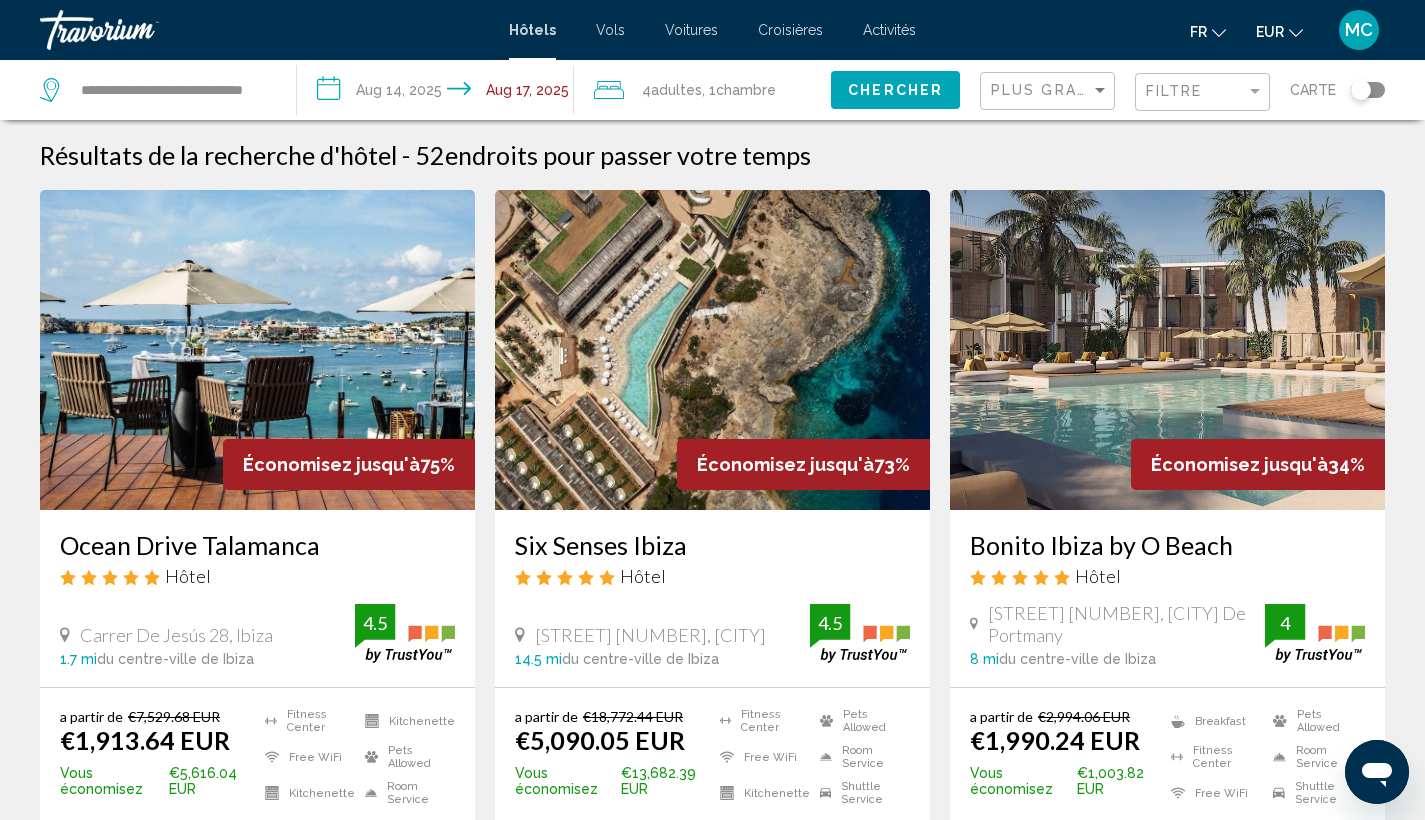 click at bounding box center (1167, 350) 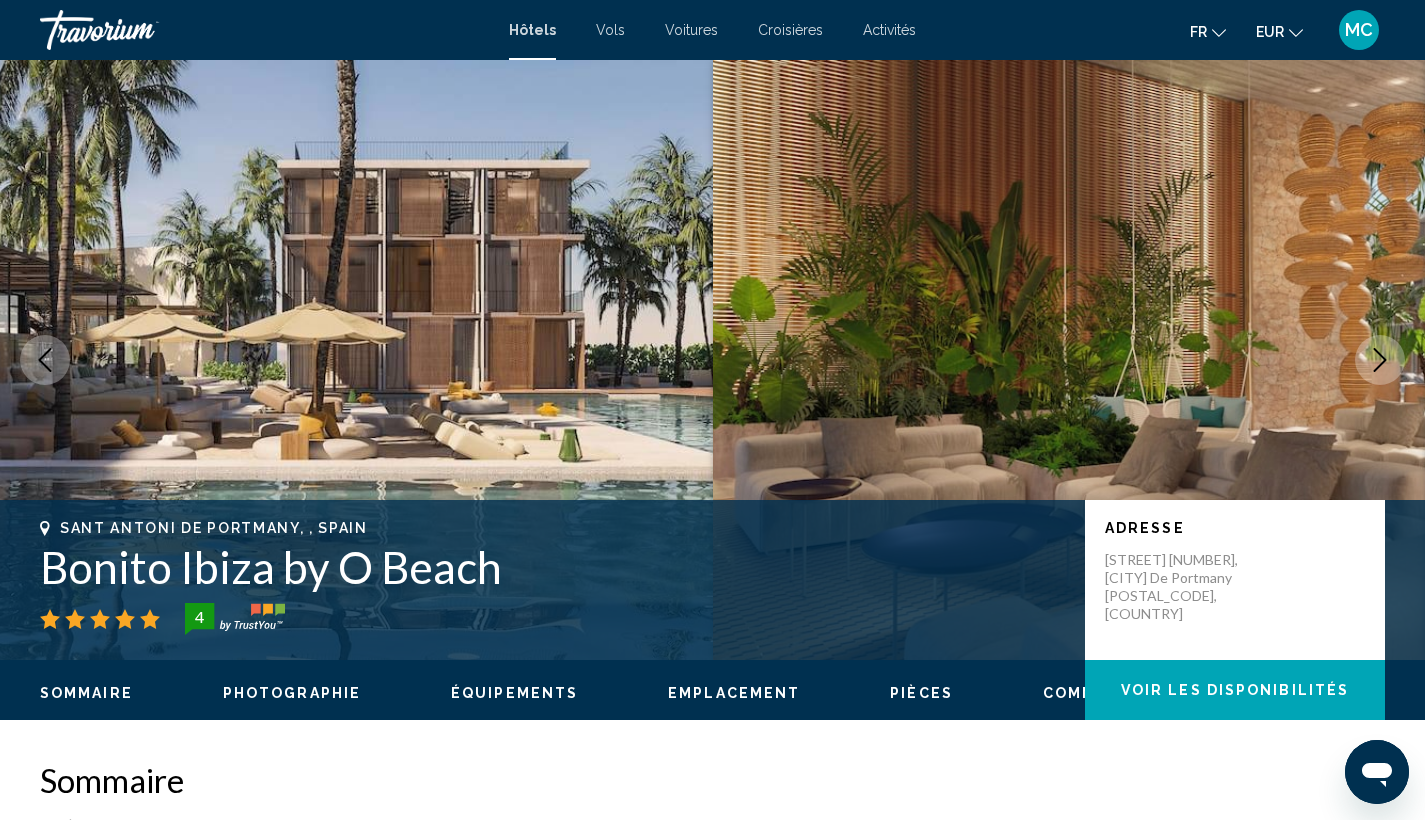 click at bounding box center (1069, 360) 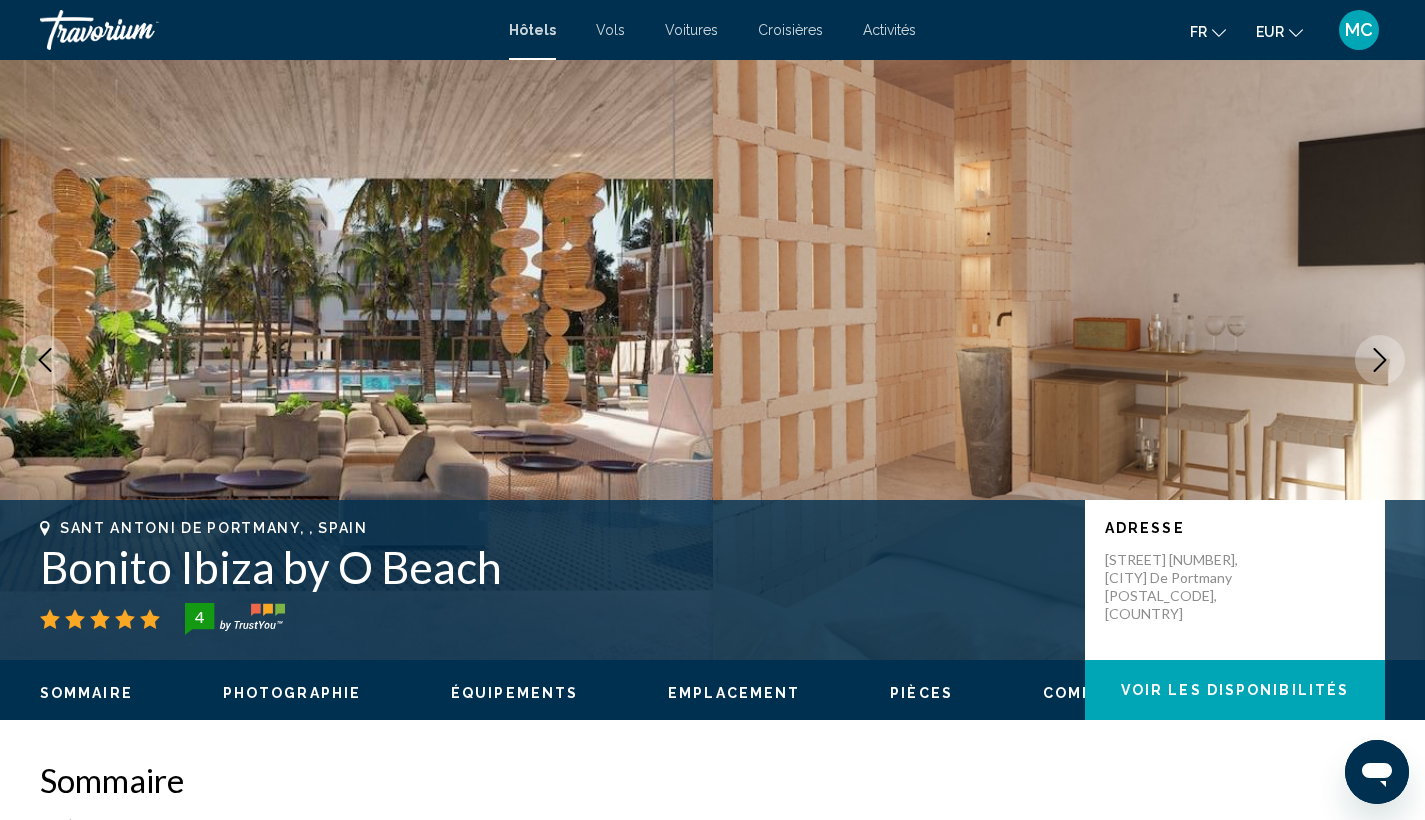 scroll, scrollTop: 0, scrollLeft: 0, axis: both 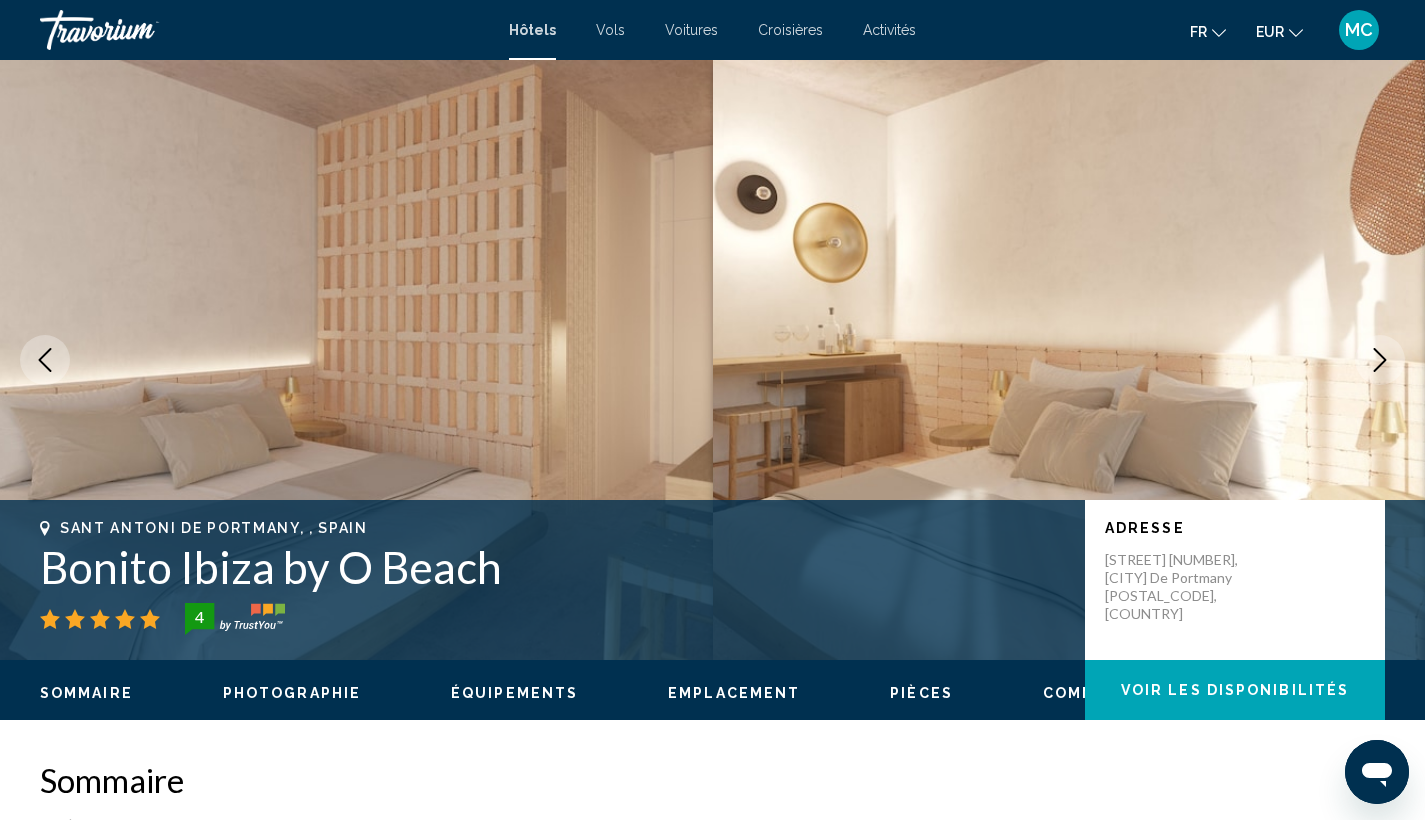 click 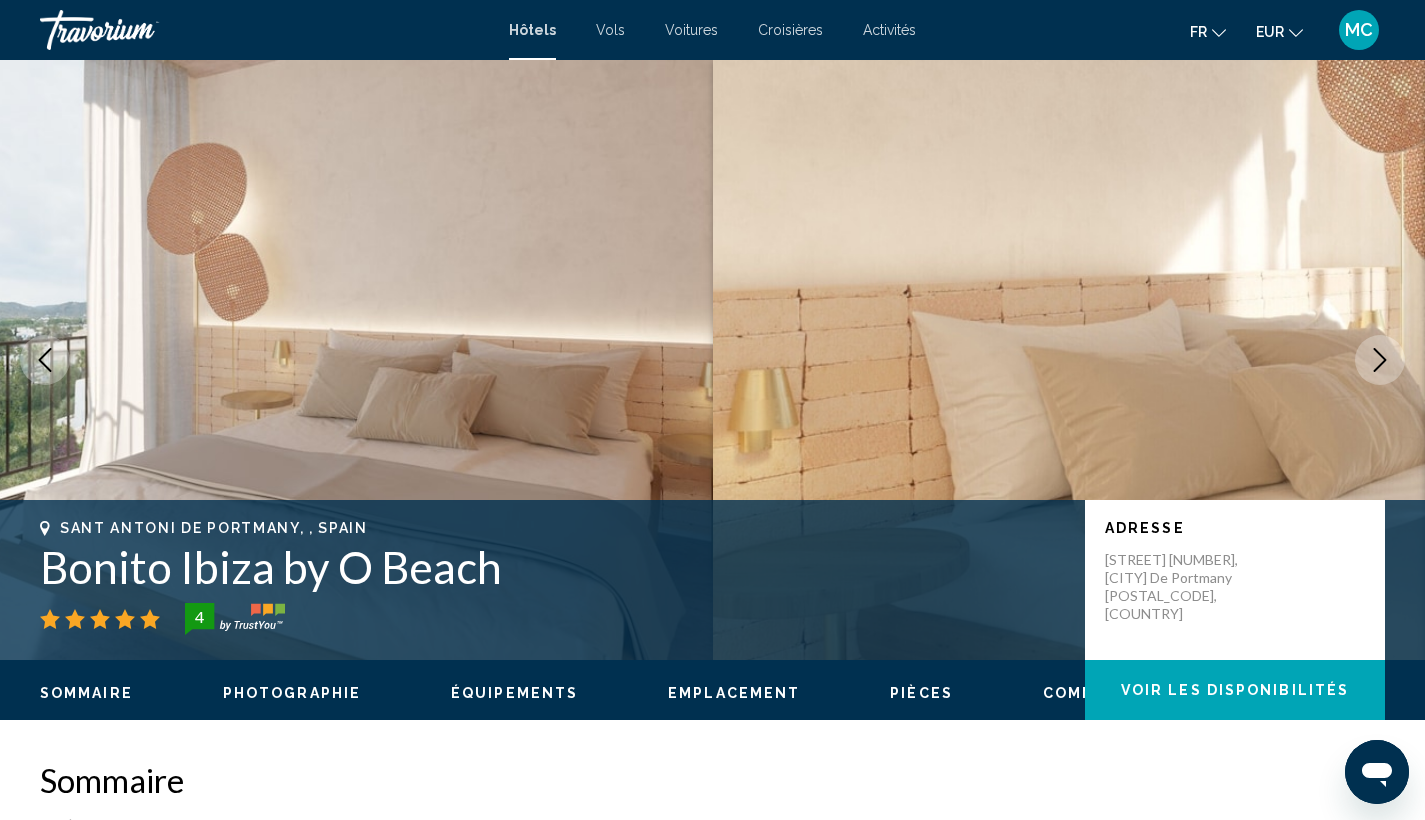 click 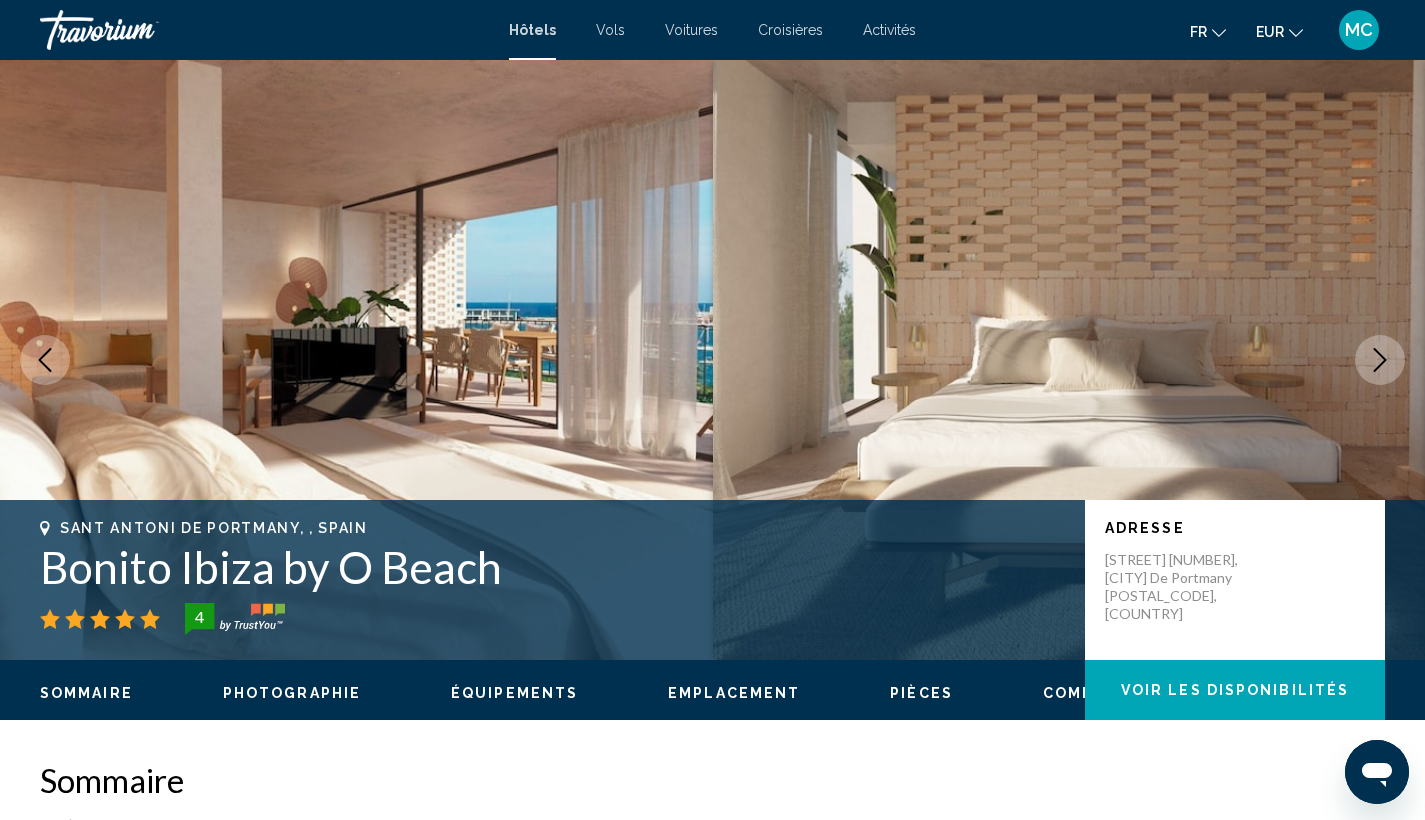 click 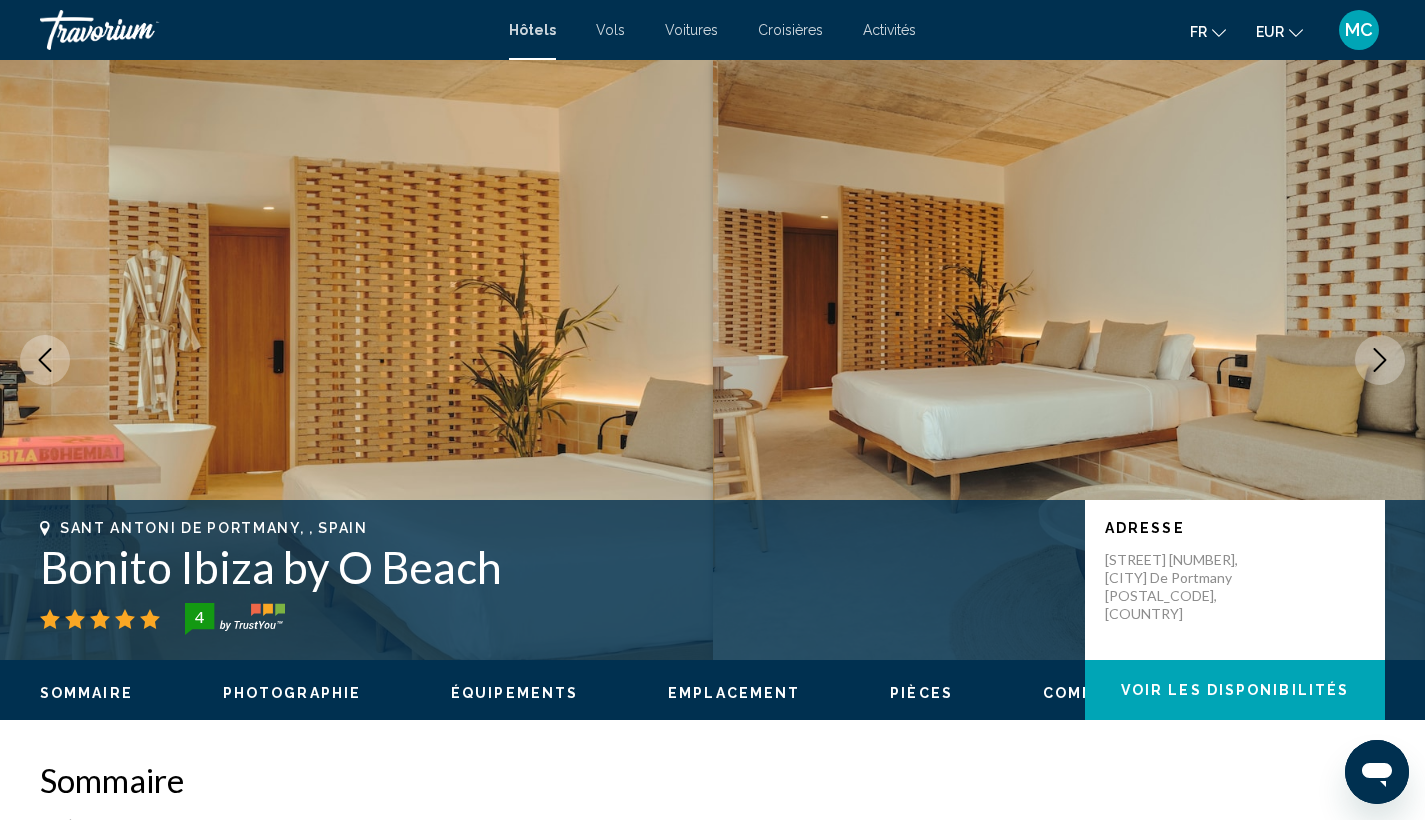 scroll, scrollTop: 0, scrollLeft: 0, axis: both 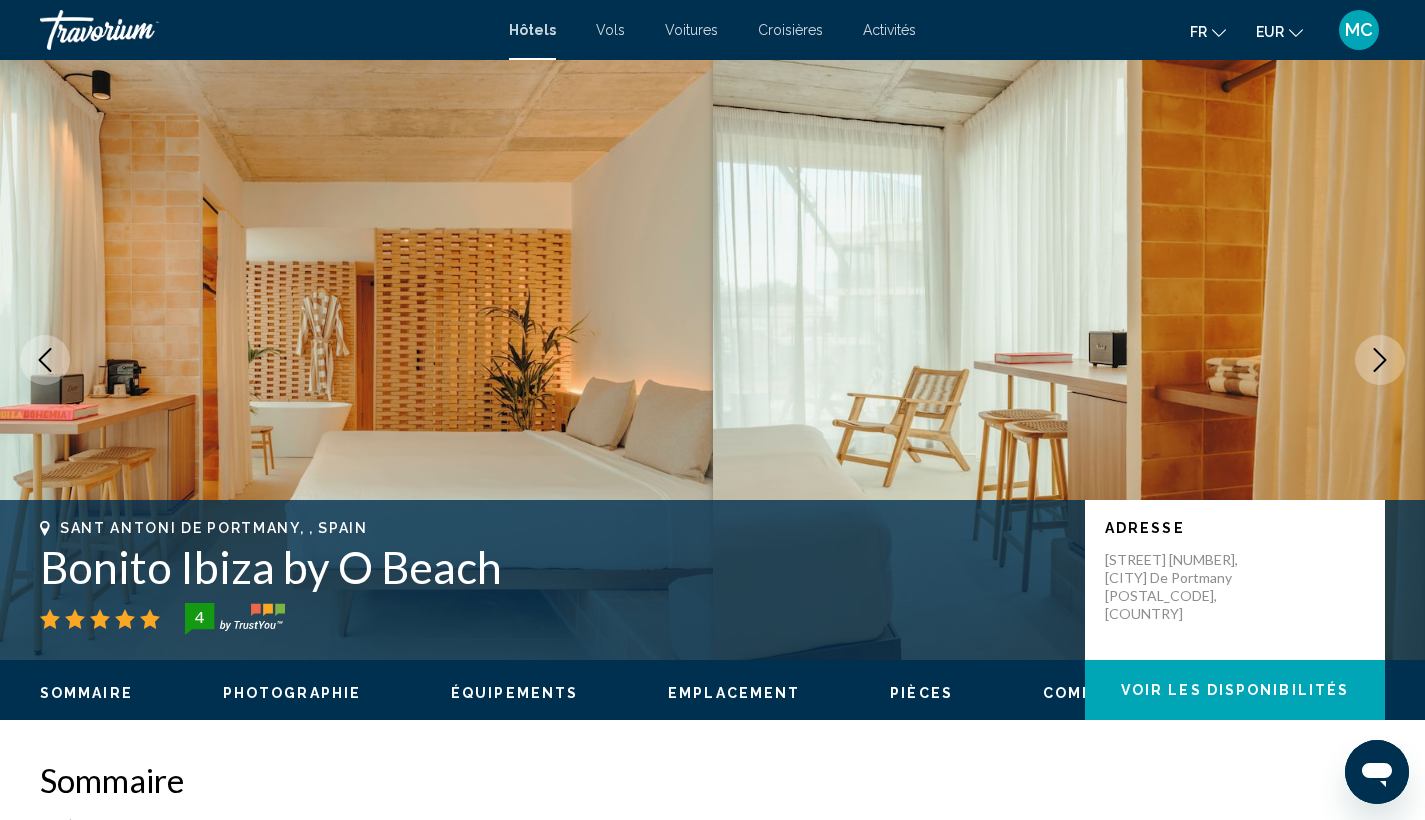 click 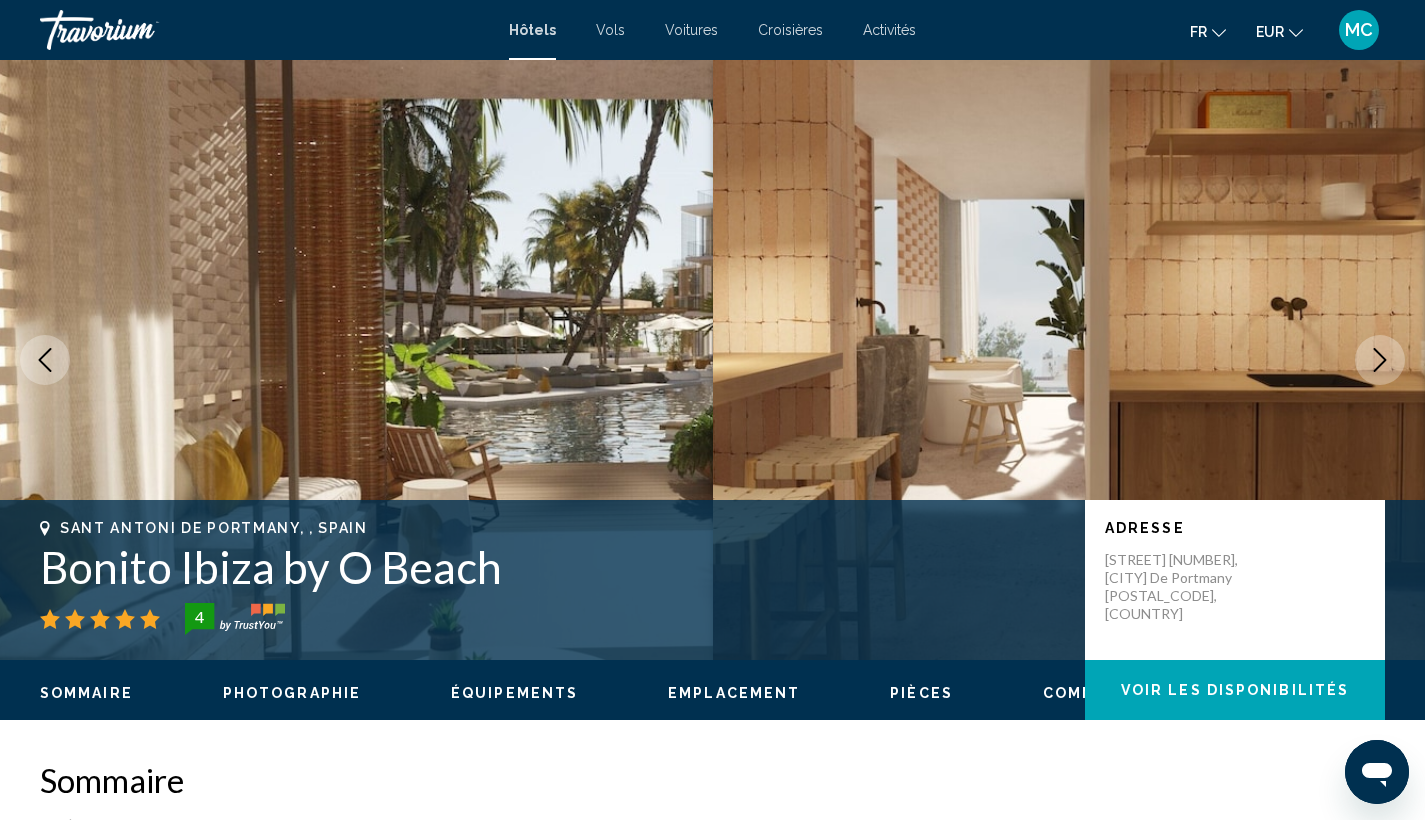 click 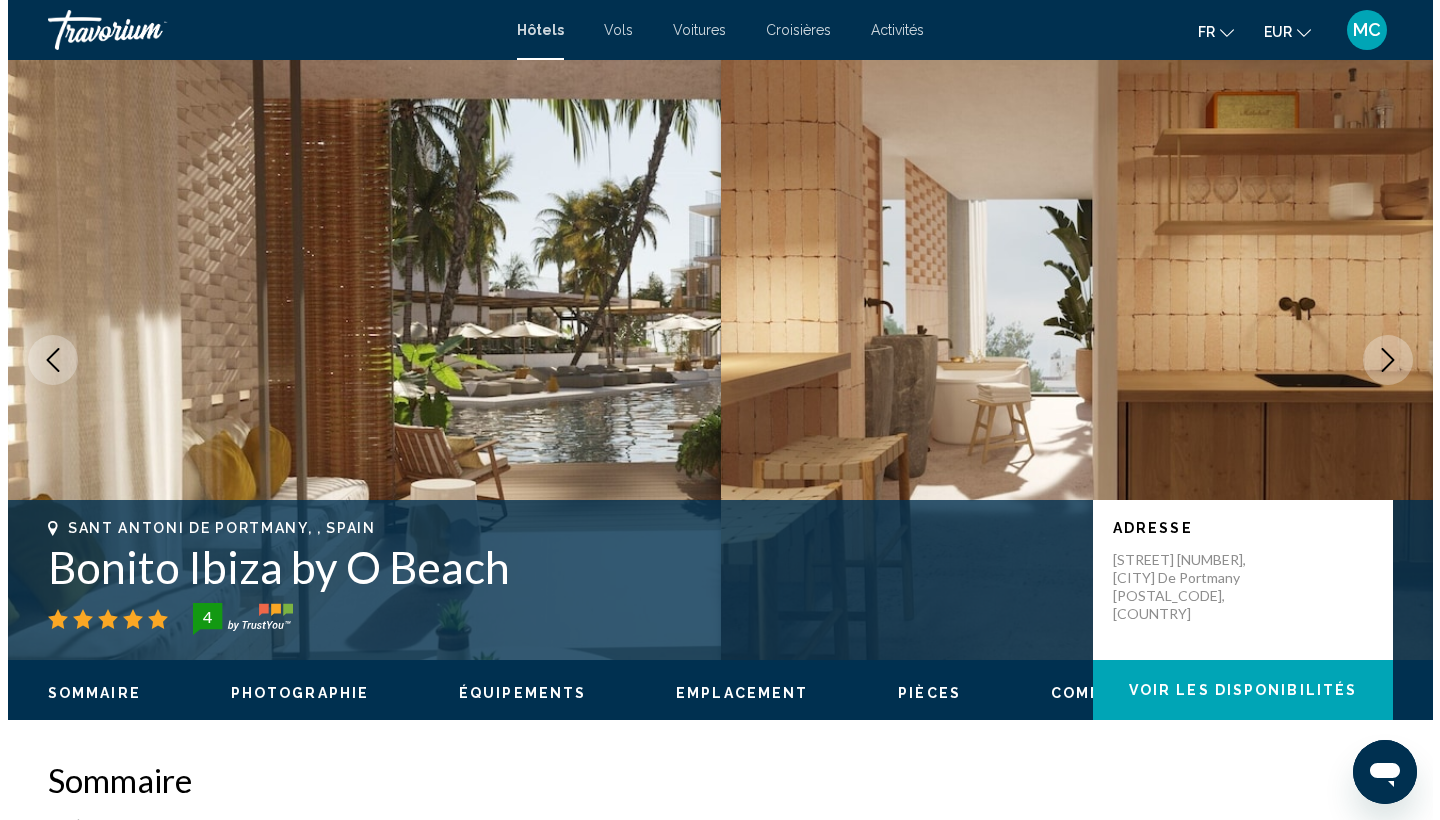 scroll, scrollTop: 0, scrollLeft: 0, axis: both 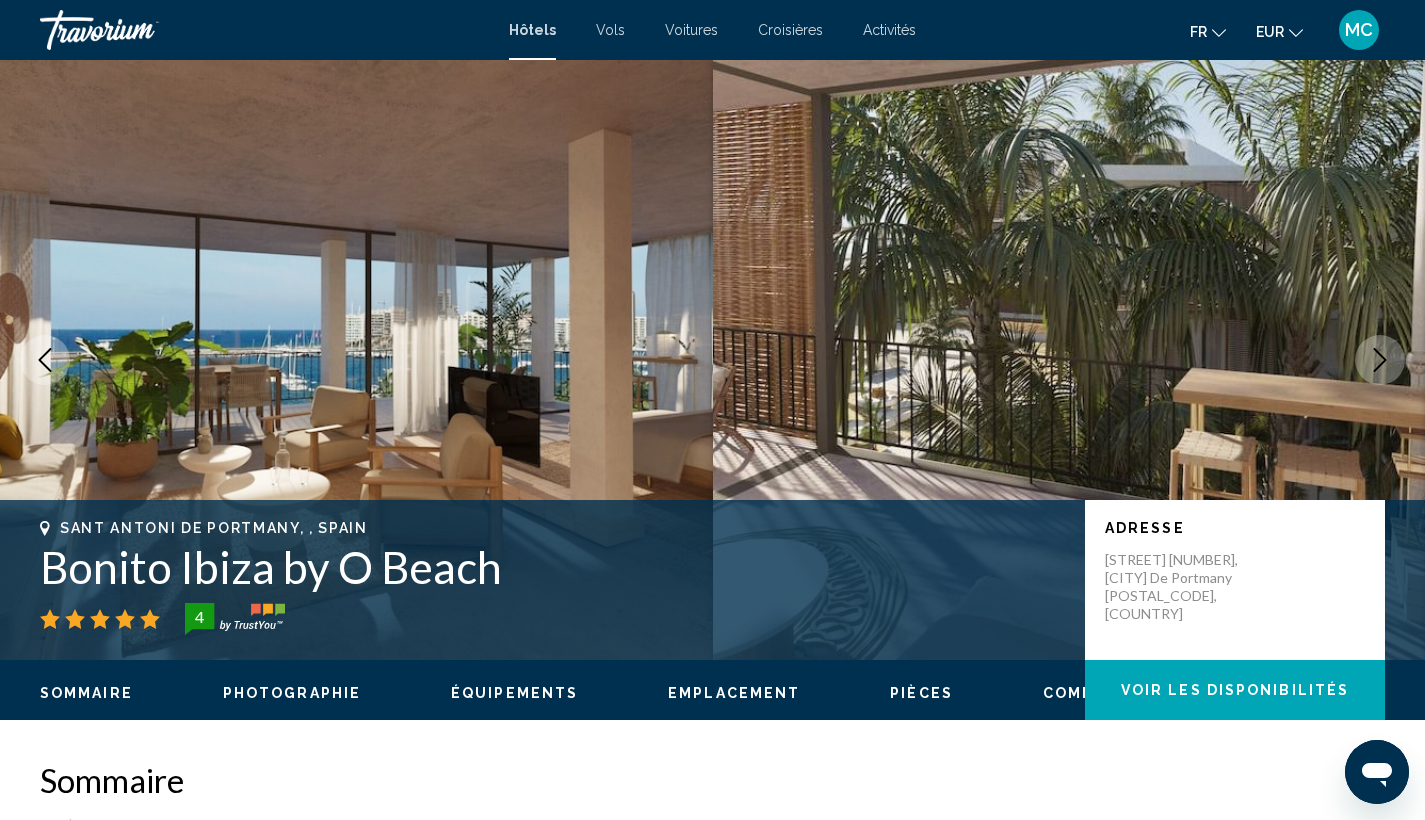 click 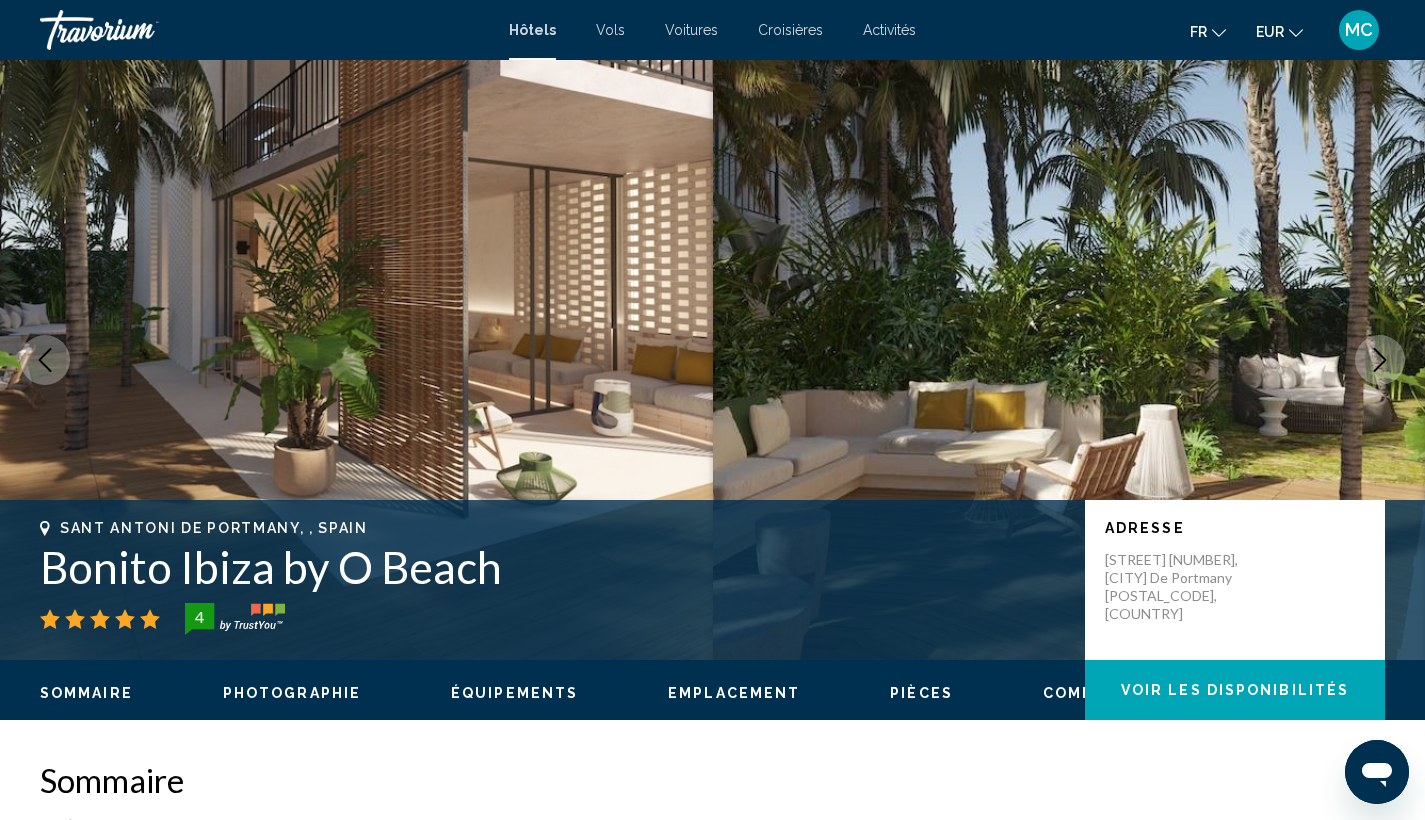 click 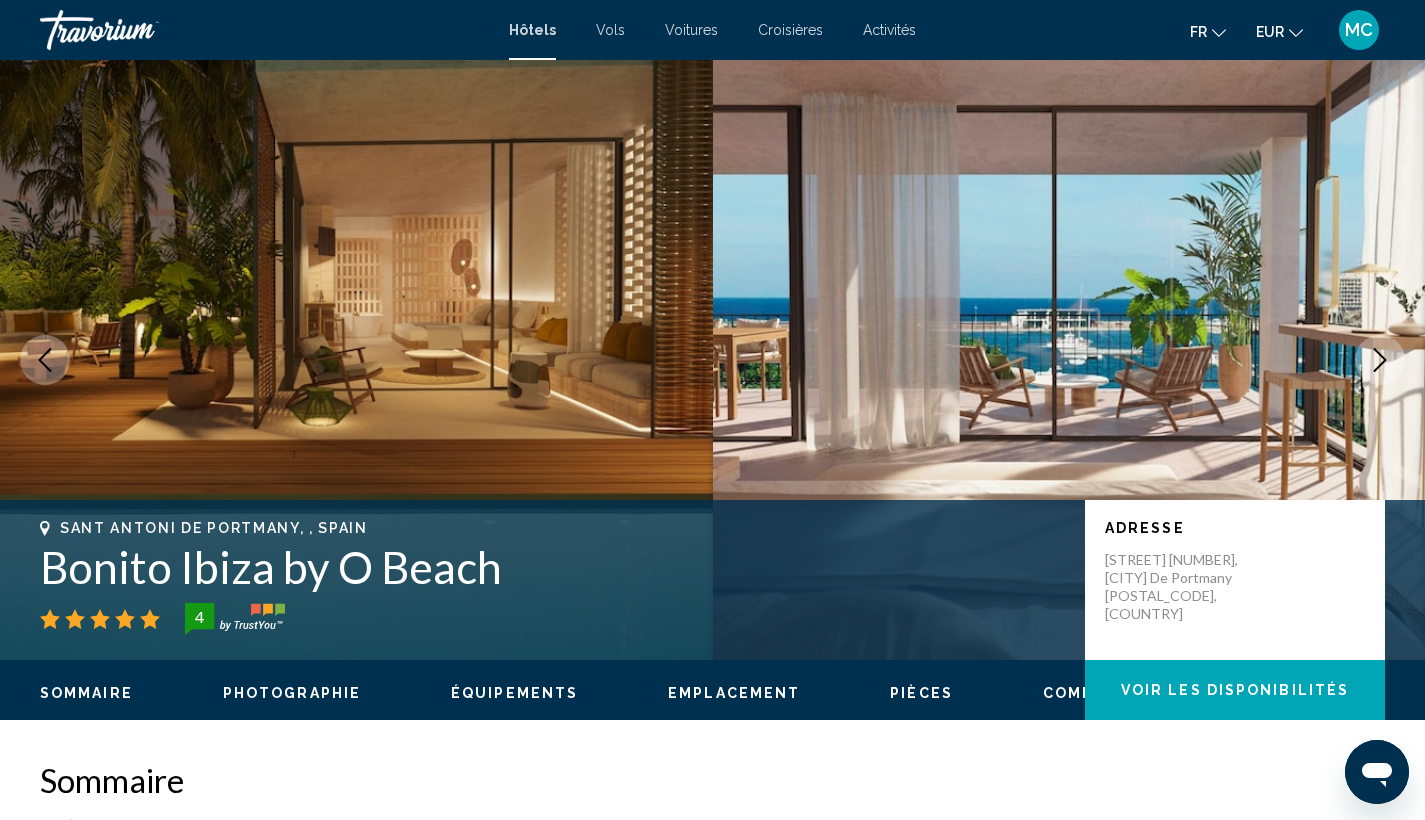 click 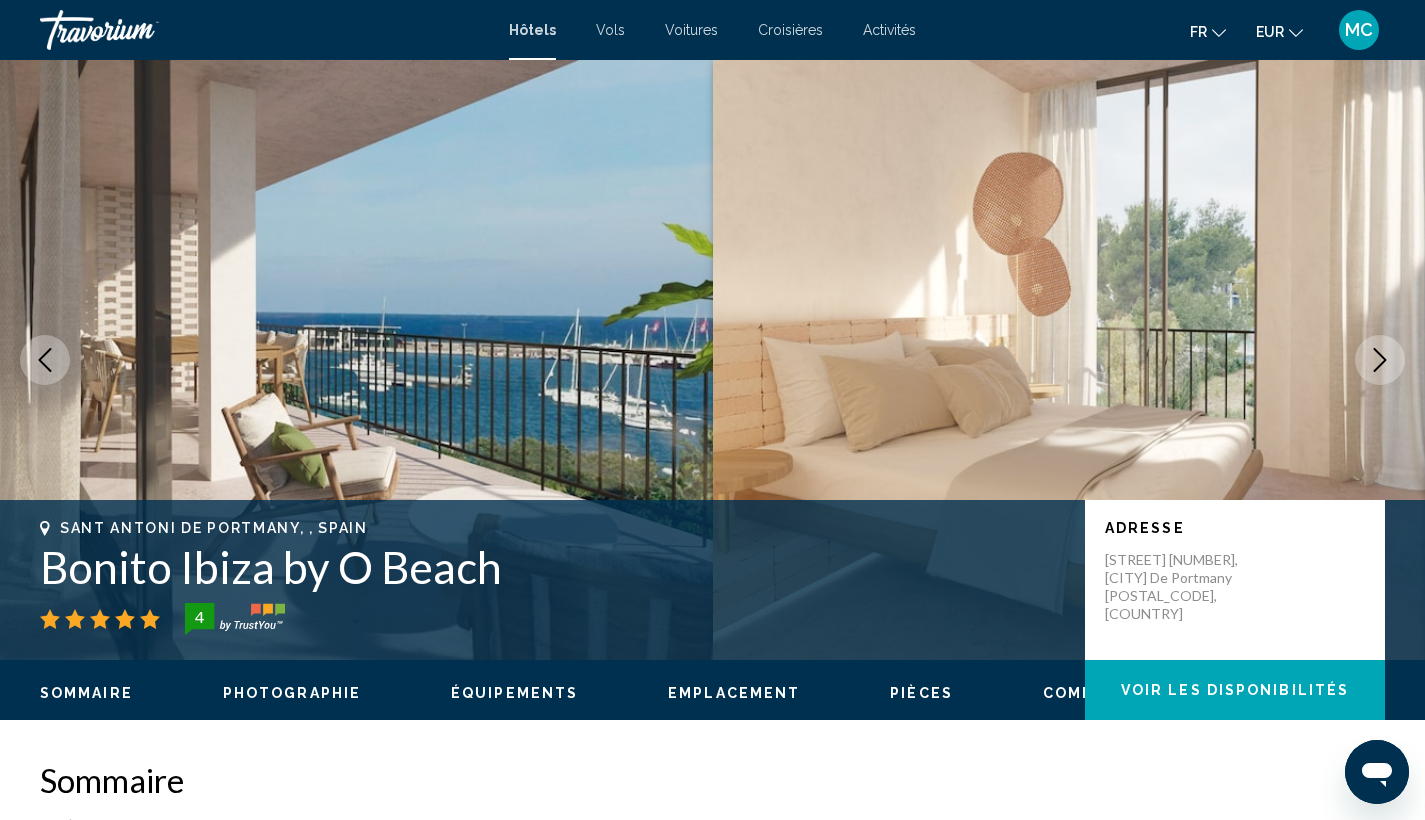click 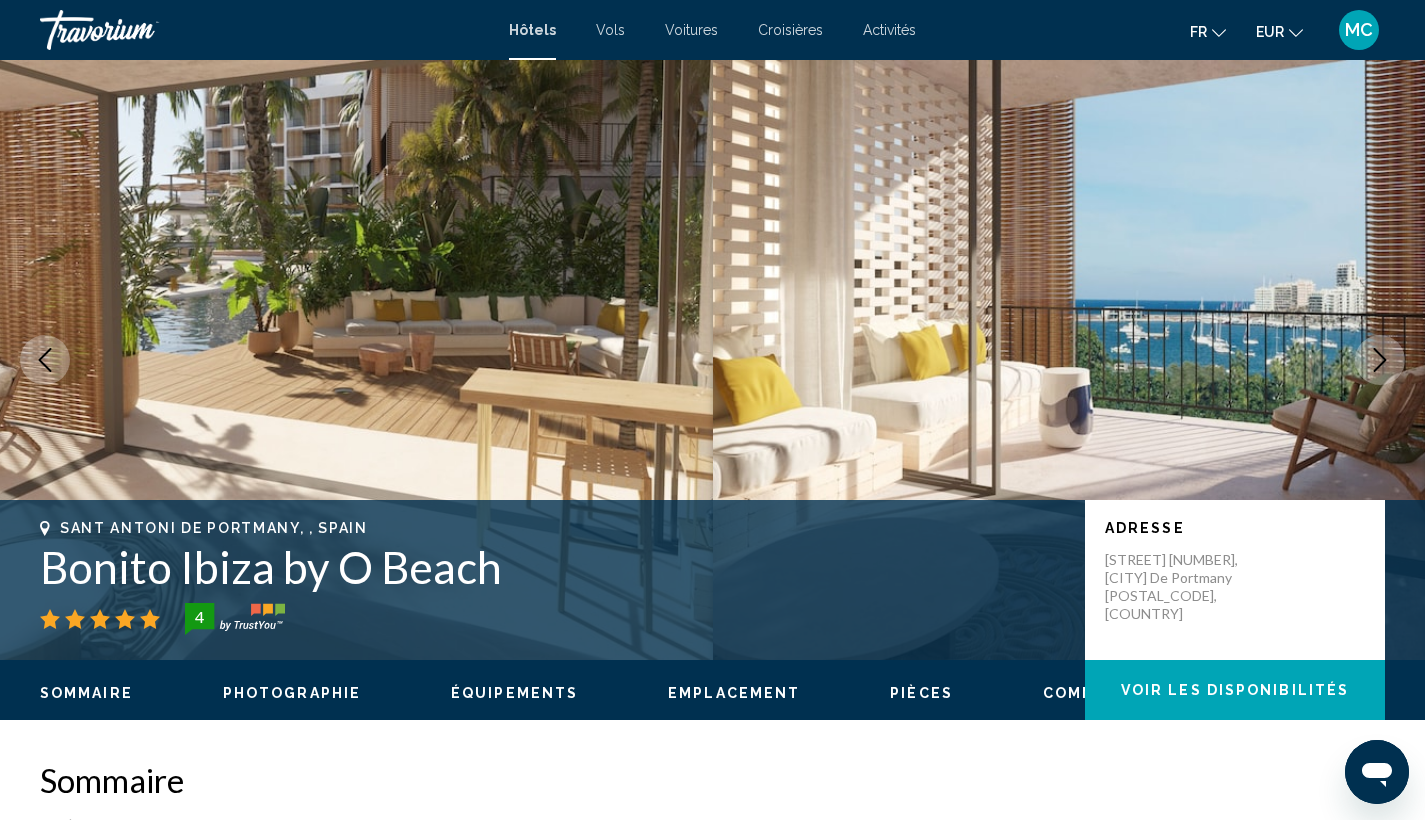 click 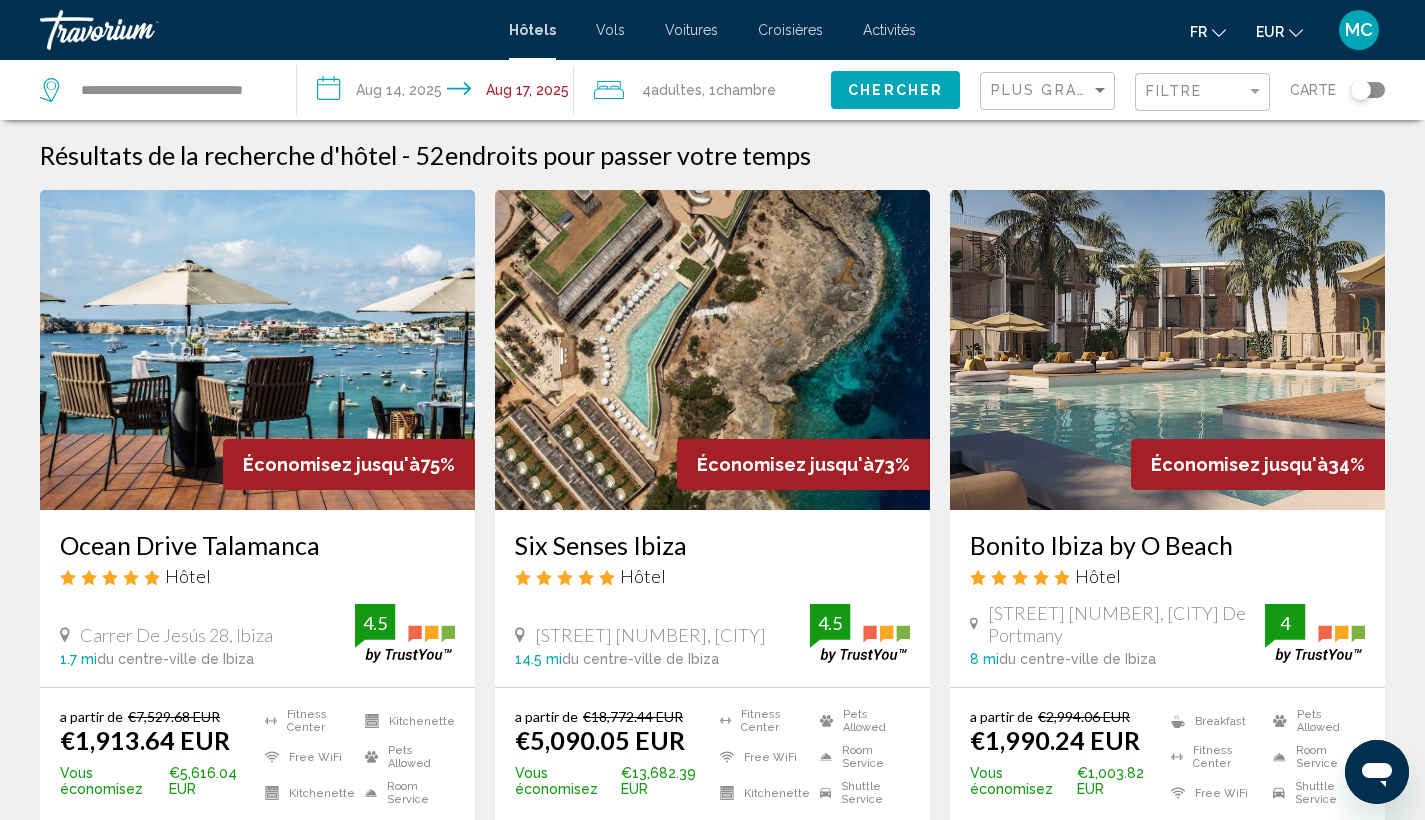 click on "**********" at bounding box center [439, 93] 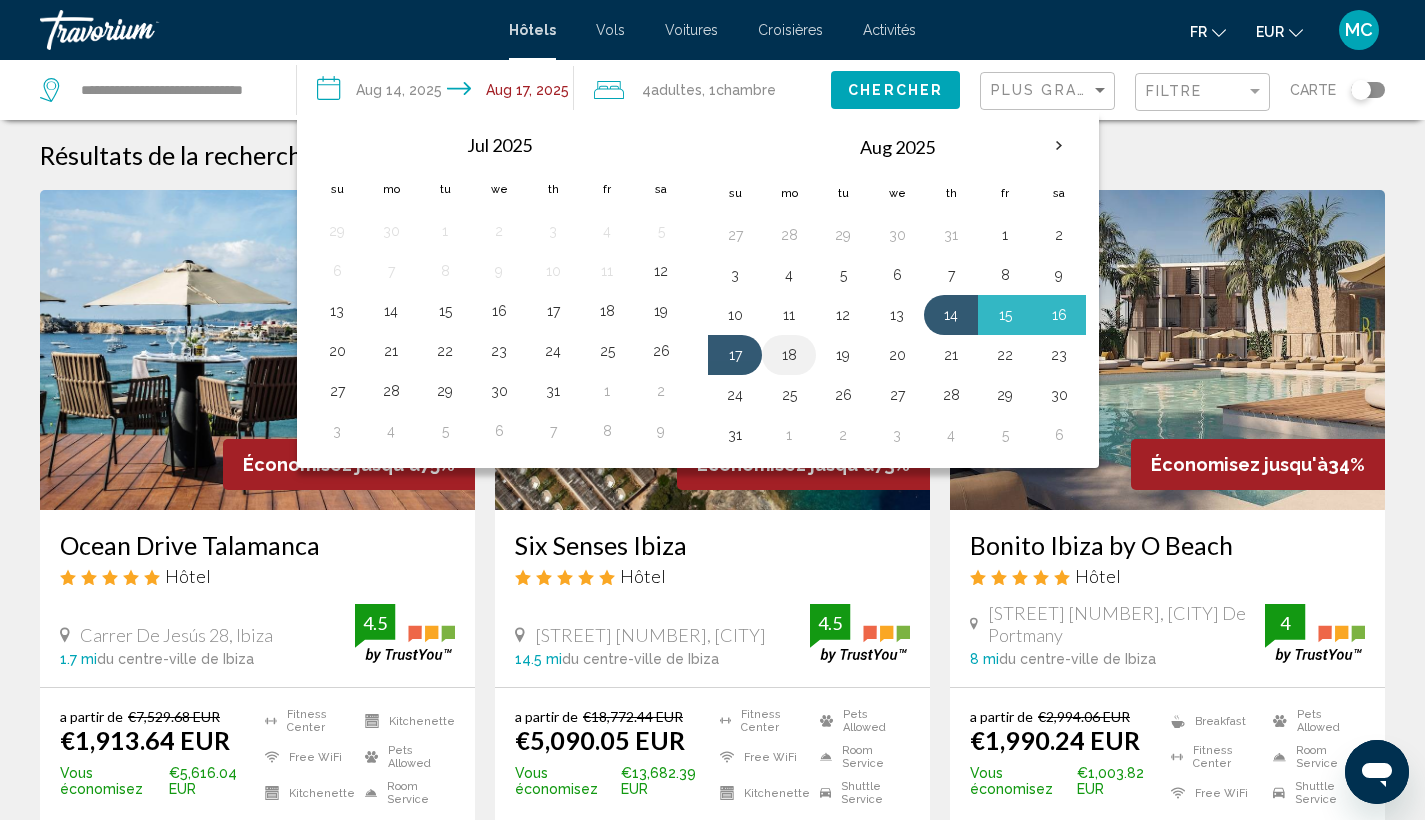 click on "18" at bounding box center [789, 355] 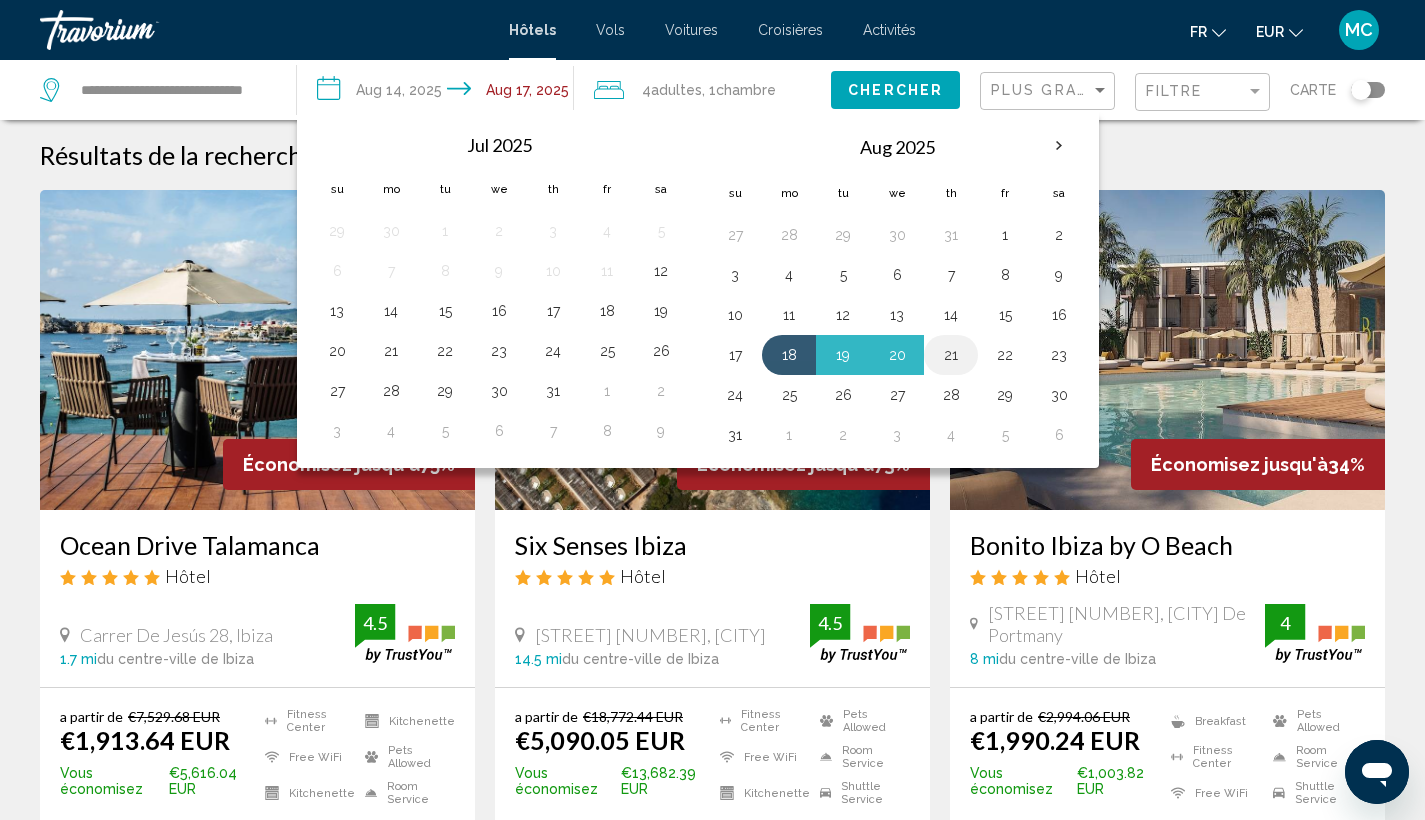 click on "21" at bounding box center [951, 355] 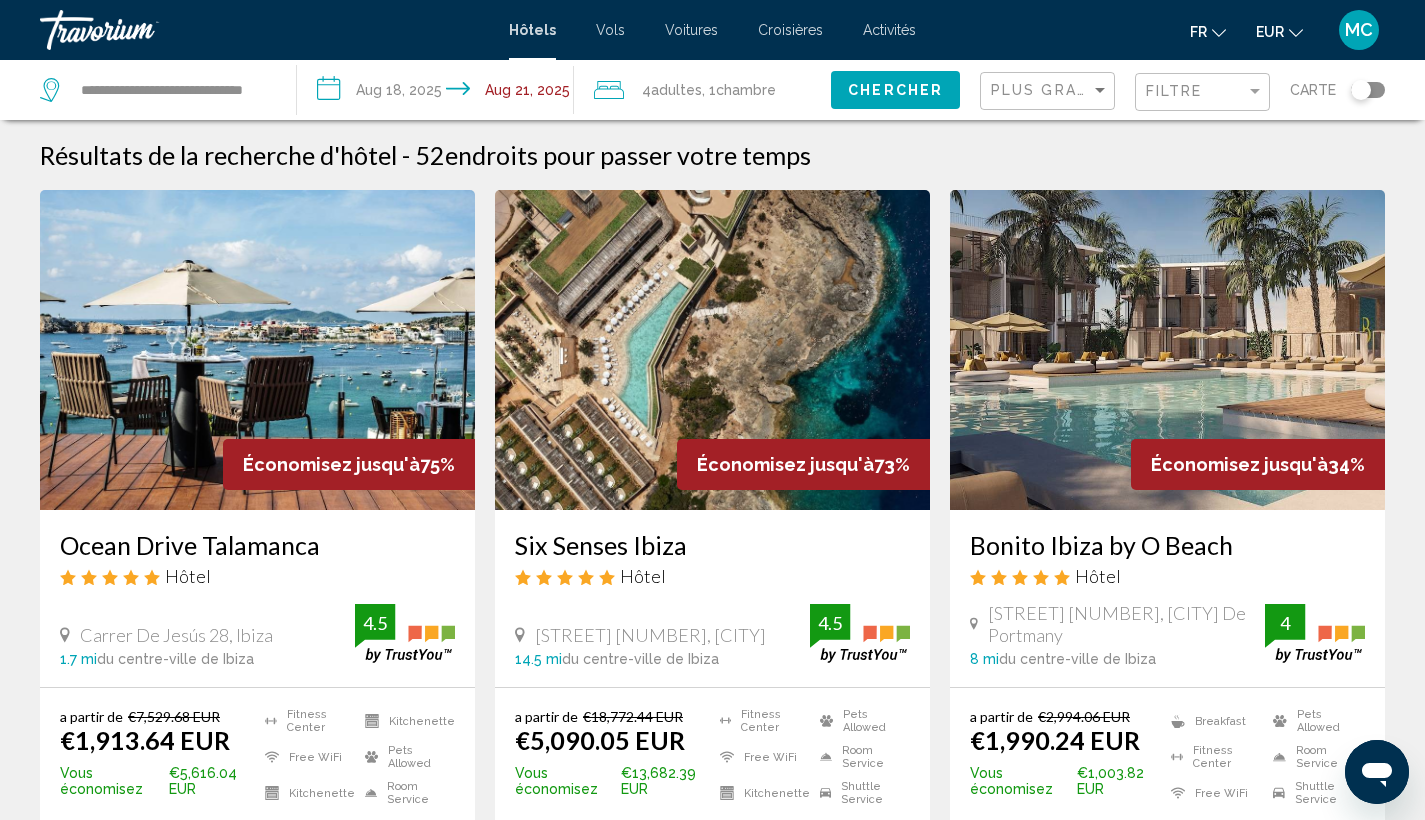 click on "Adultes" 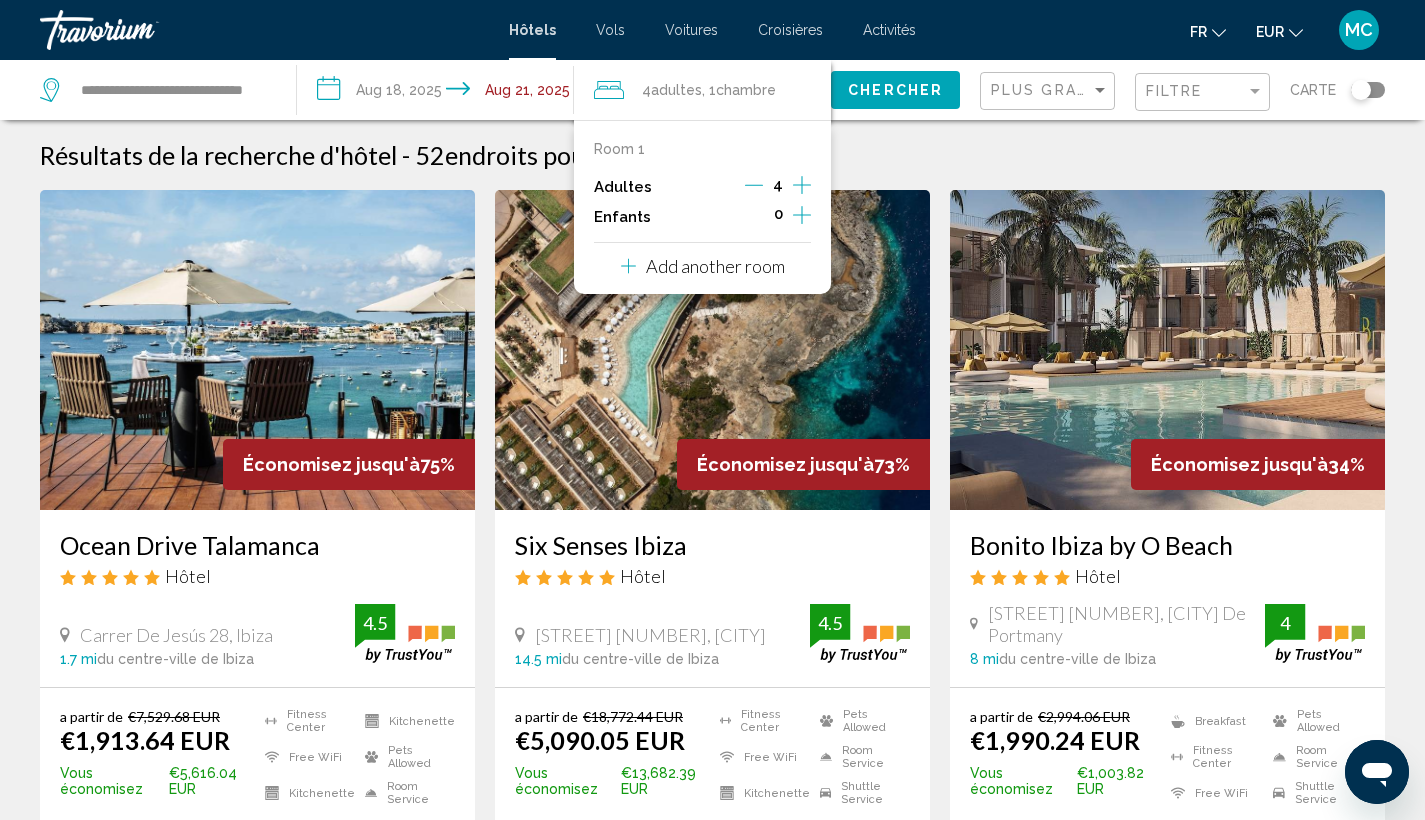 click on "4" at bounding box center (778, 187) 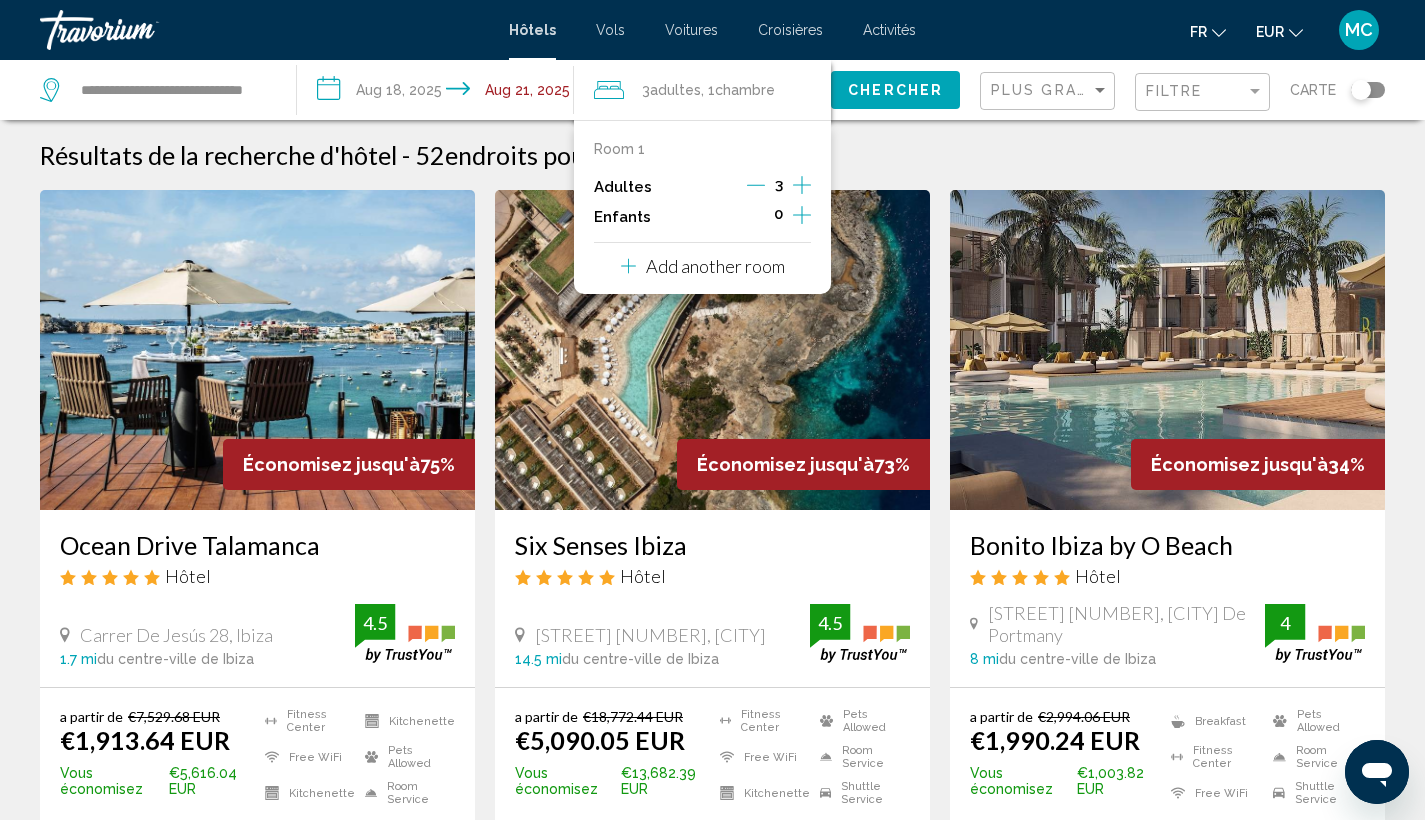 click 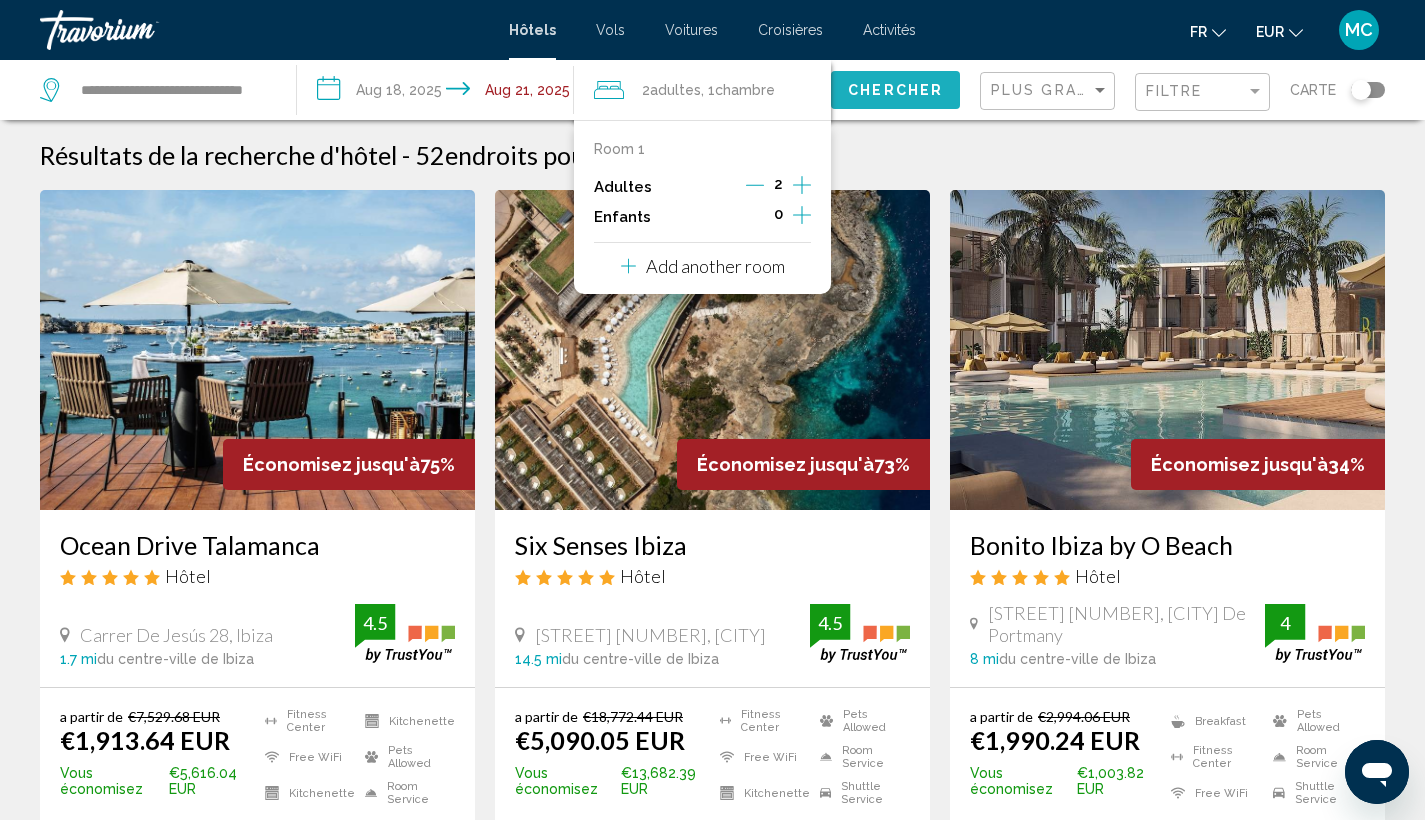 click on "Chercher" 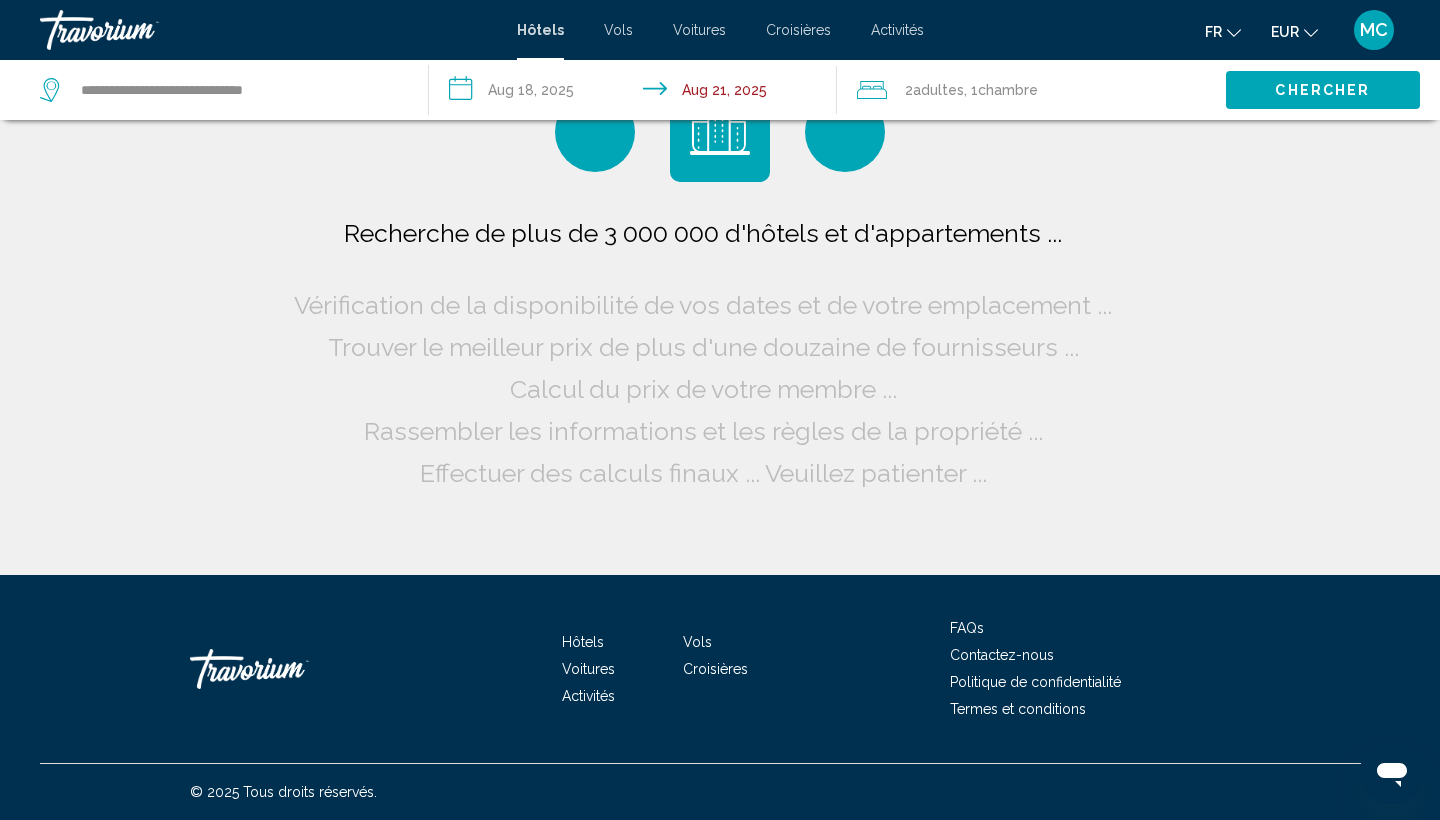 scroll, scrollTop: 0, scrollLeft: 0, axis: both 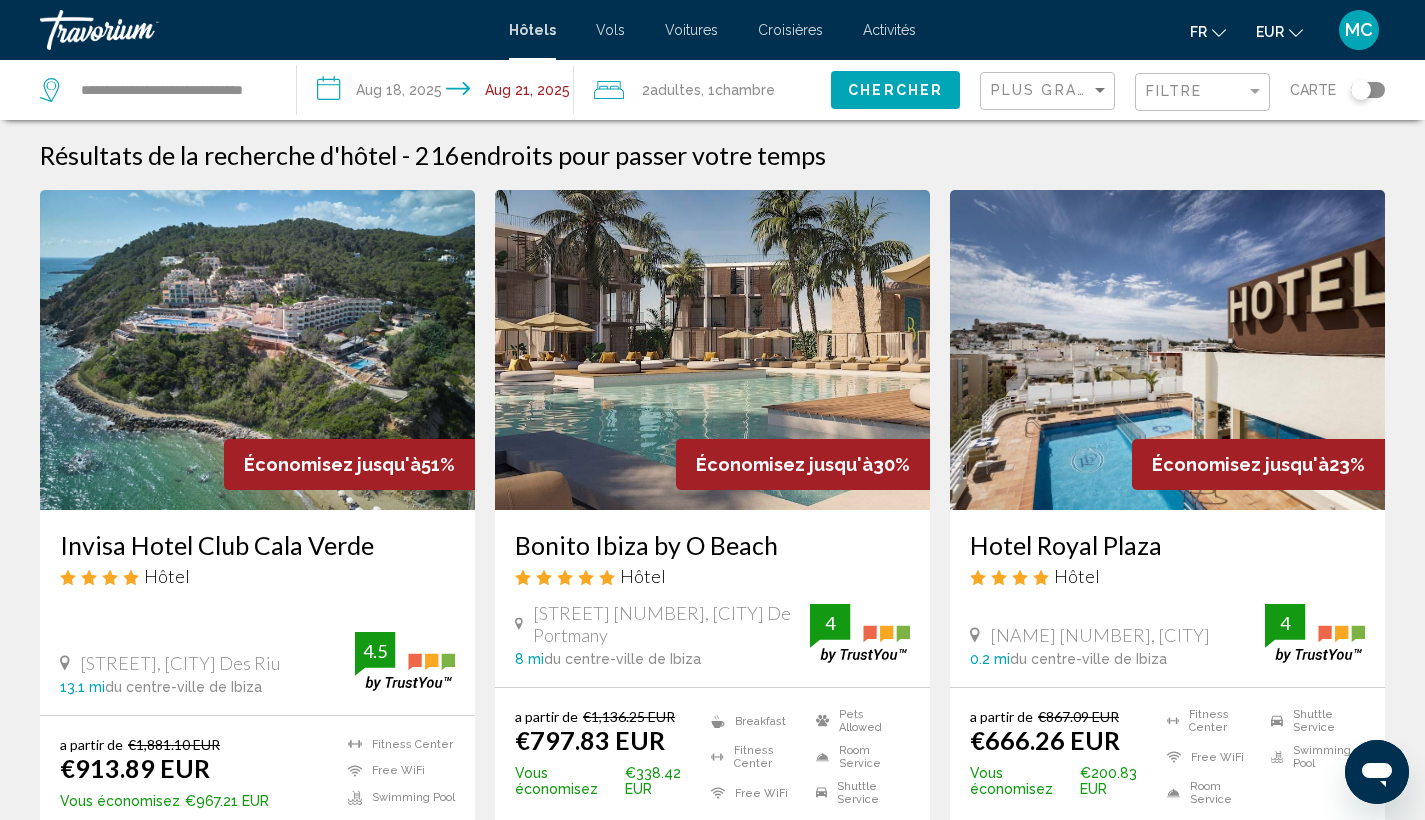 click on "**********" at bounding box center (439, 93) 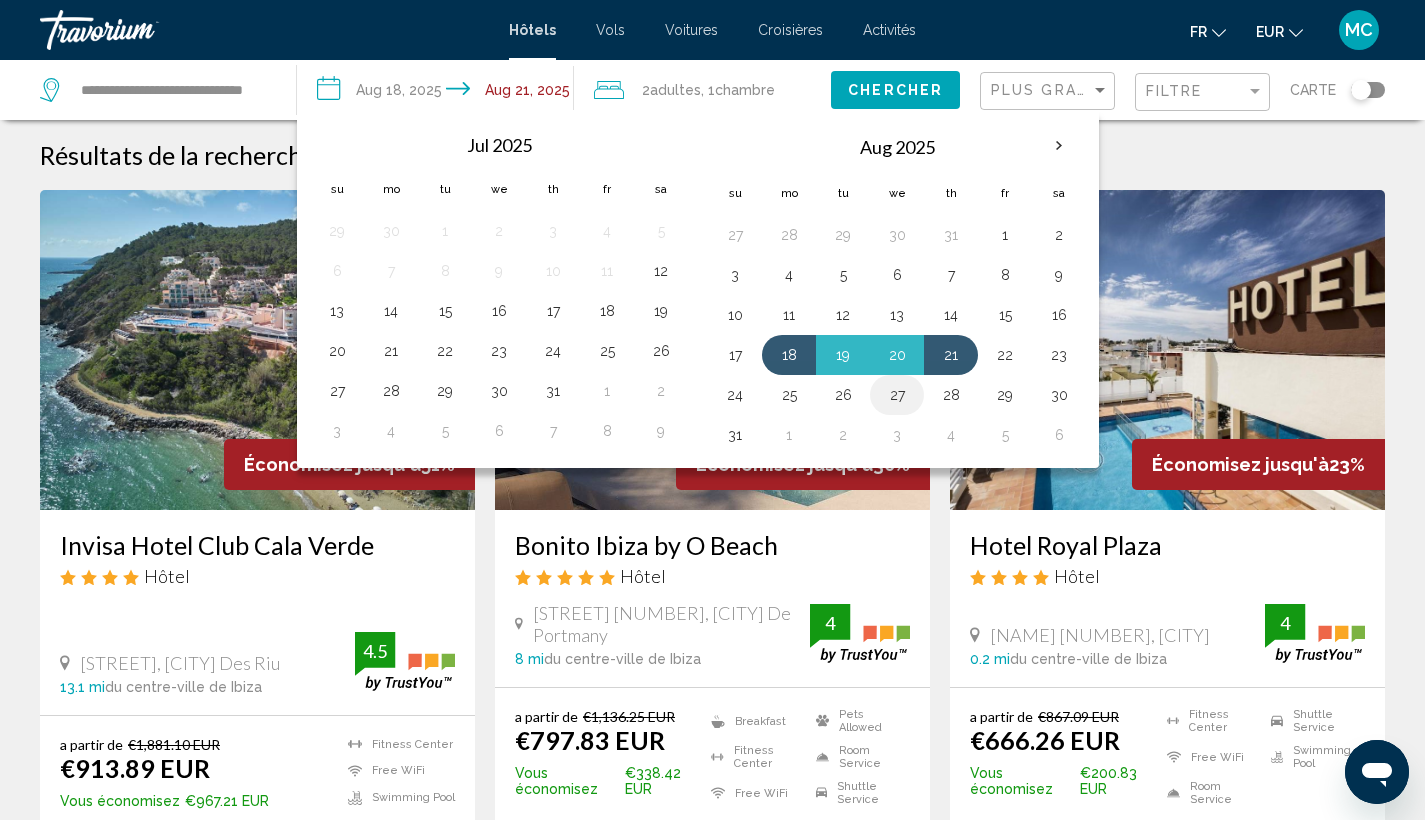 click on "27" at bounding box center [897, 395] 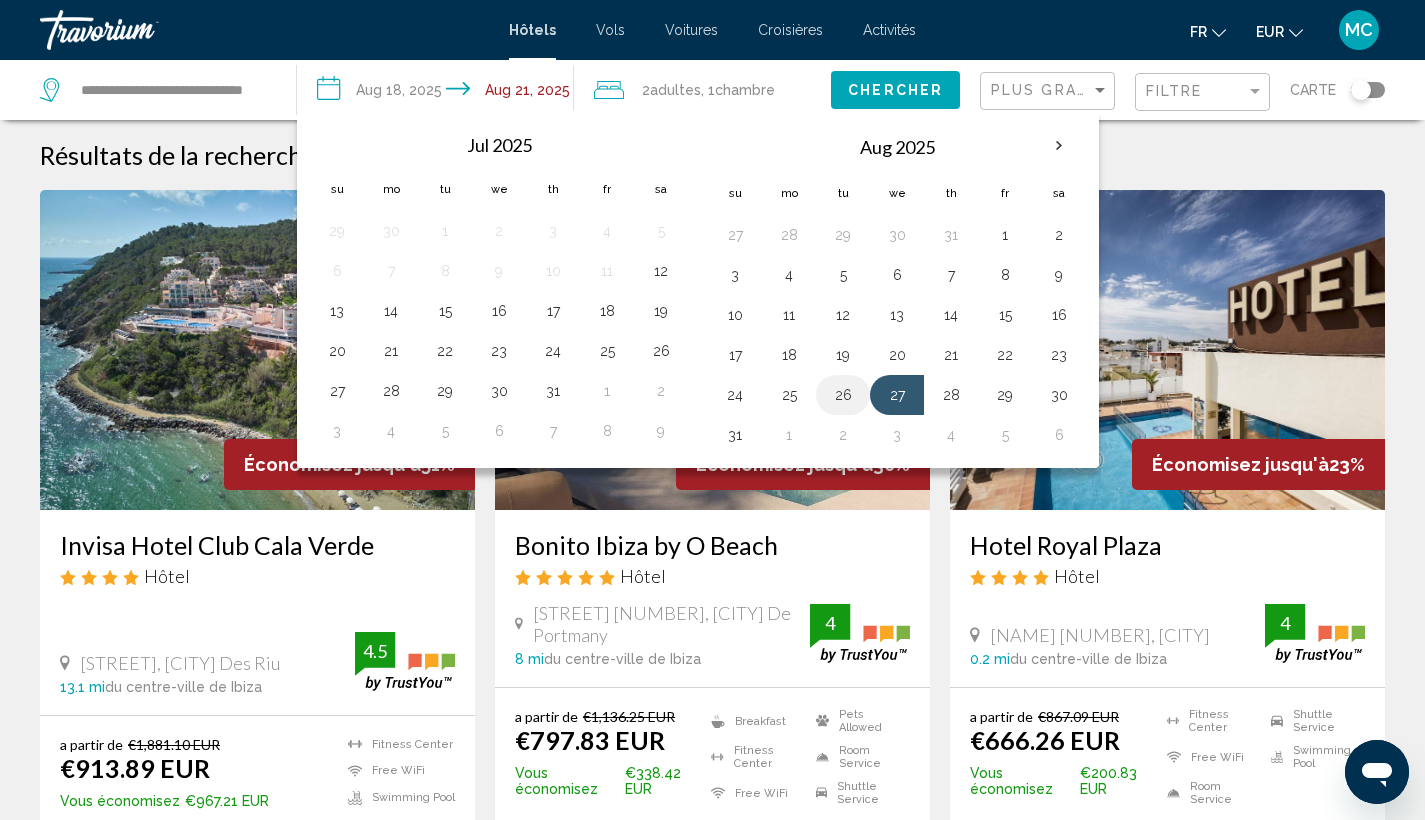 click on "26" at bounding box center [843, 395] 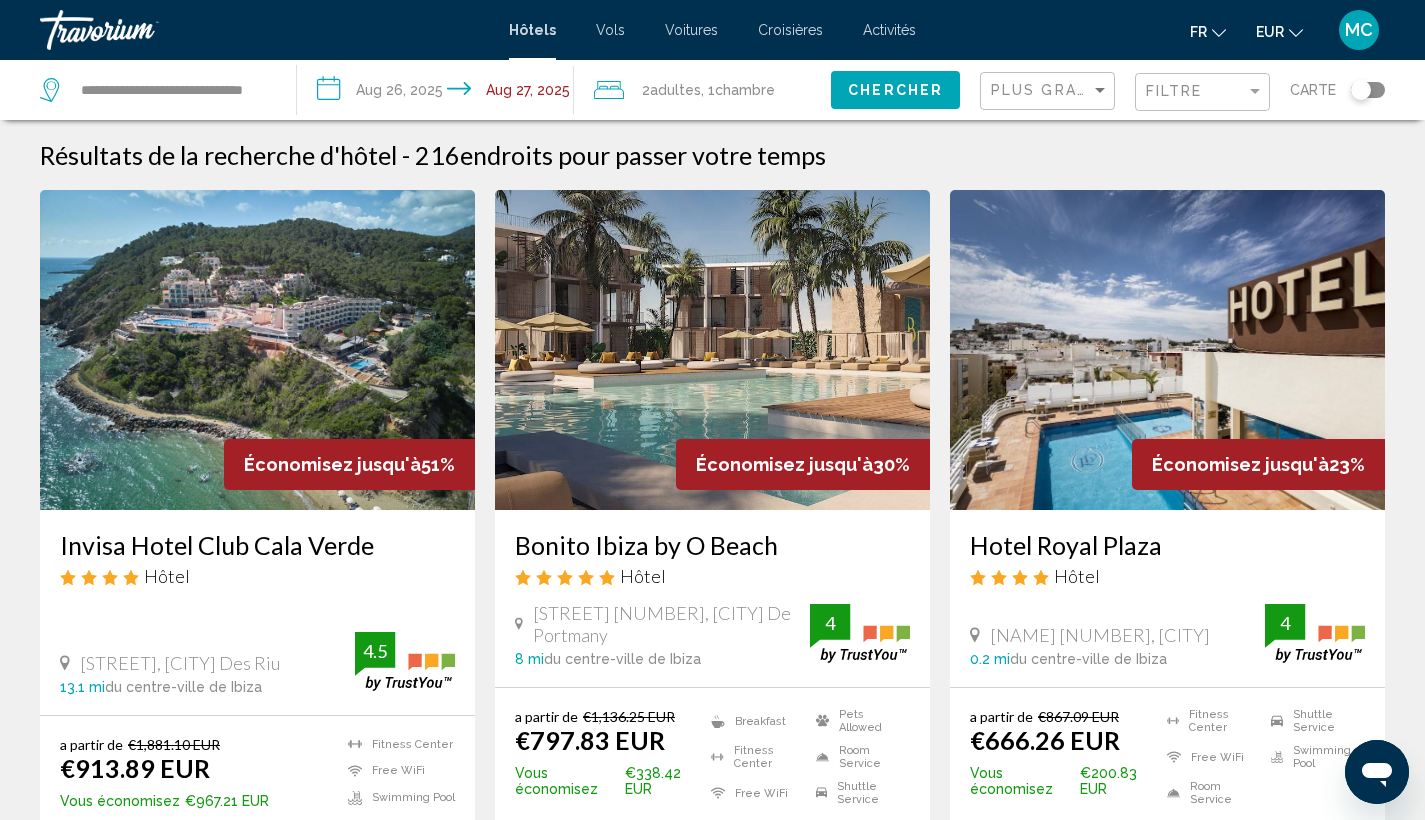 click on "**********" at bounding box center (439, 93) 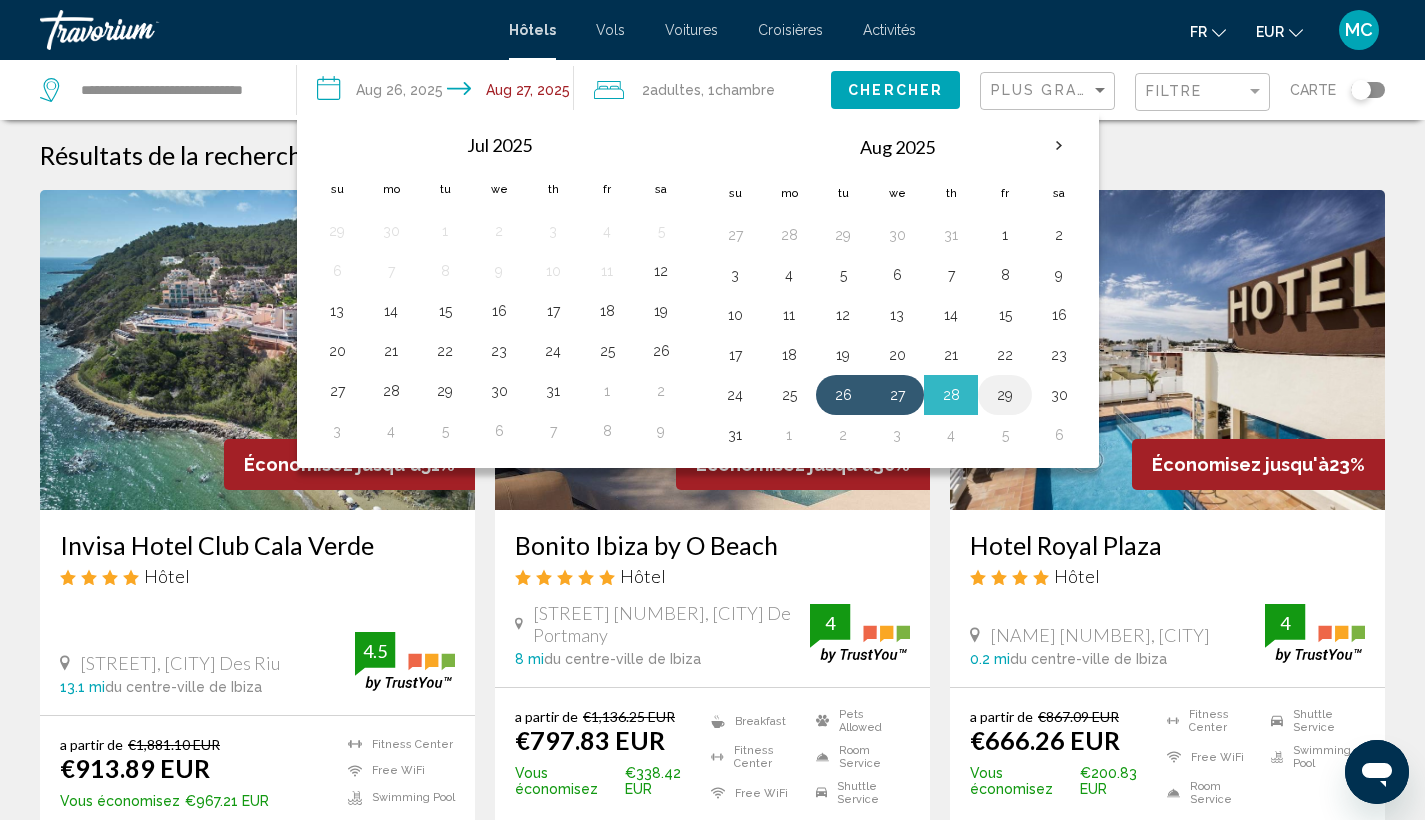 click on "29" at bounding box center (1005, 395) 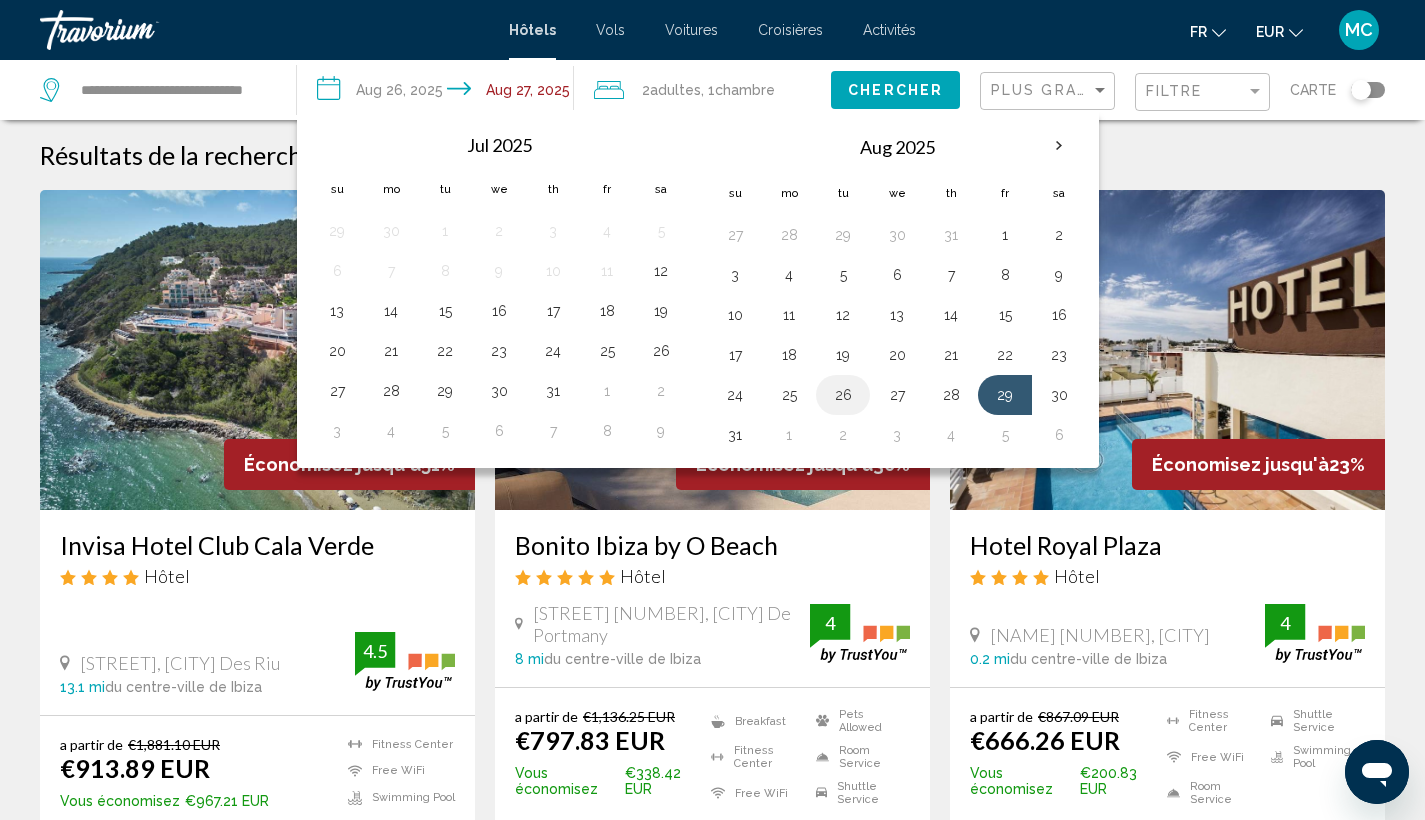 click on "26" at bounding box center [843, 395] 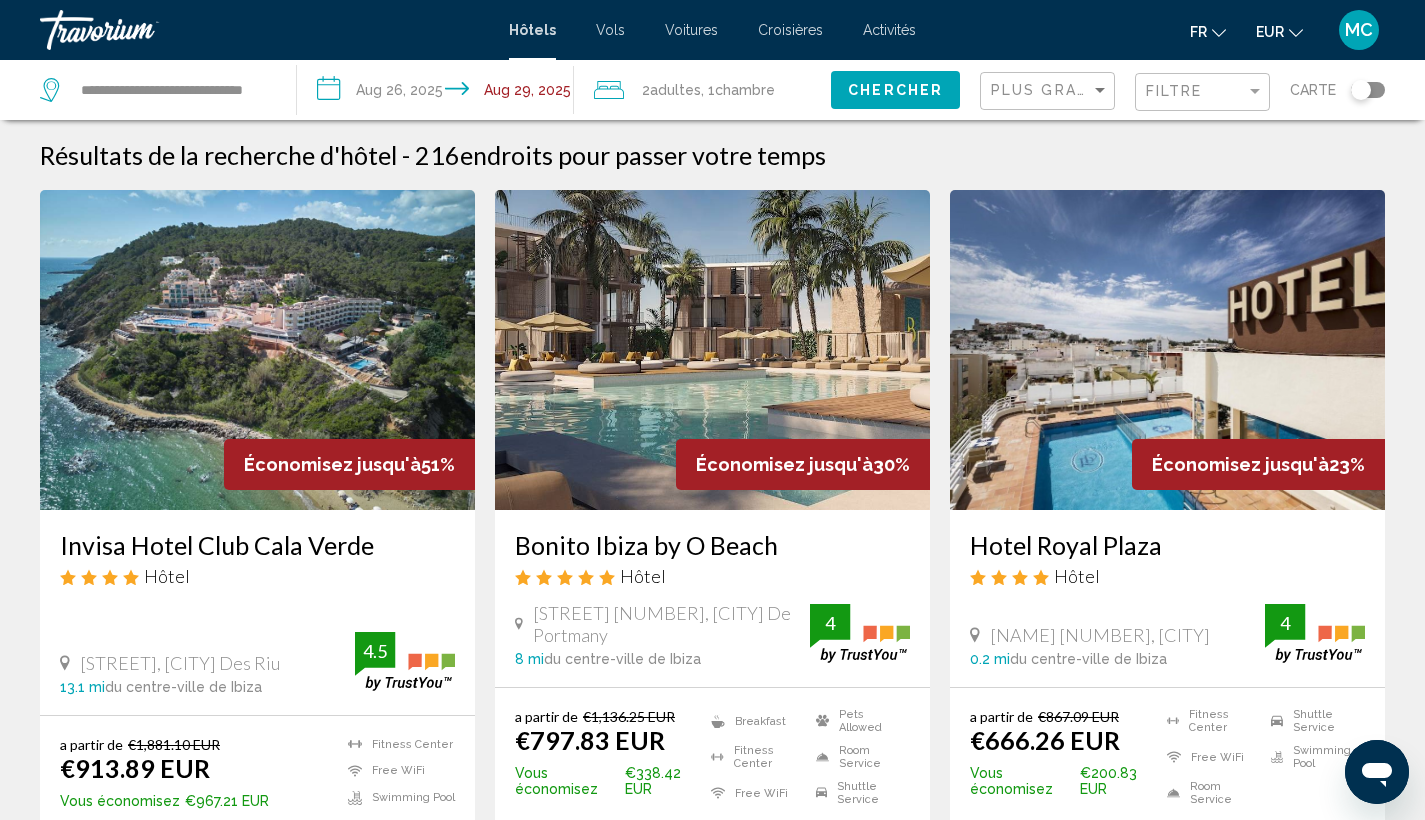 click on "Chercher" 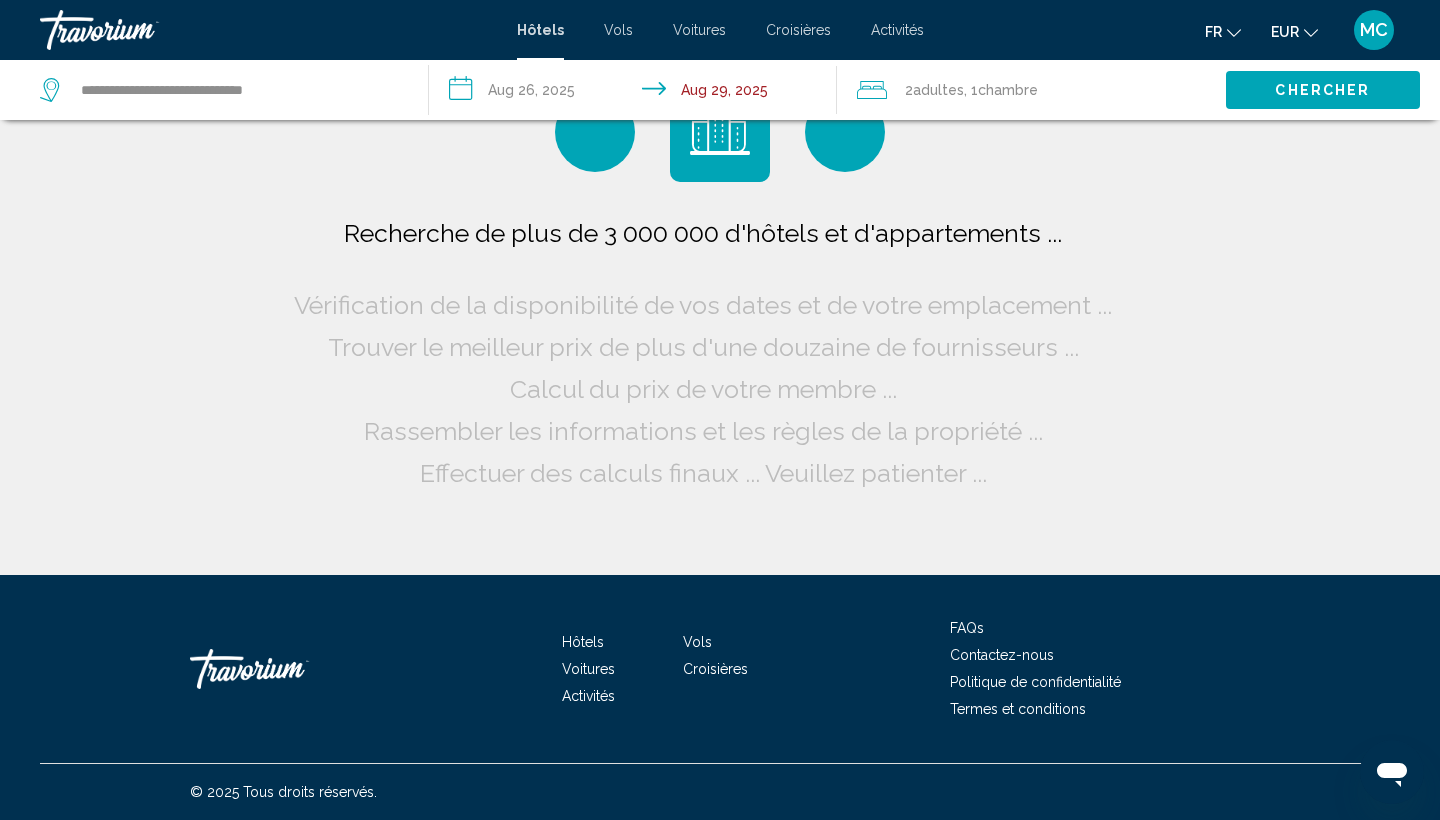 scroll, scrollTop: 0, scrollLeft: 0, axis: both 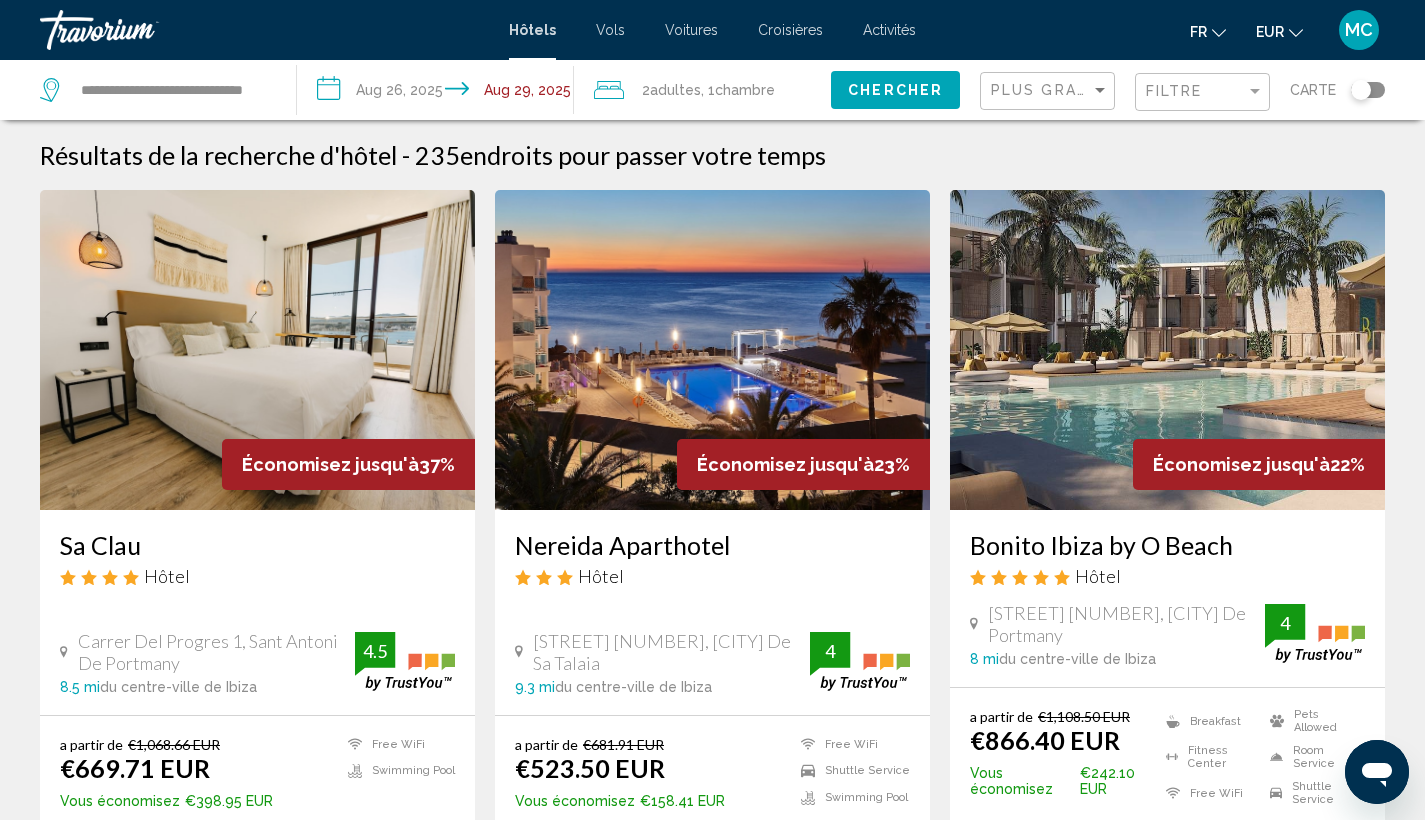 click at bounding box center [712, 350] 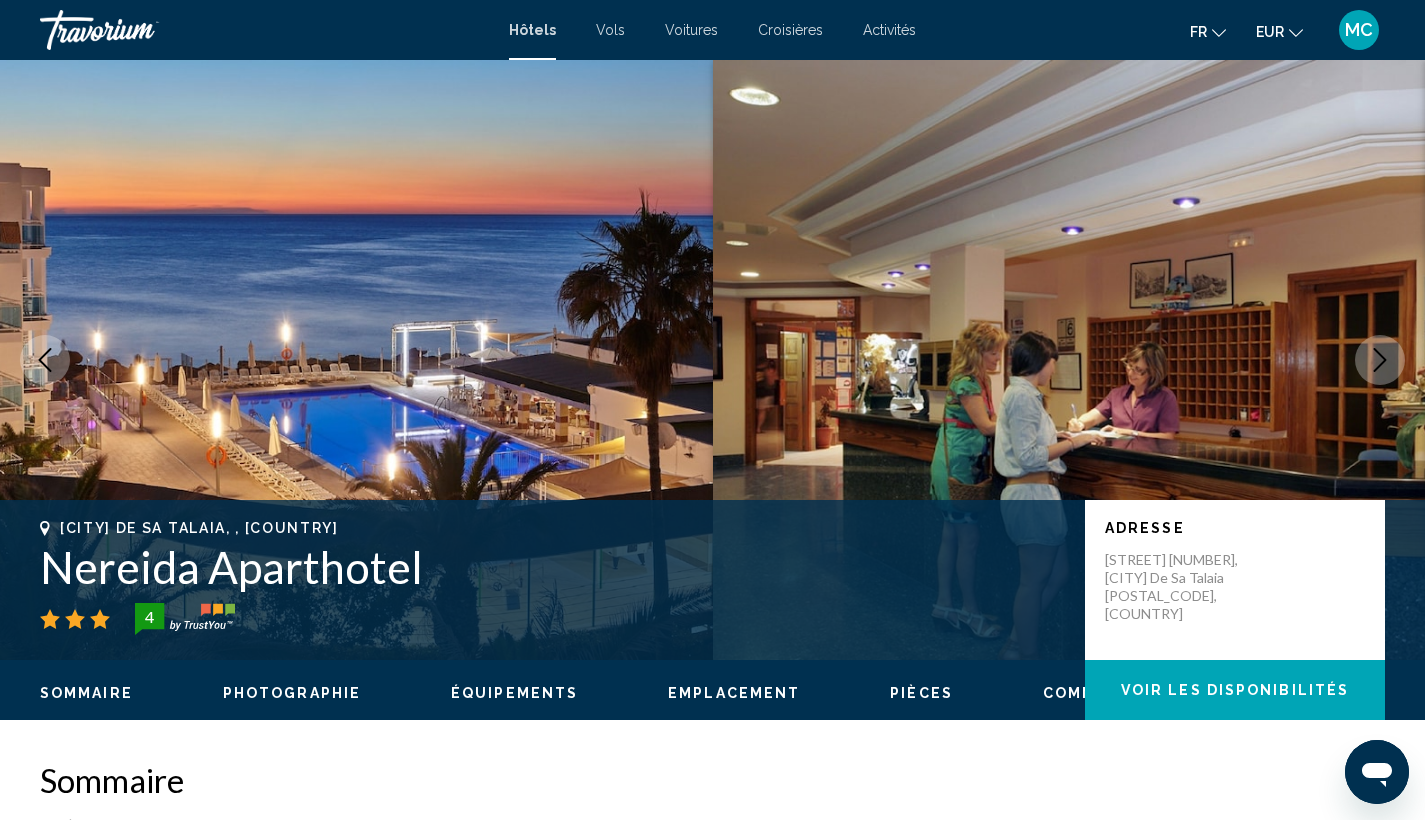 scroll, scrollTop: 0, scrollLeft: 0, axis: both 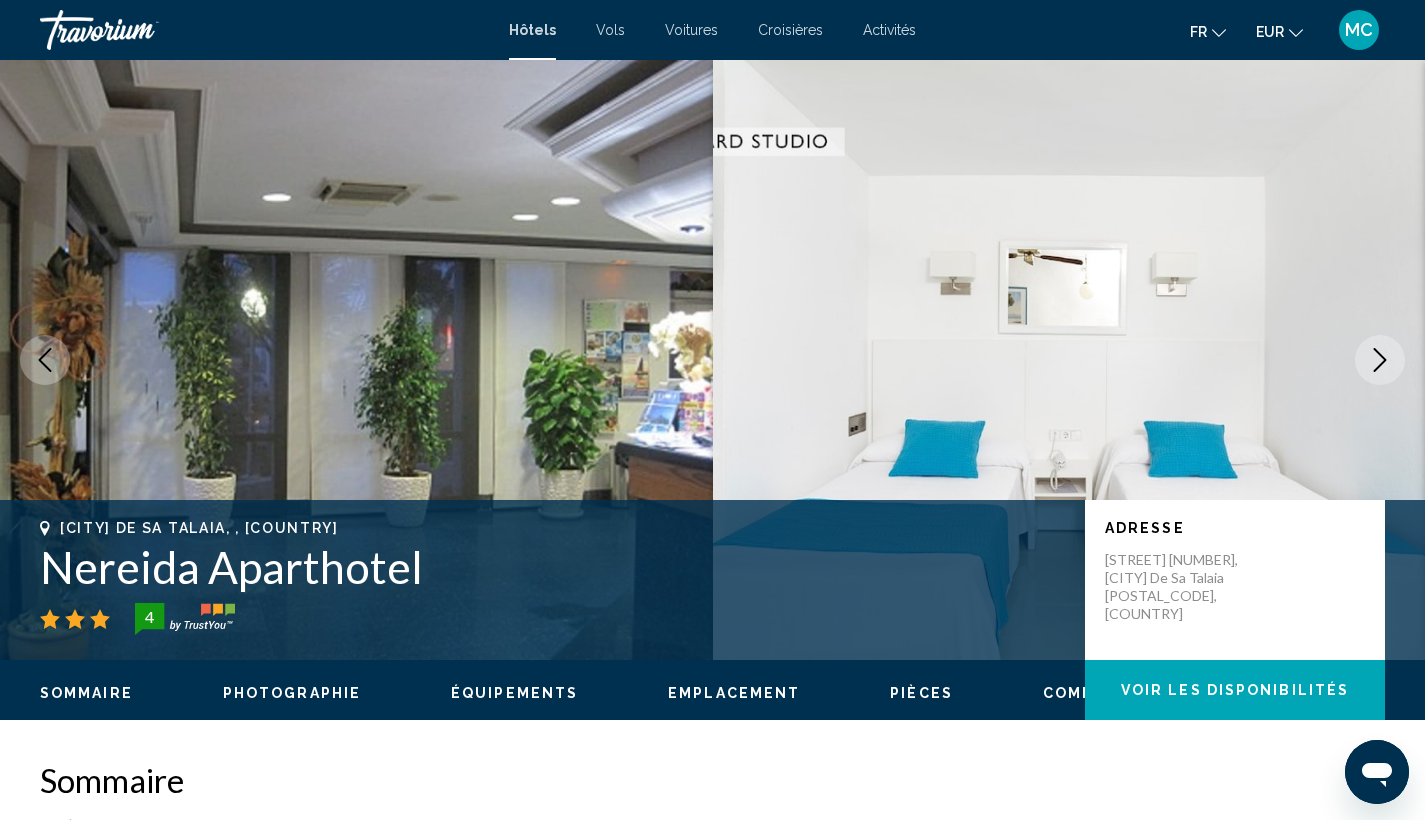 click 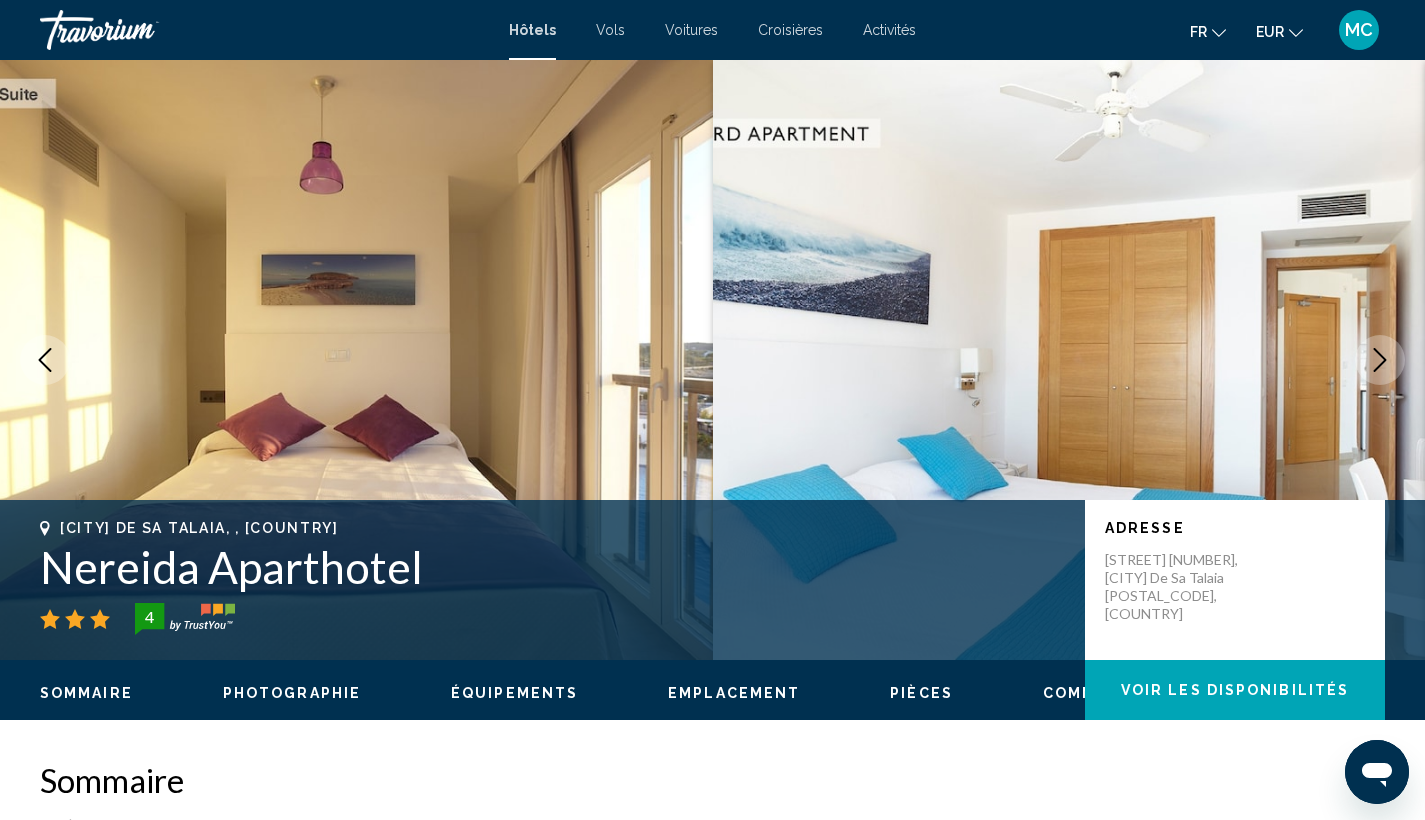 scroll, scrollTop: 0, scrollLeft: 0, axis: both 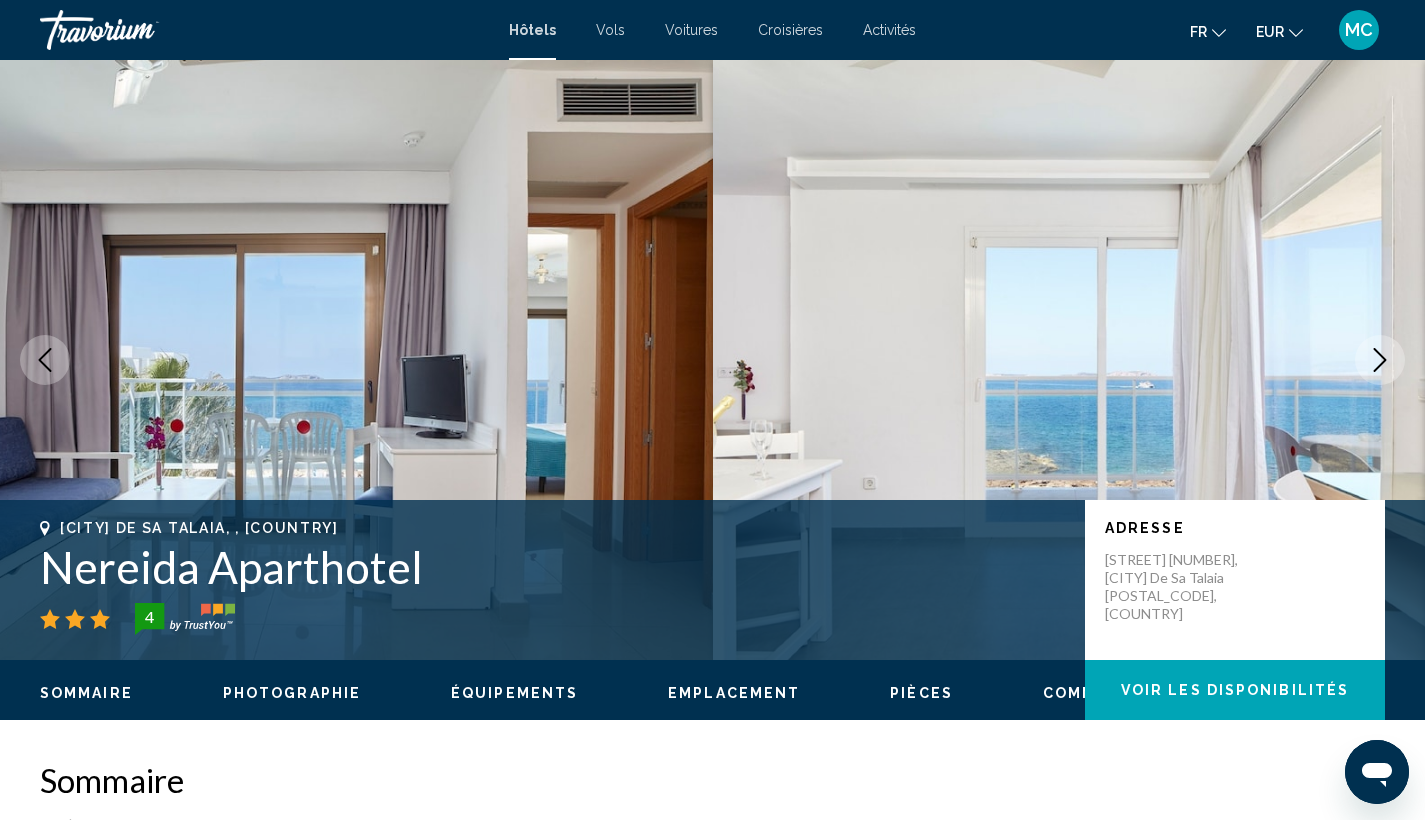 click 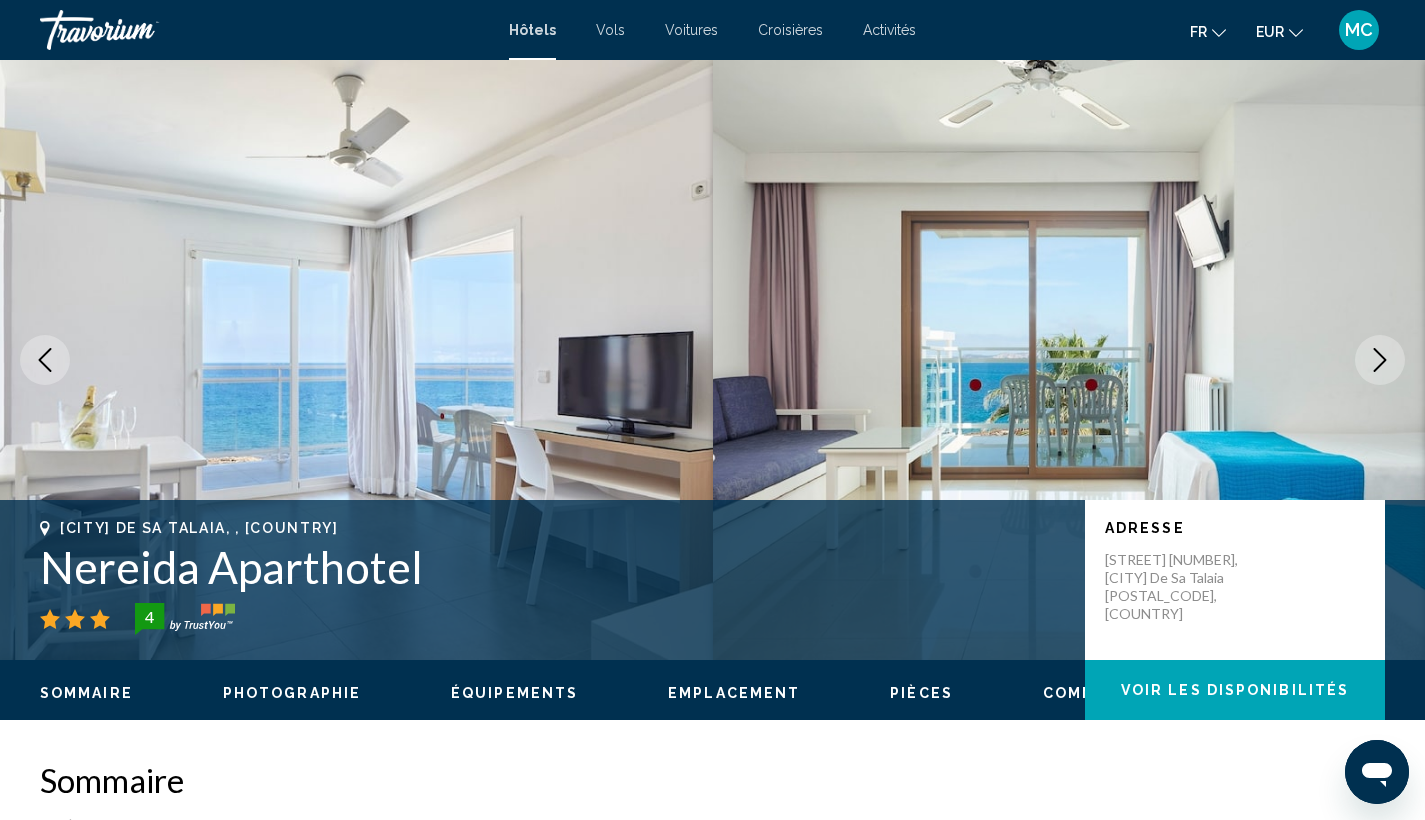 scroll, scrollTop: 0, scrollLeft: 0, axis: both 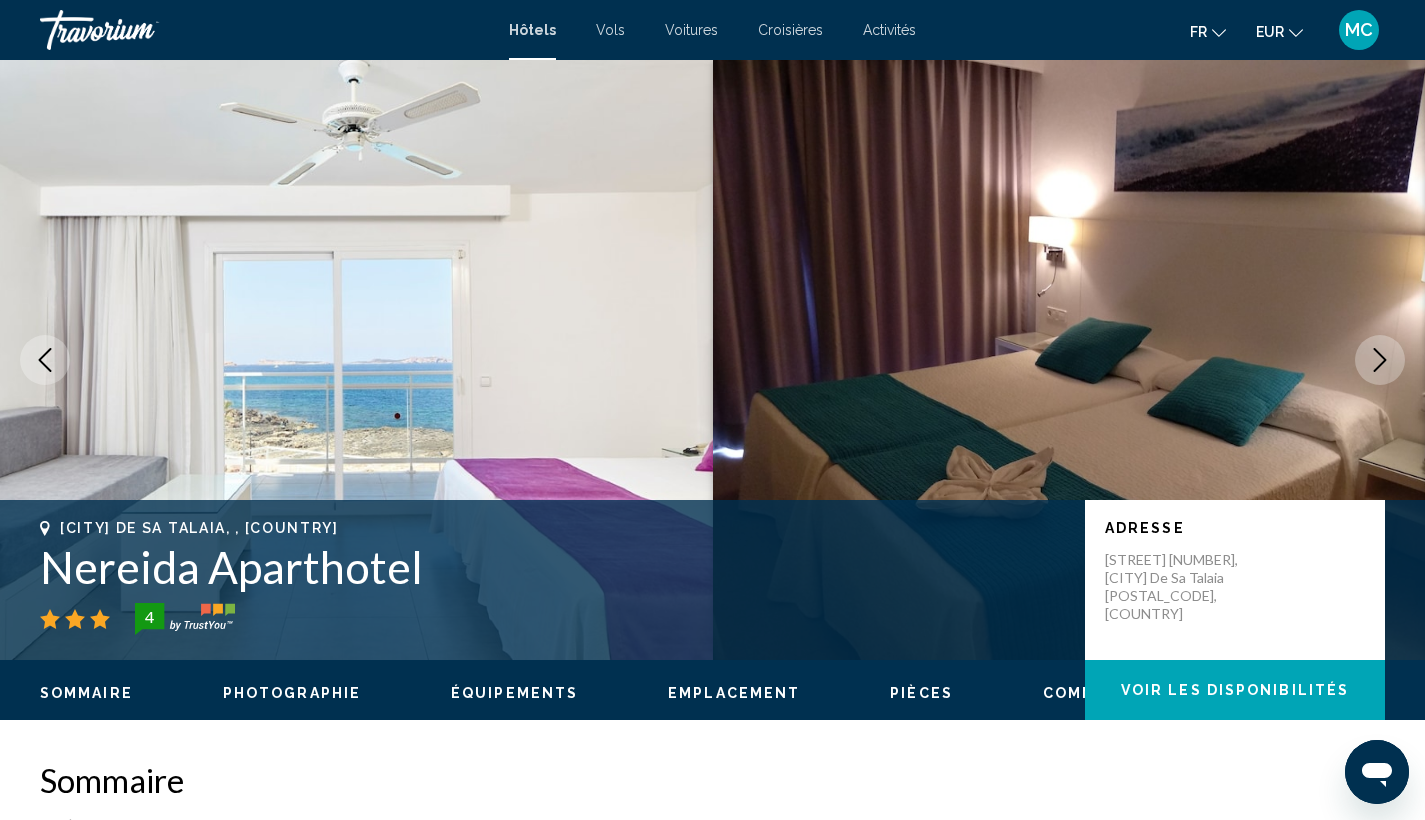 click 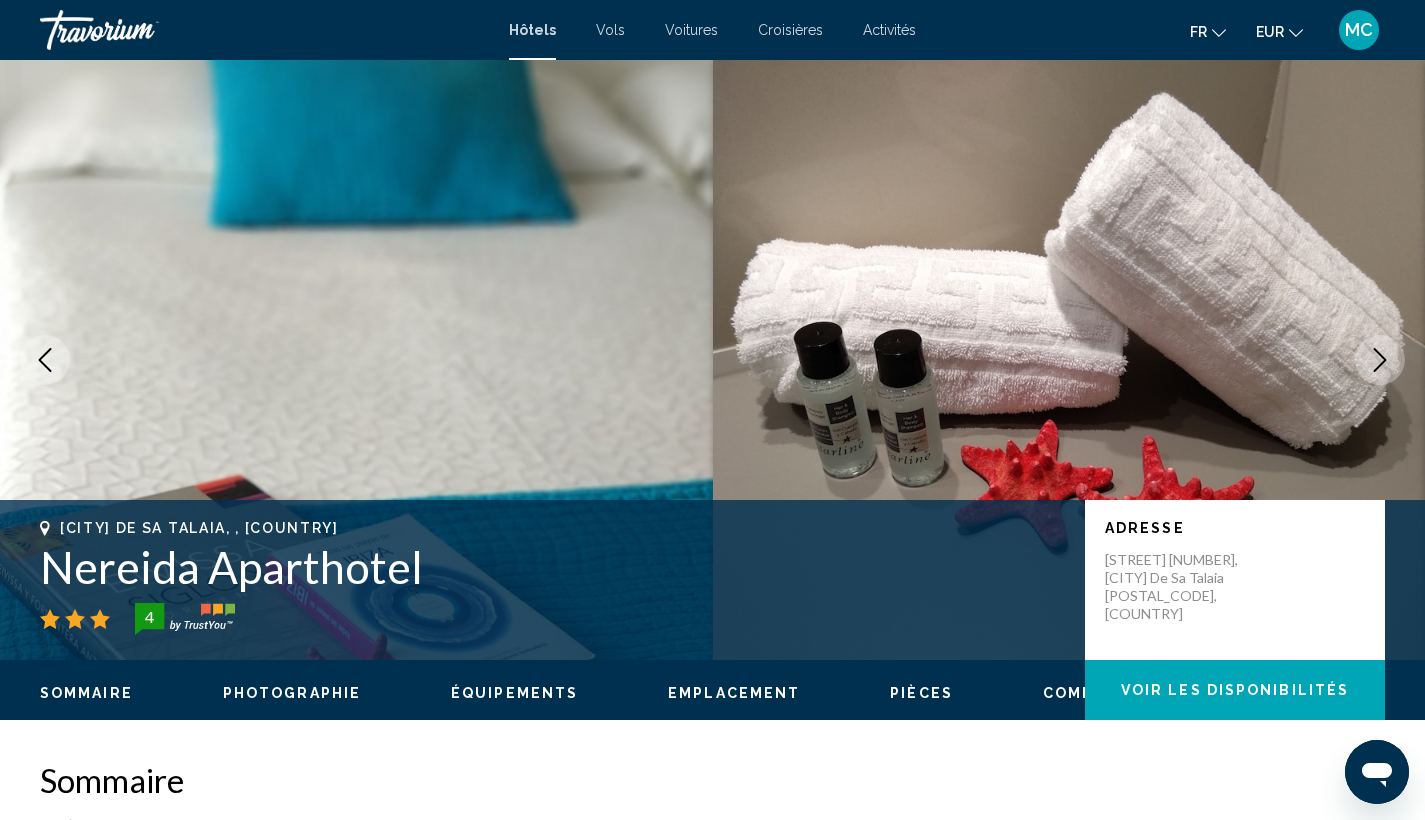 click 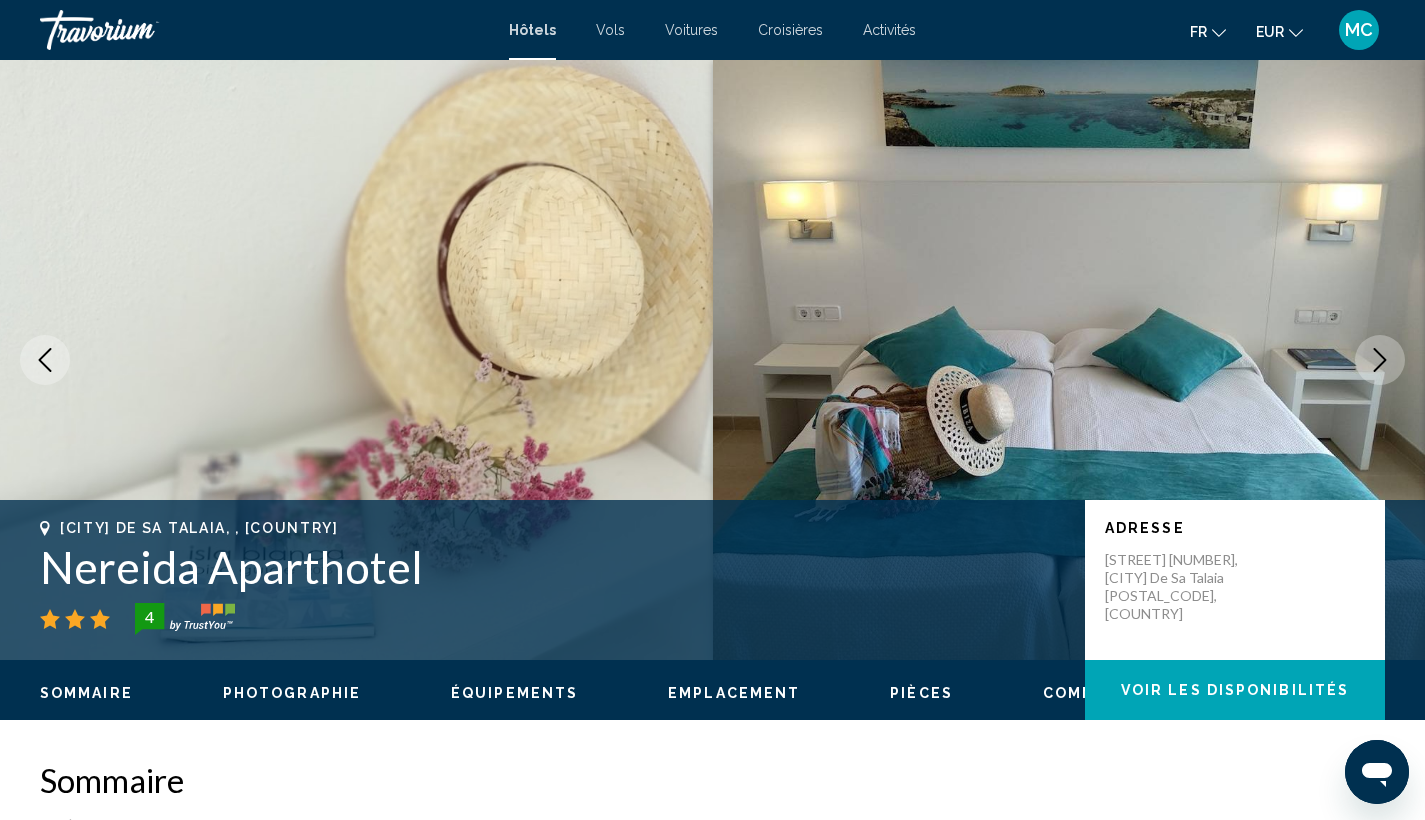 click 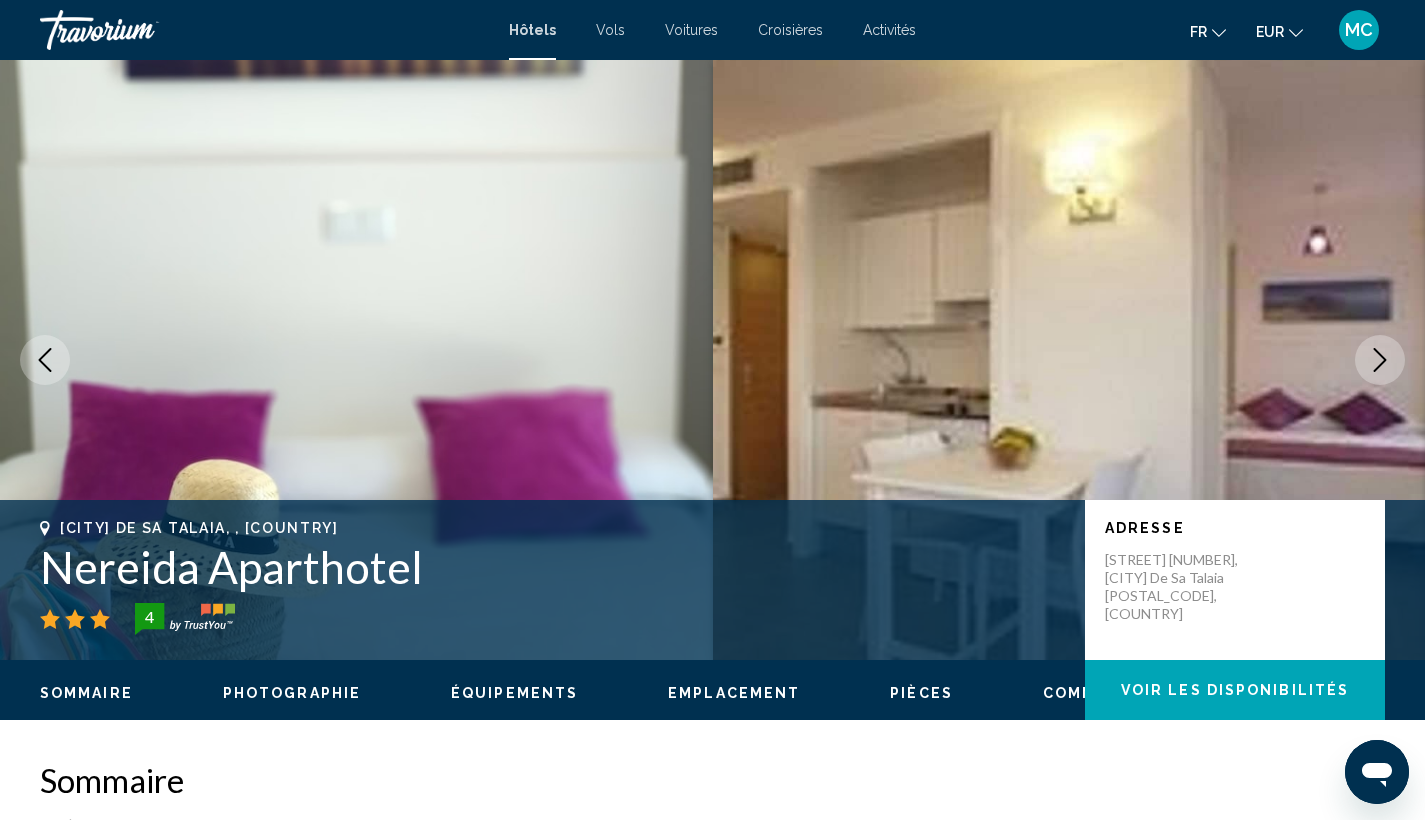 scroll, scrollTop: 0, scrollLeft: 0, axis: both 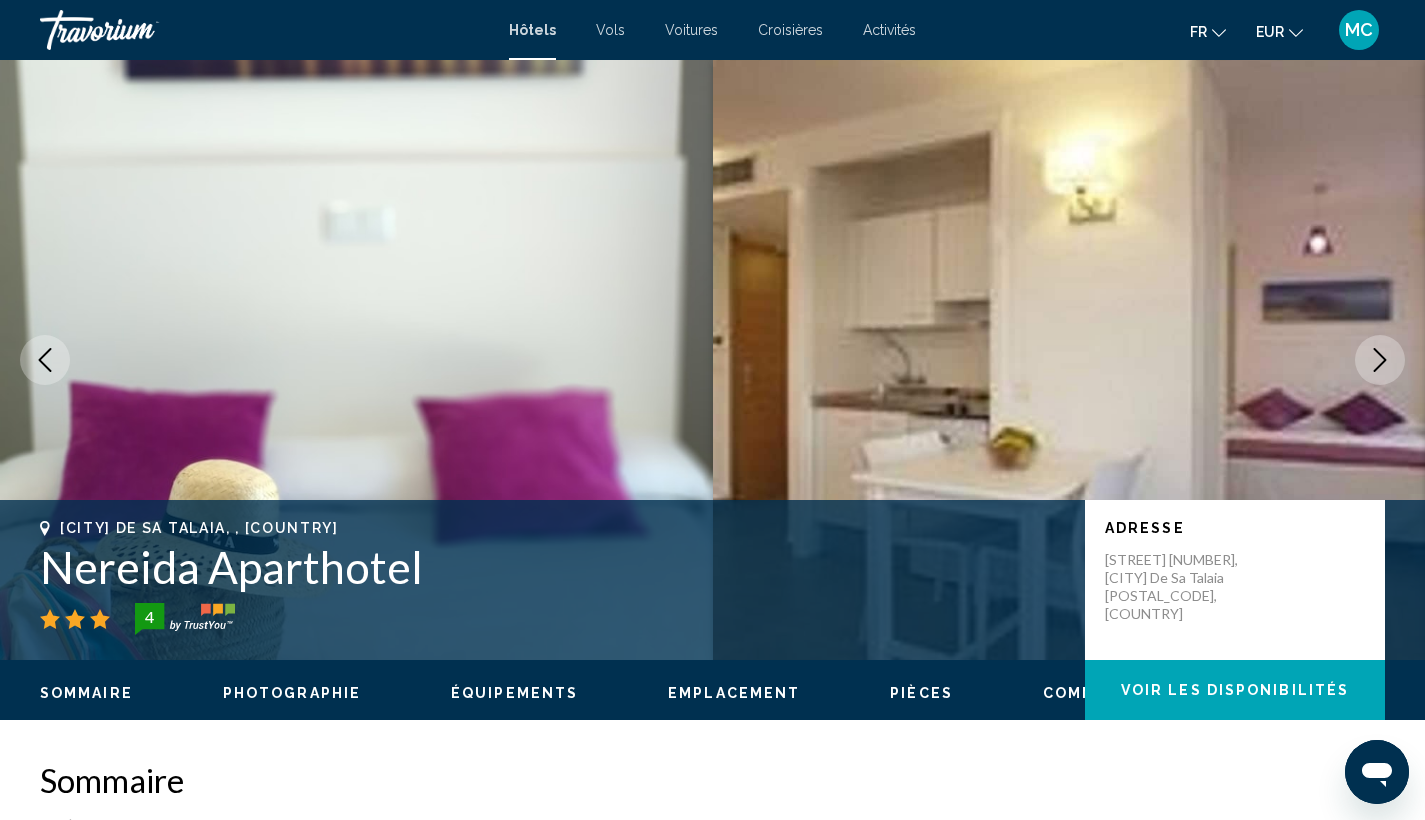 click 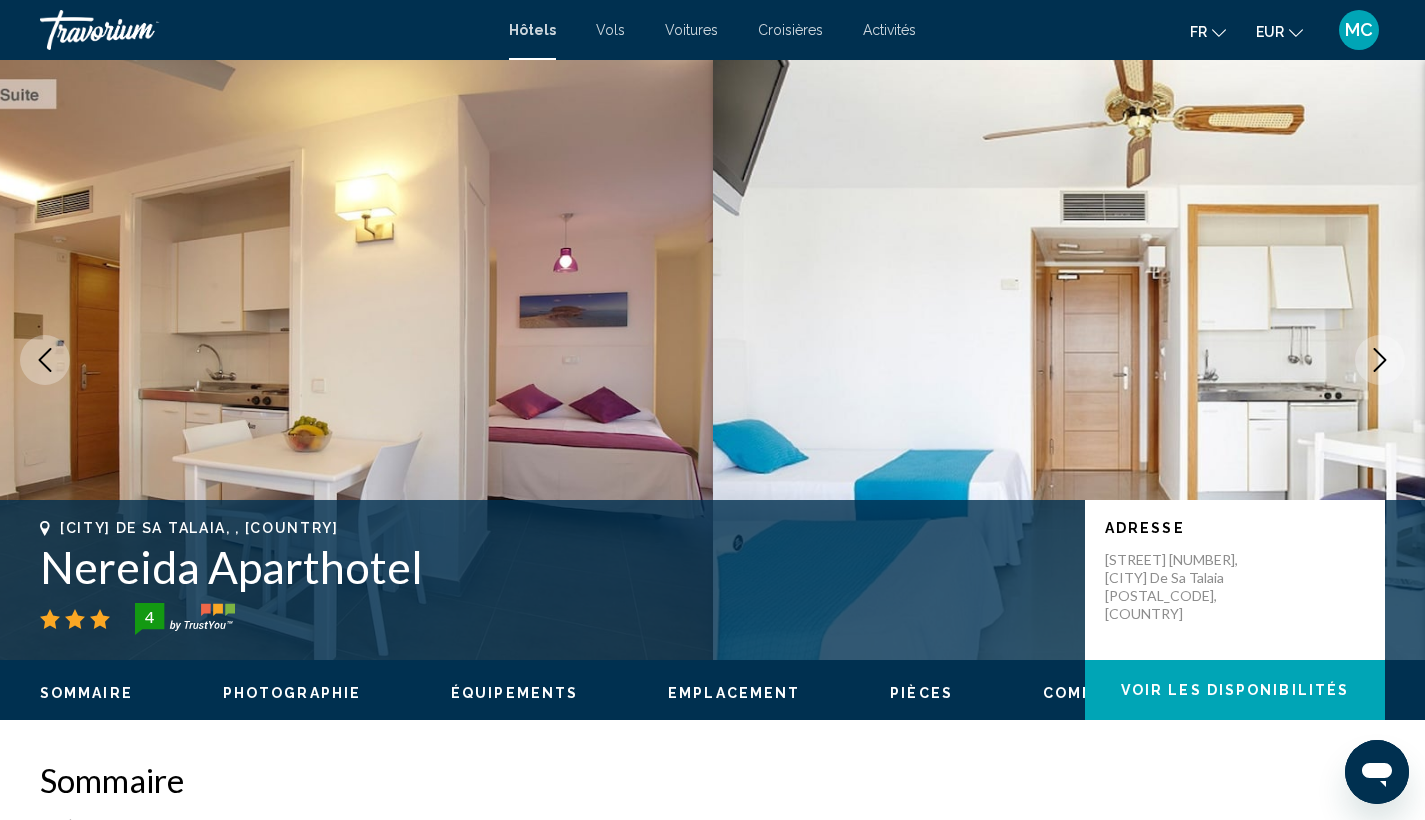 scroll, scrollTop: 0, scrollLeft: -1, axis: horizontal 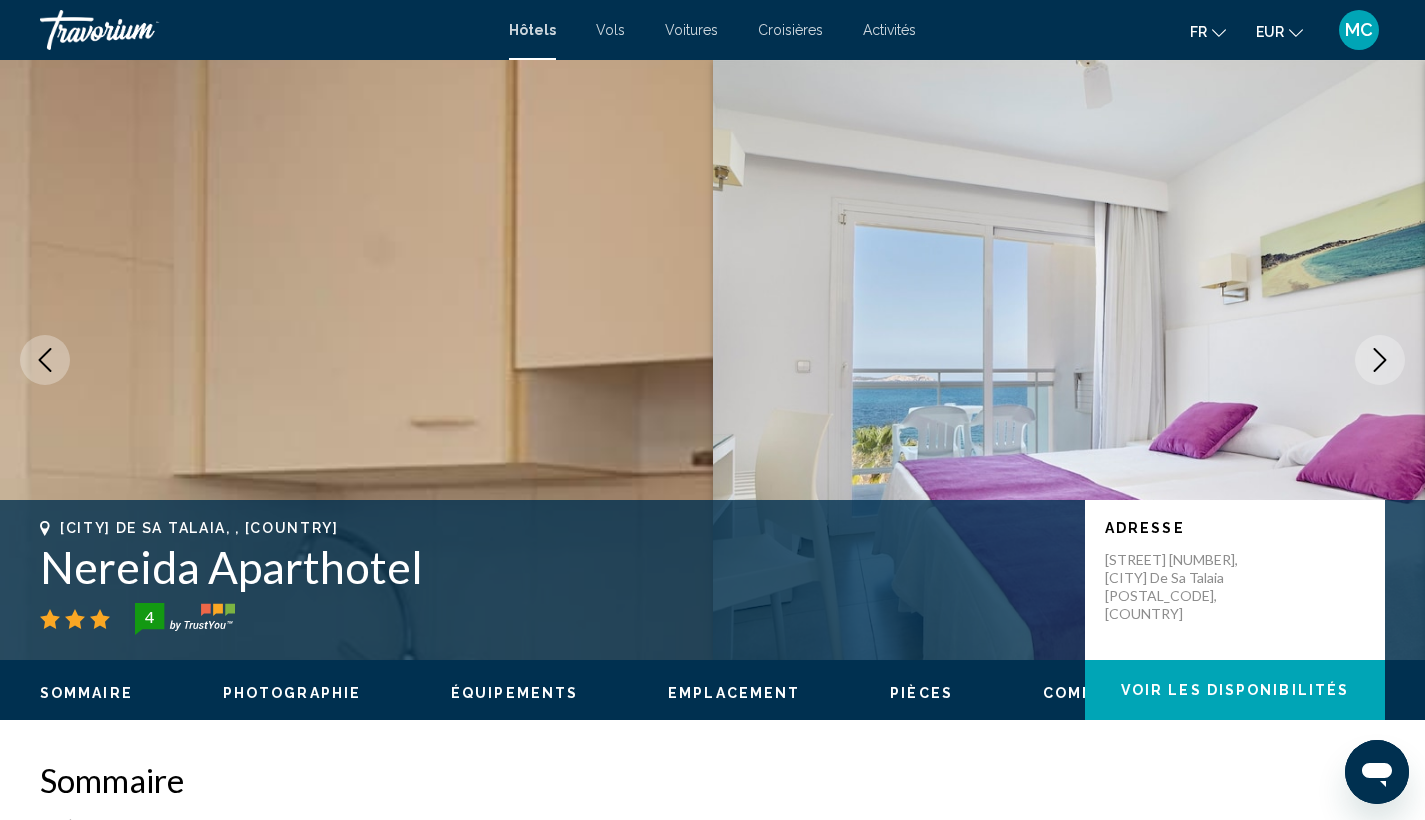 click 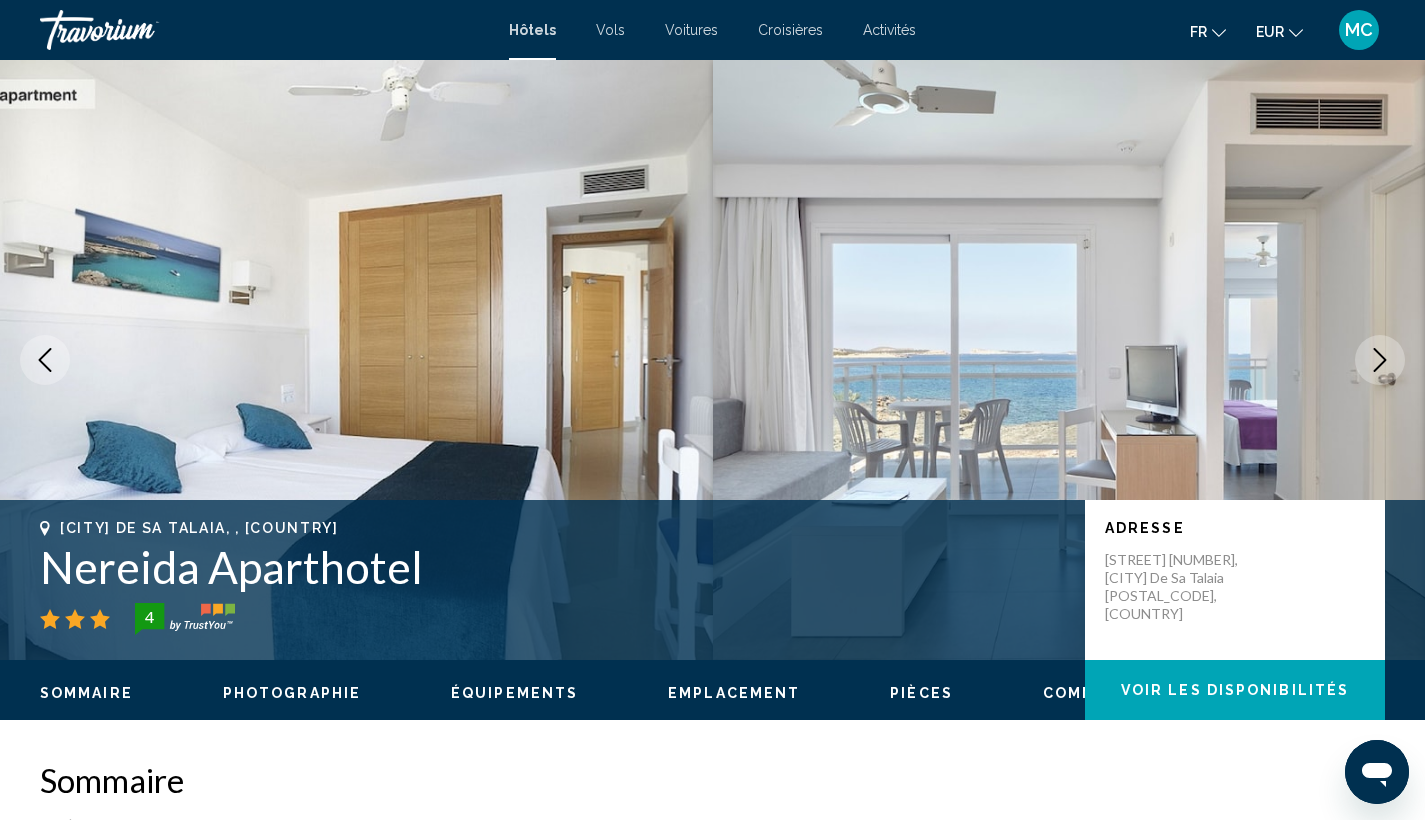 click 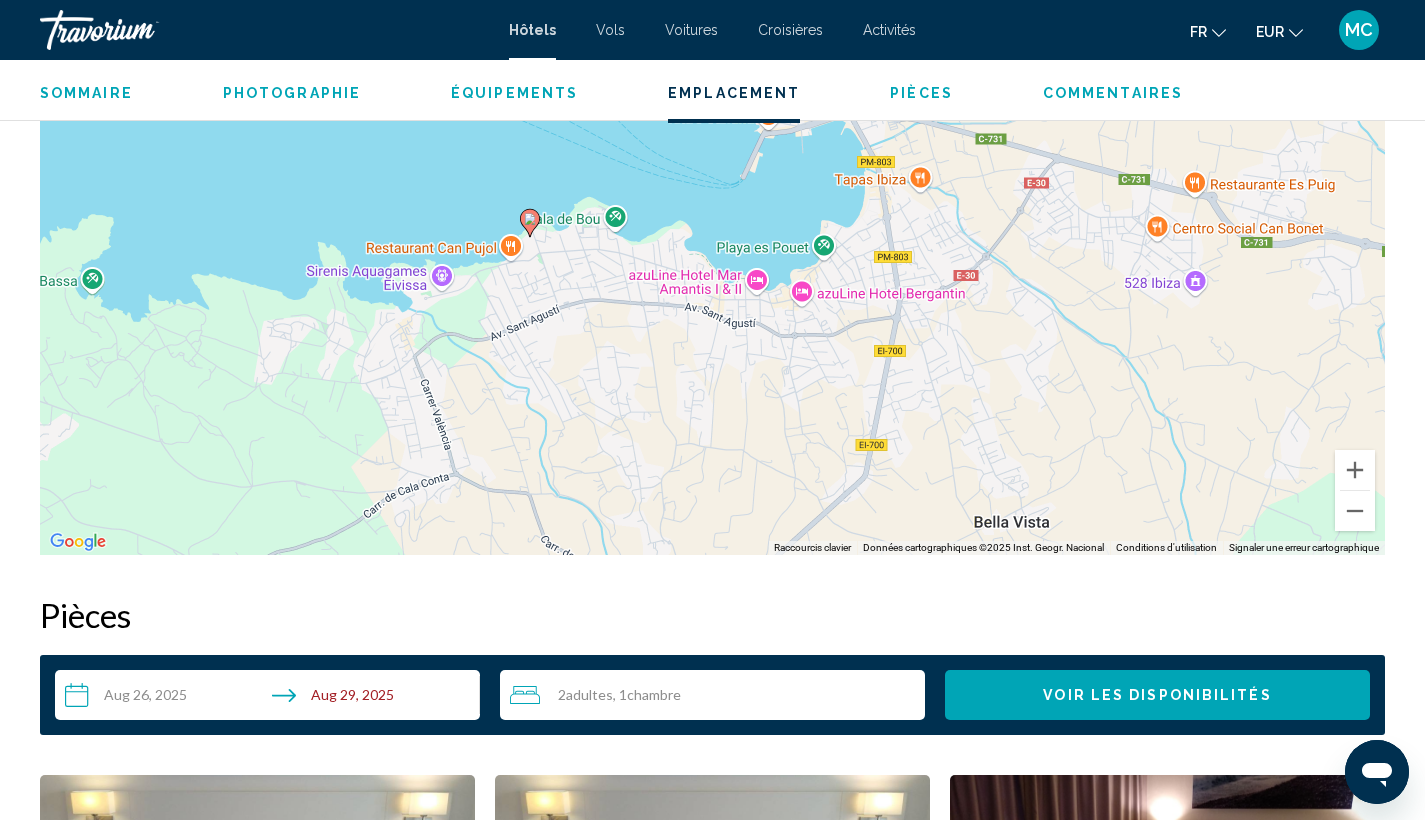 drag, startPoint x: 1006, startPoint y: 397, endPoint x: 835, endPoint y: 381, distance: 171.7469 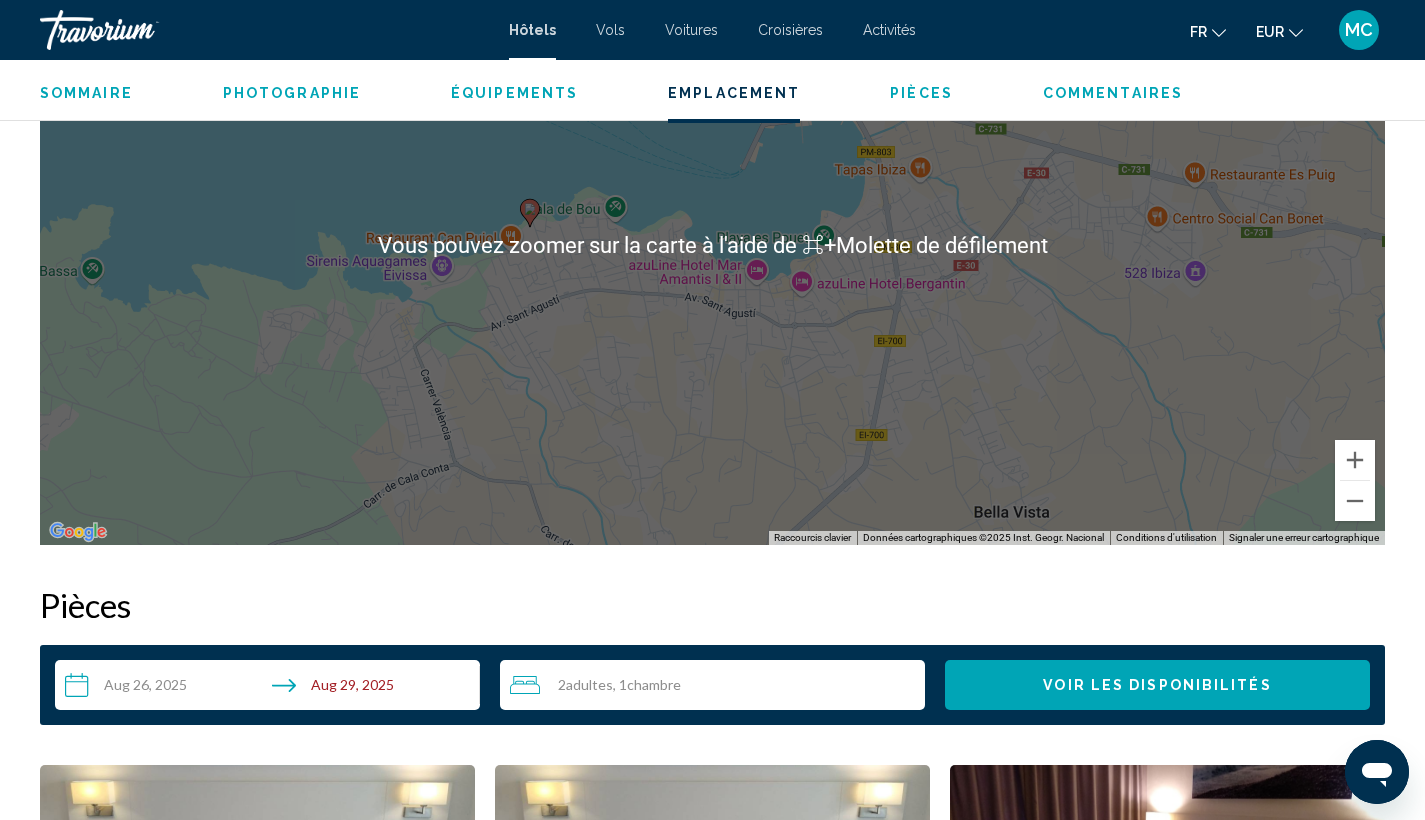scroll, scrollTop: 1807, scrollLeft: 0, axis: vertical 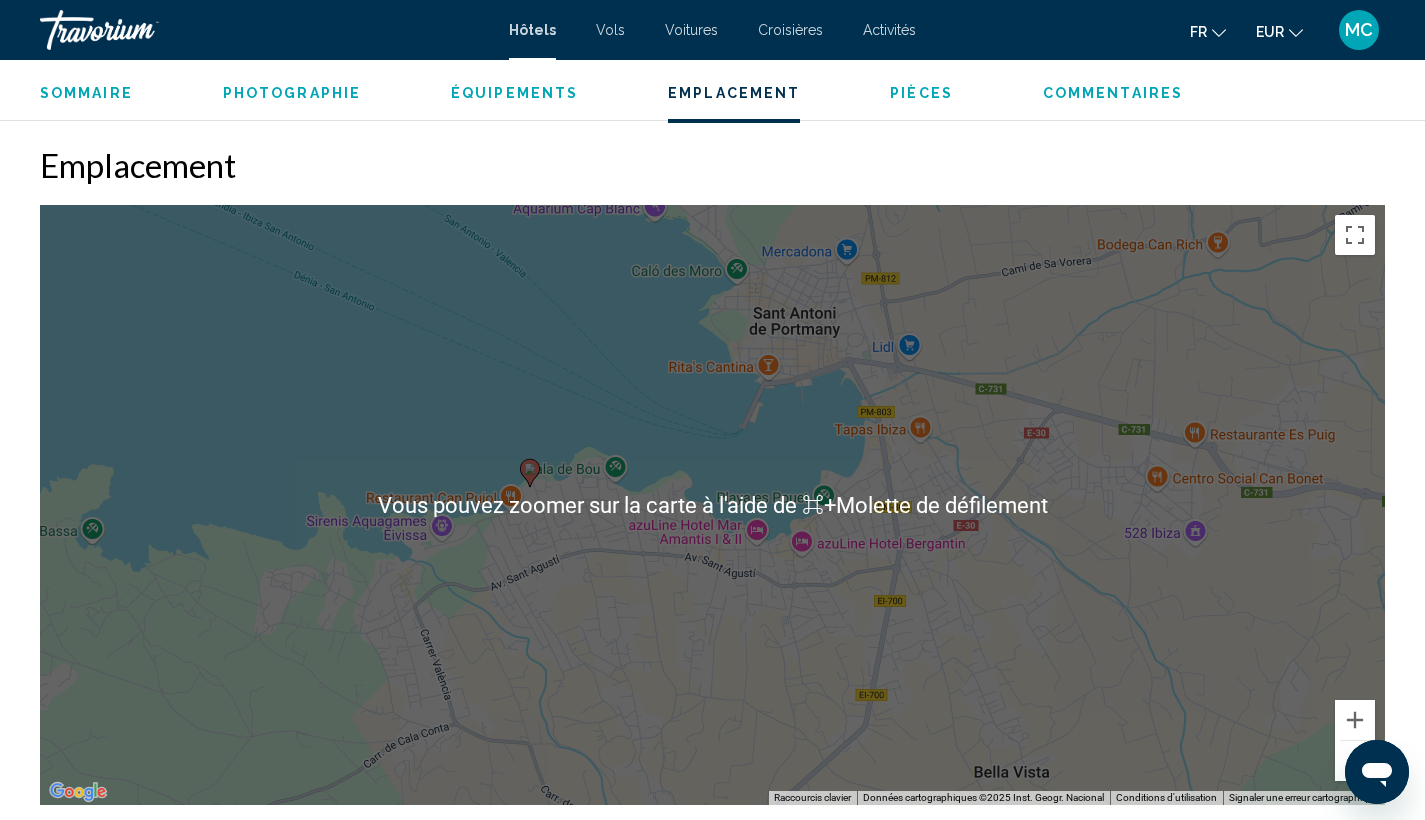drag, startPoint x: 971, startPoint y: 405, endPoint x: 1049, endPoint y: 421, distance: 79.624115 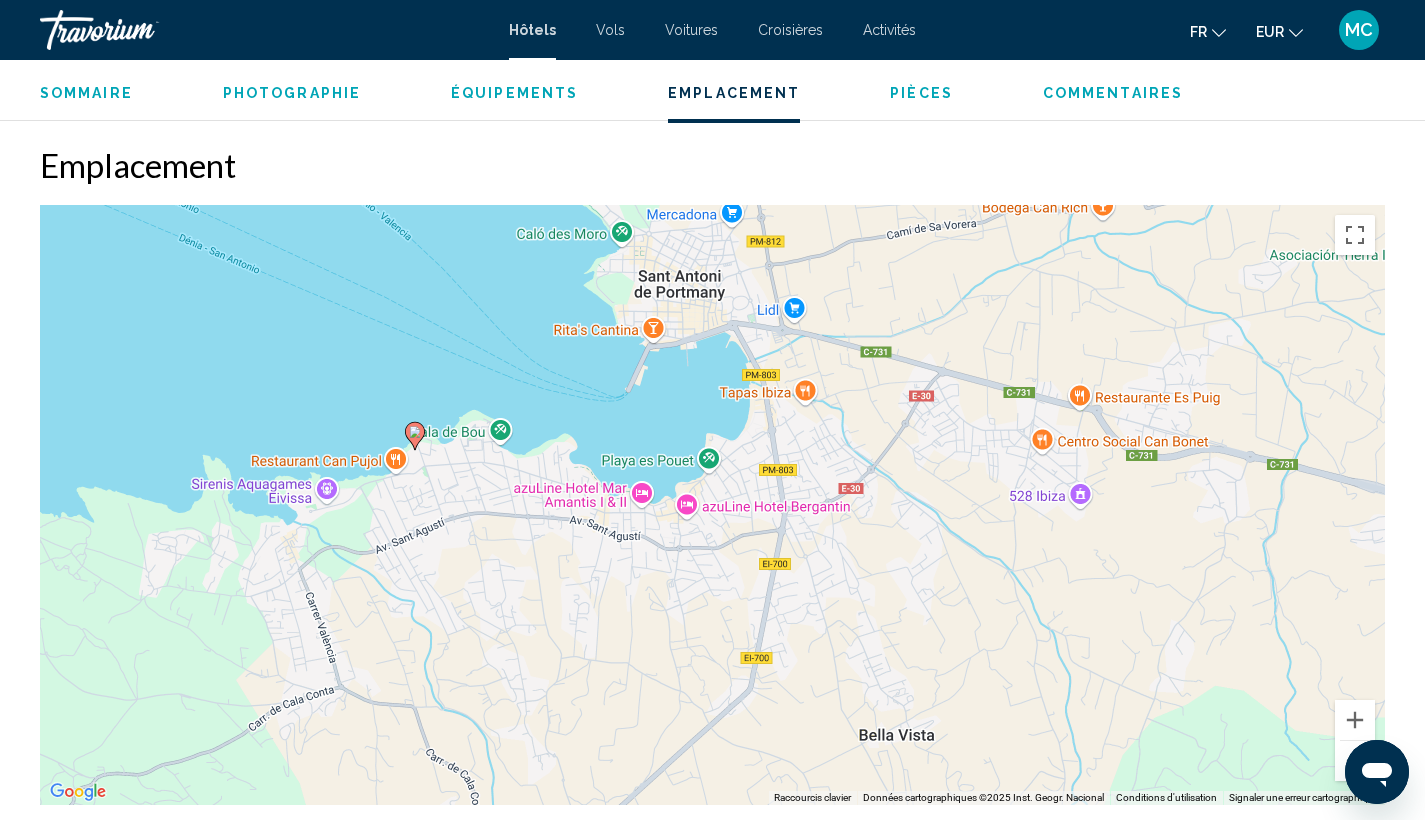 drag, startPoint x: 1001, startPoint y: 516, endPoint x: 826, endPoint y: 449, distance: 187.3873 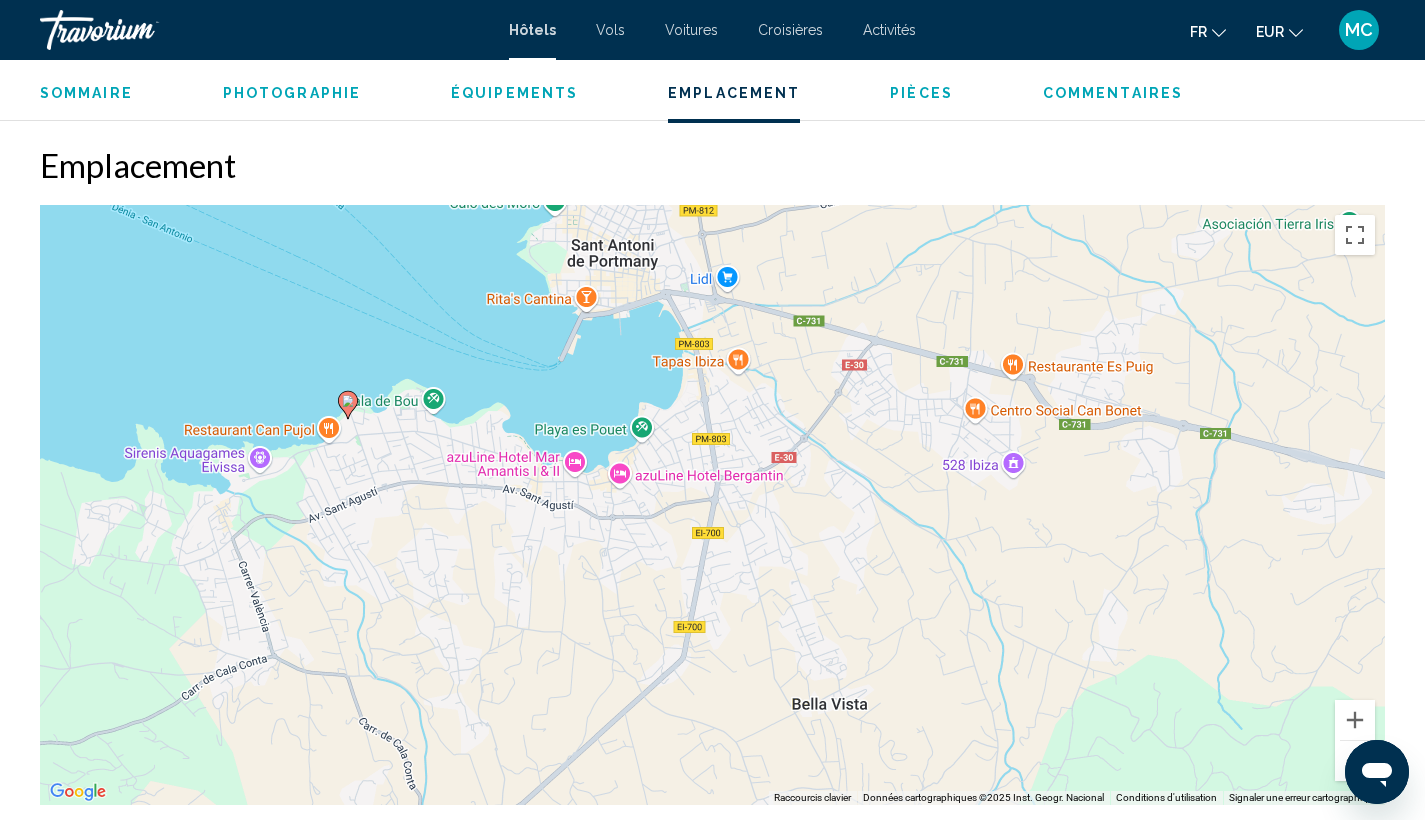 click at bounding box center [1355, 761] 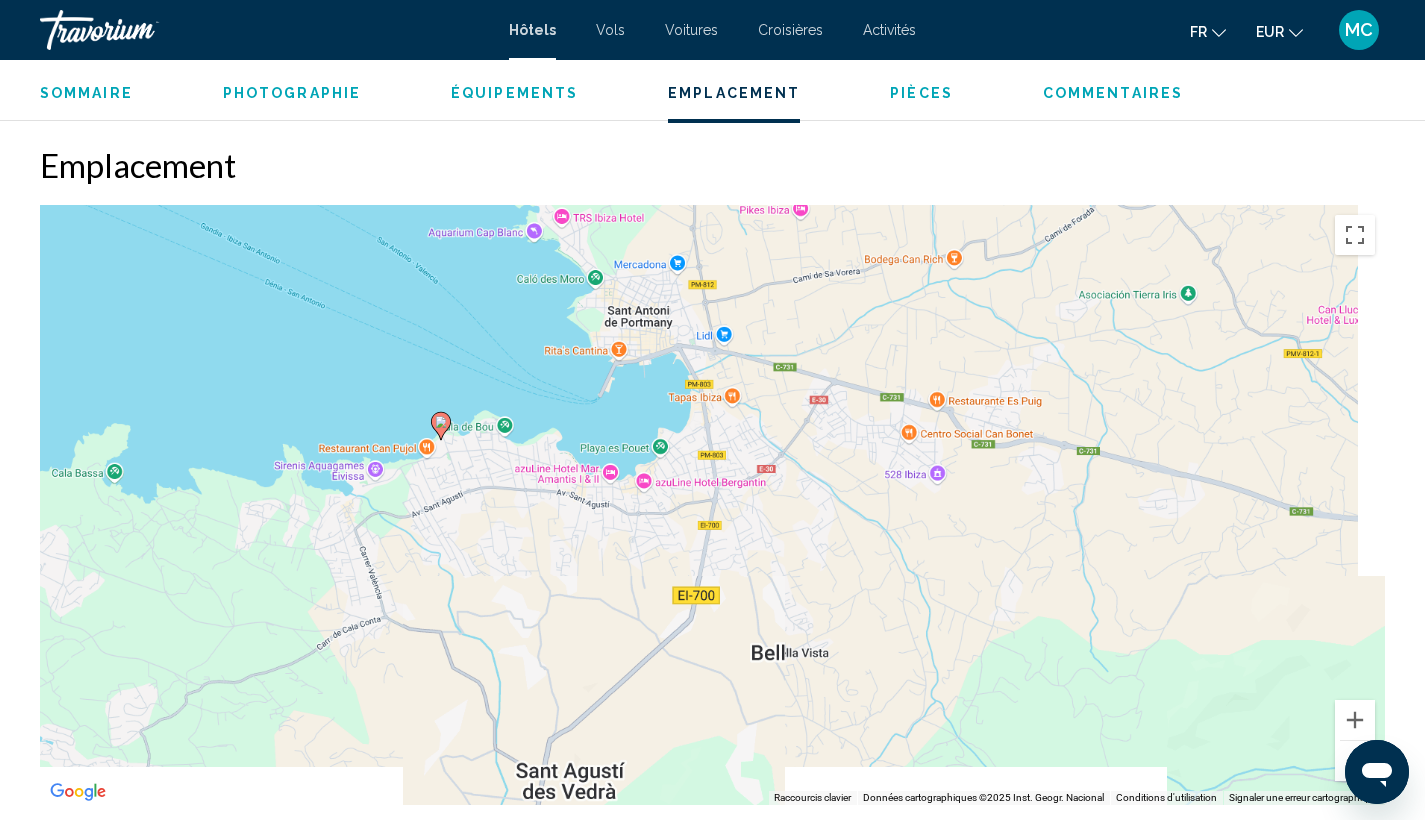 click at bounding box center (1355, 761) 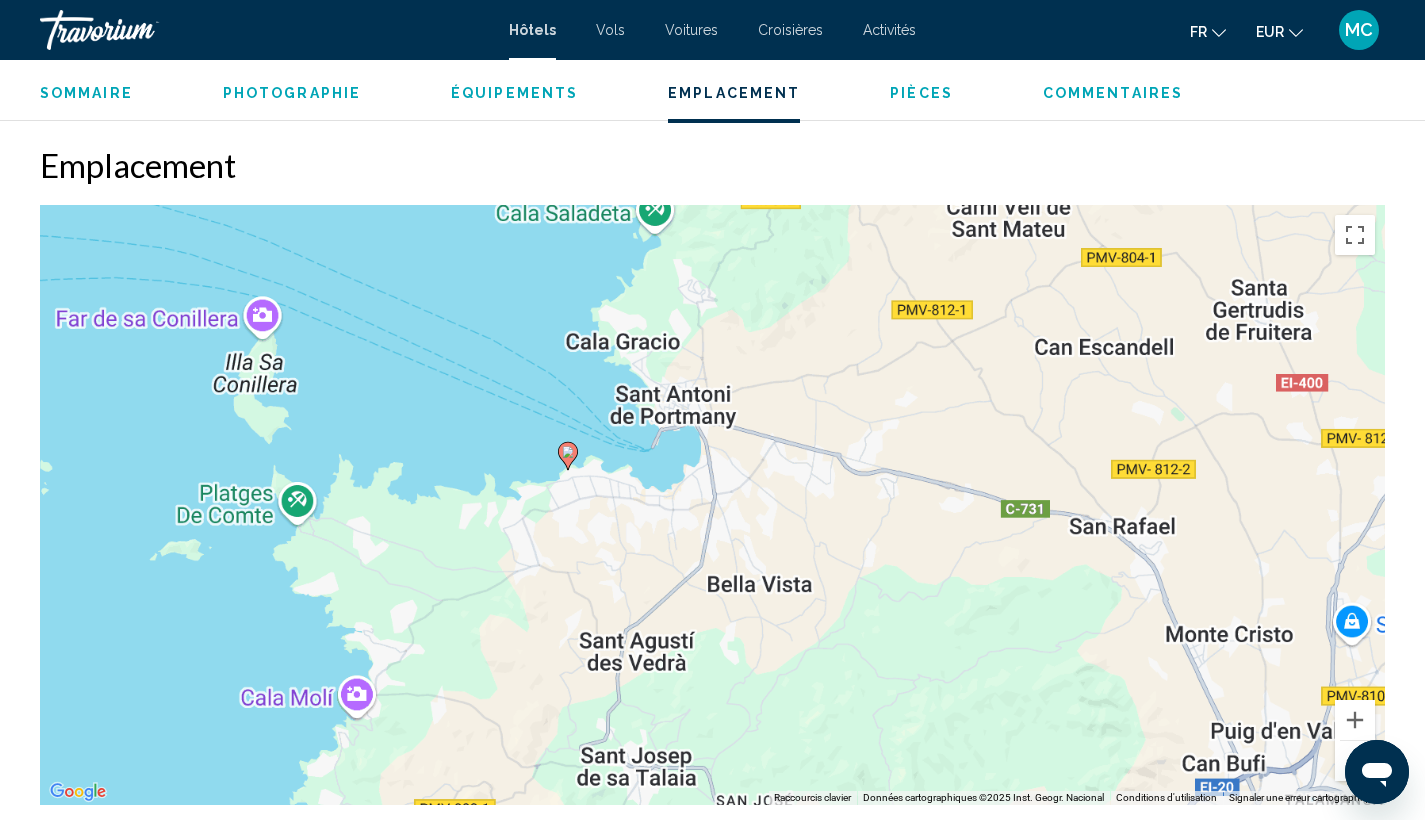 click at bounding box center (1355, 761) 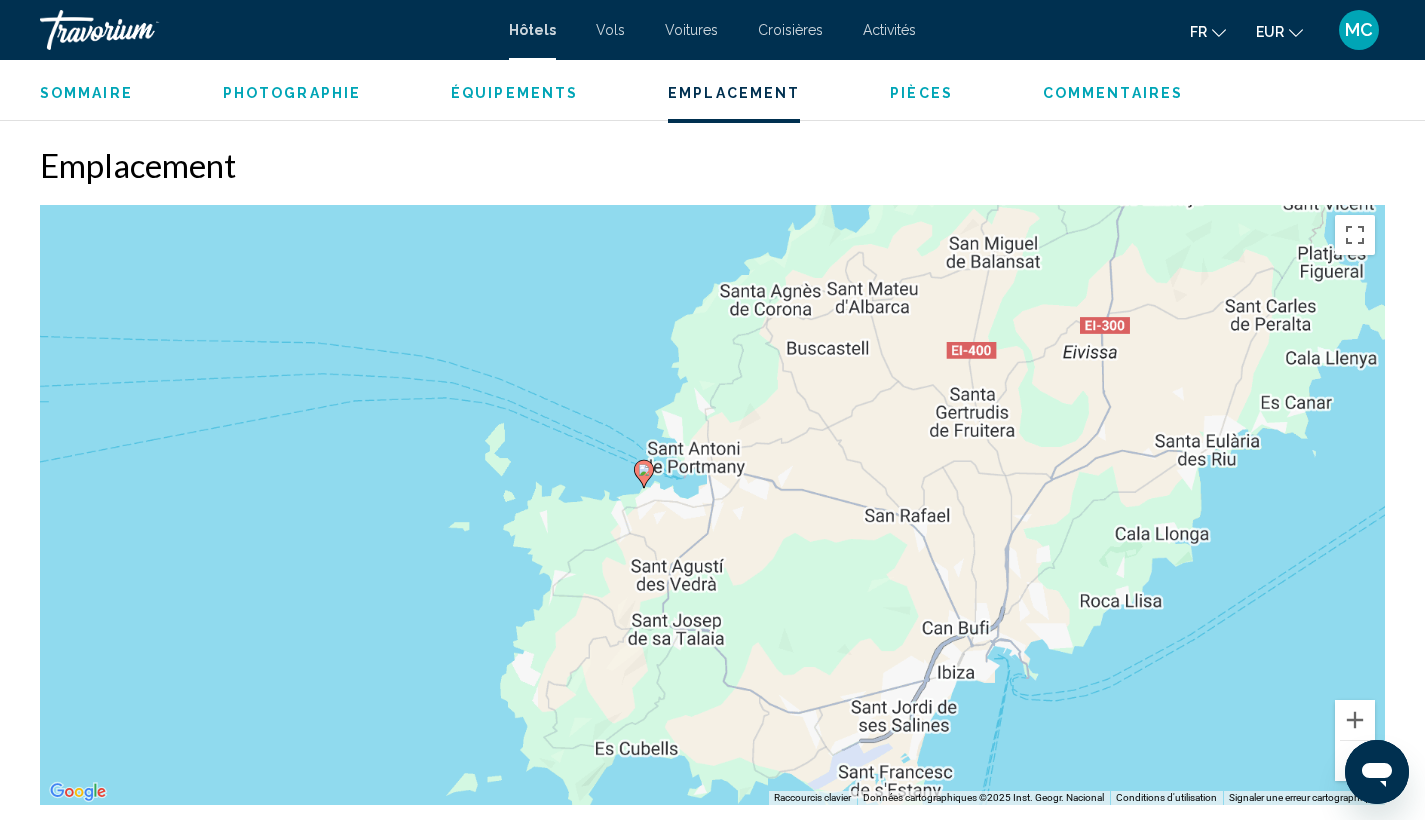 click at bounding box center [1355, 761] 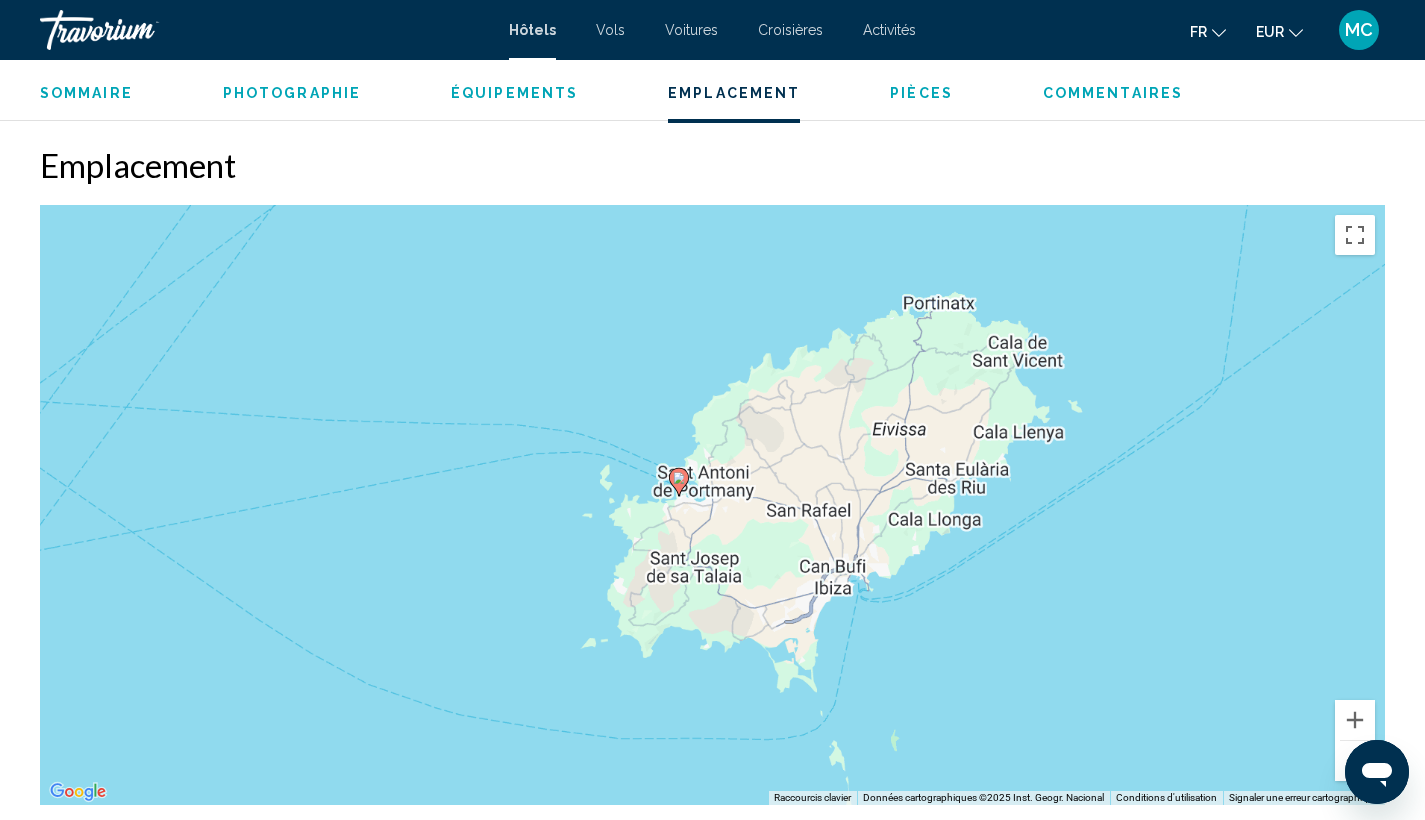 click at bounding box center [1355, 761] 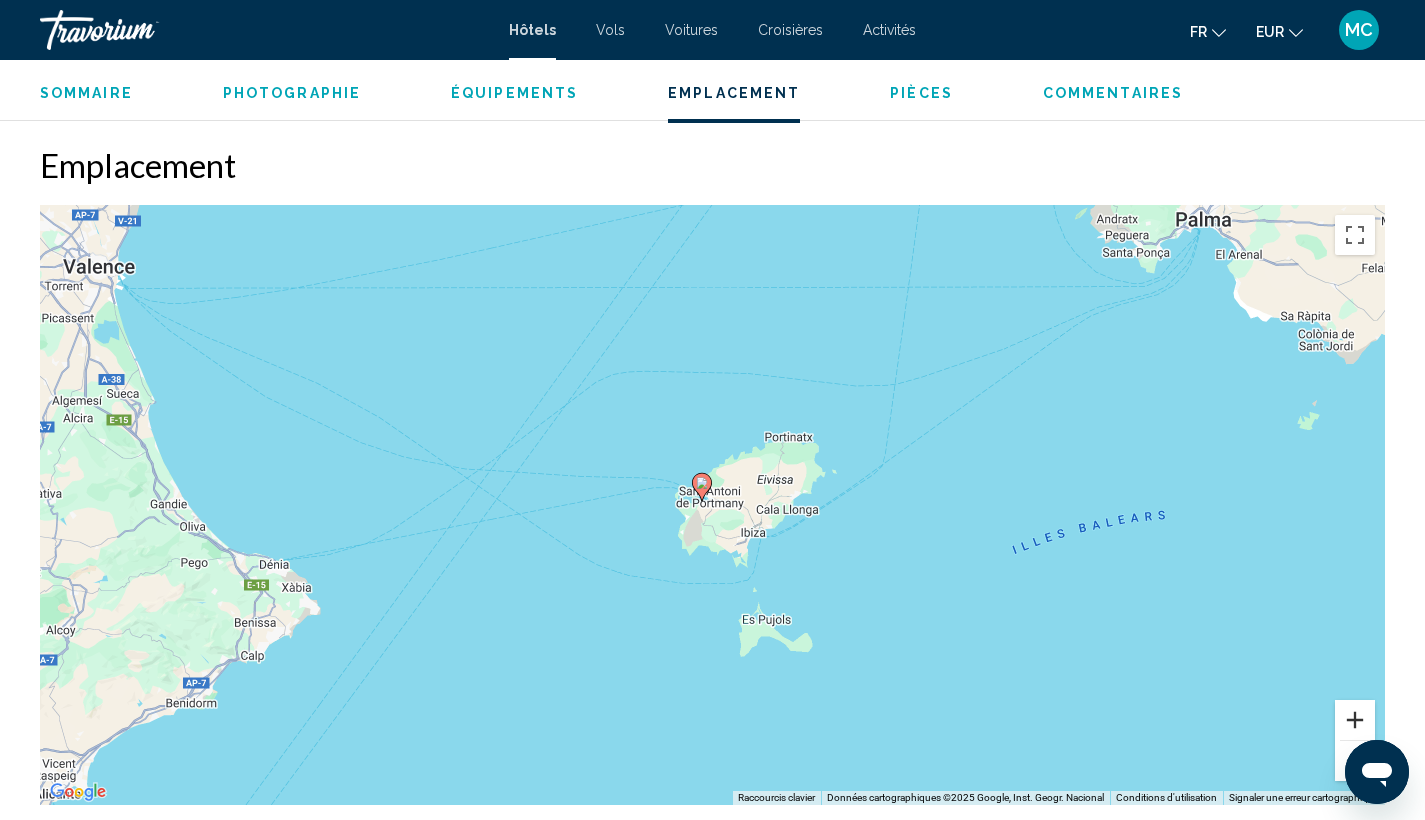 click at bounding box center (1355, 720) 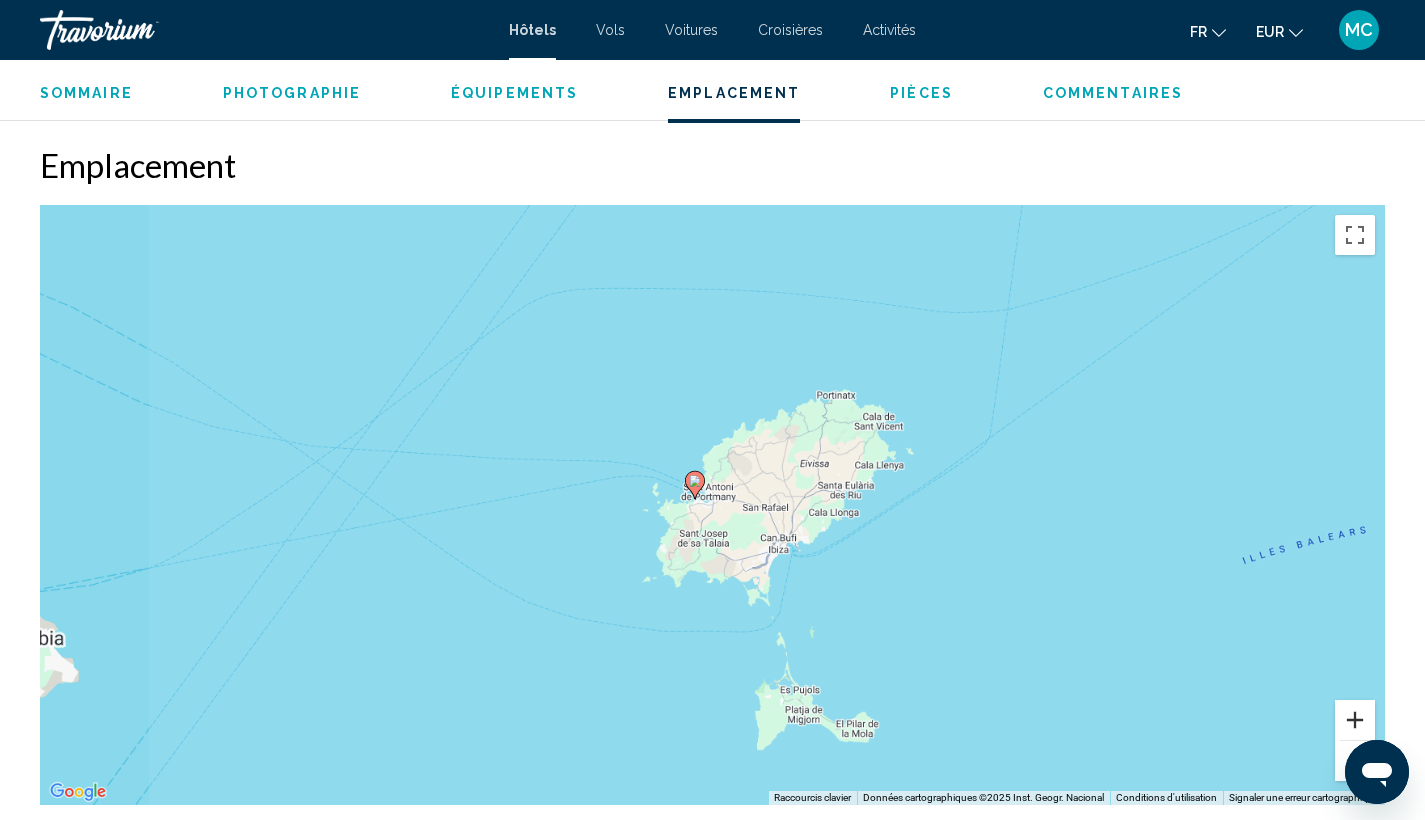 click at bounding box center (1355, 720) 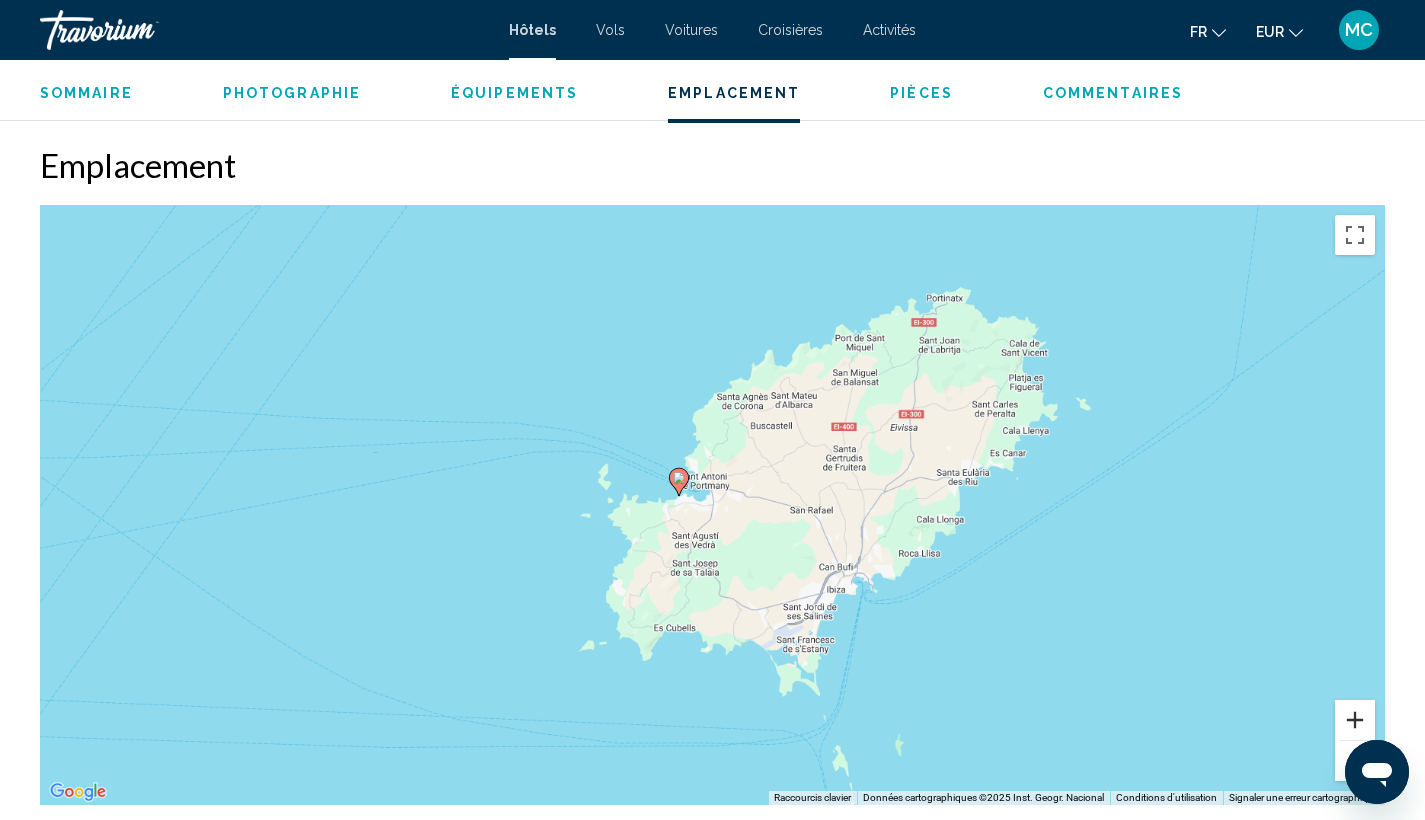 click at bounding box center [1355, 720] 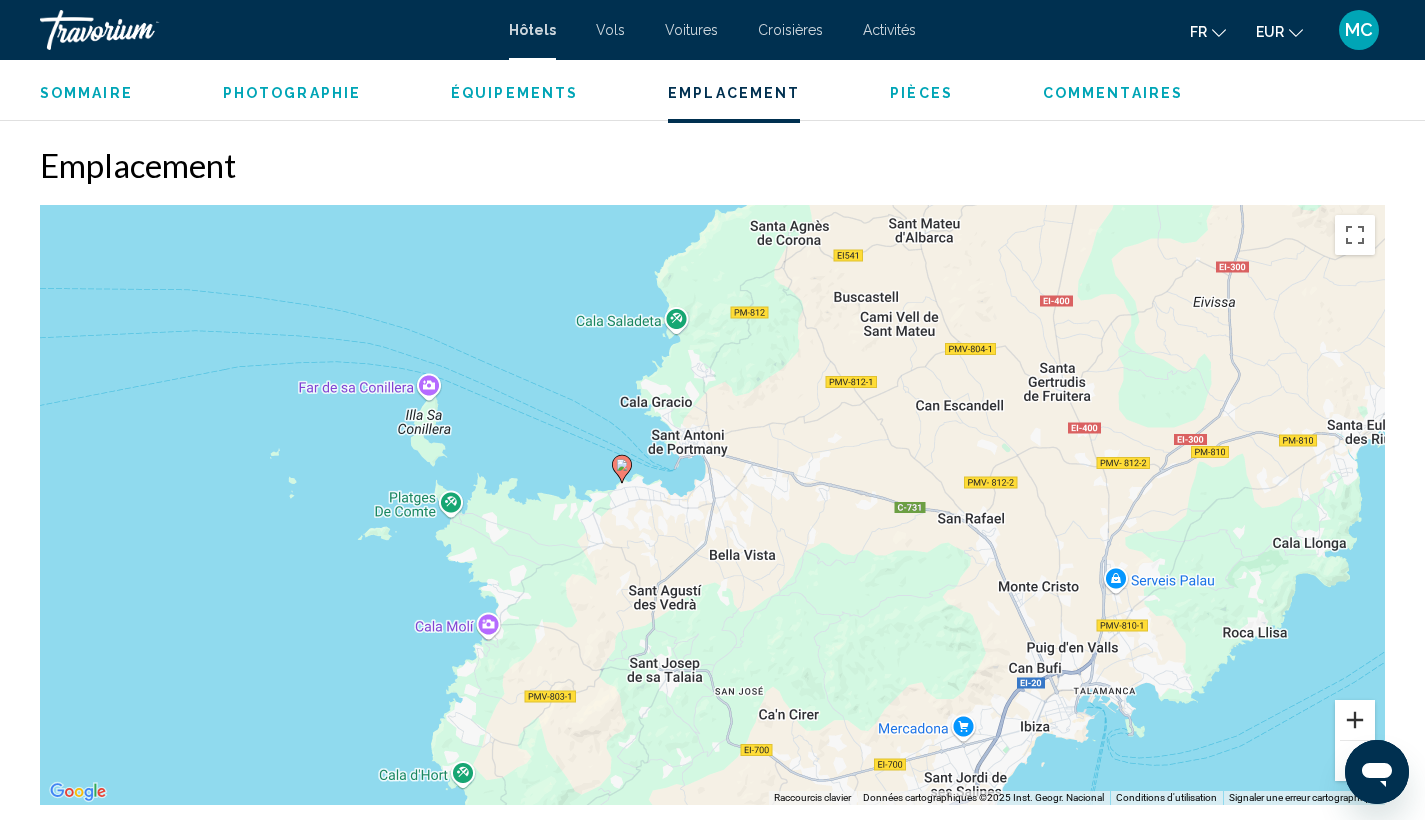 click at bounding box center [1355, 720] 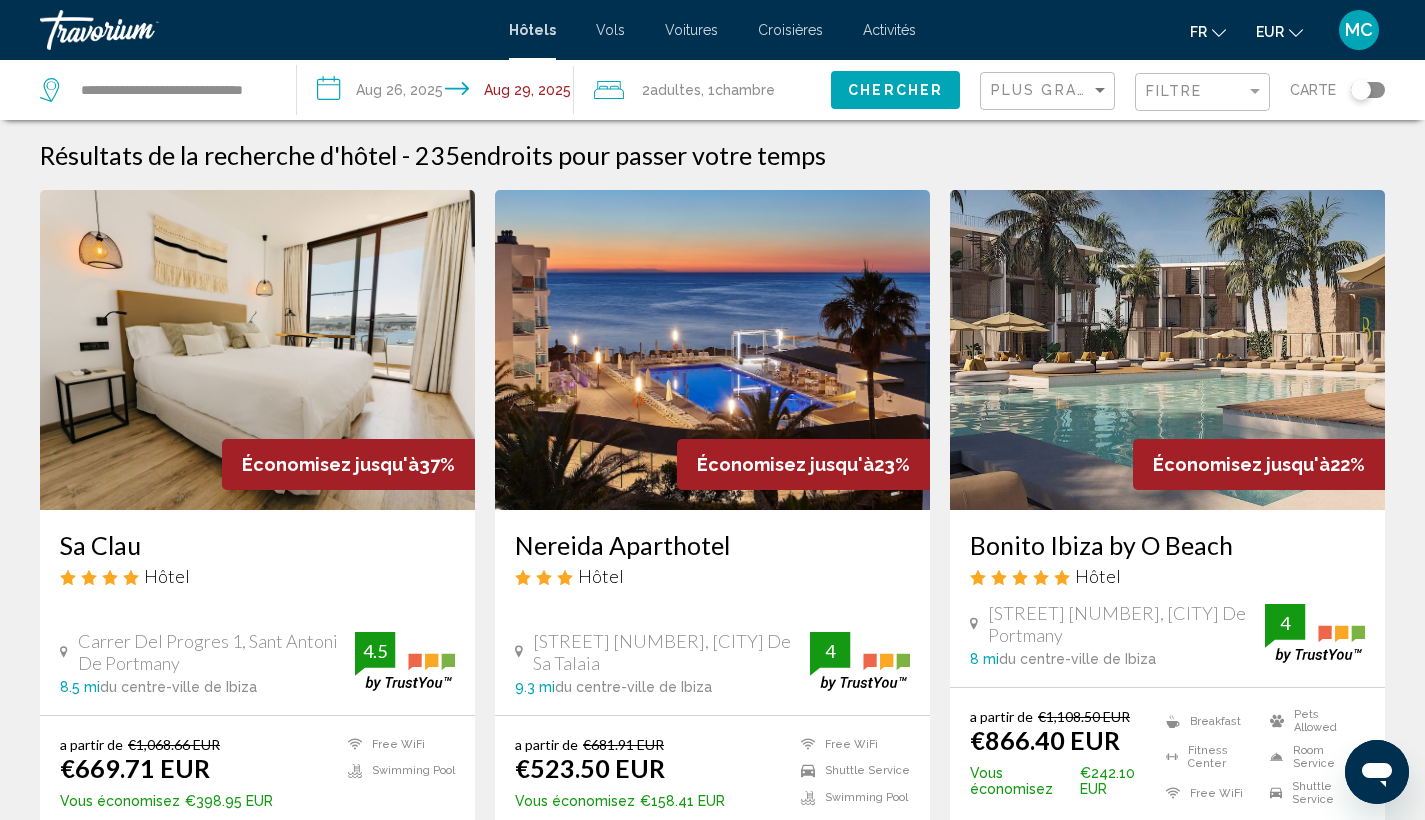 scroll, scrollTop: 35, scrollLeft: 0, axis: vertical 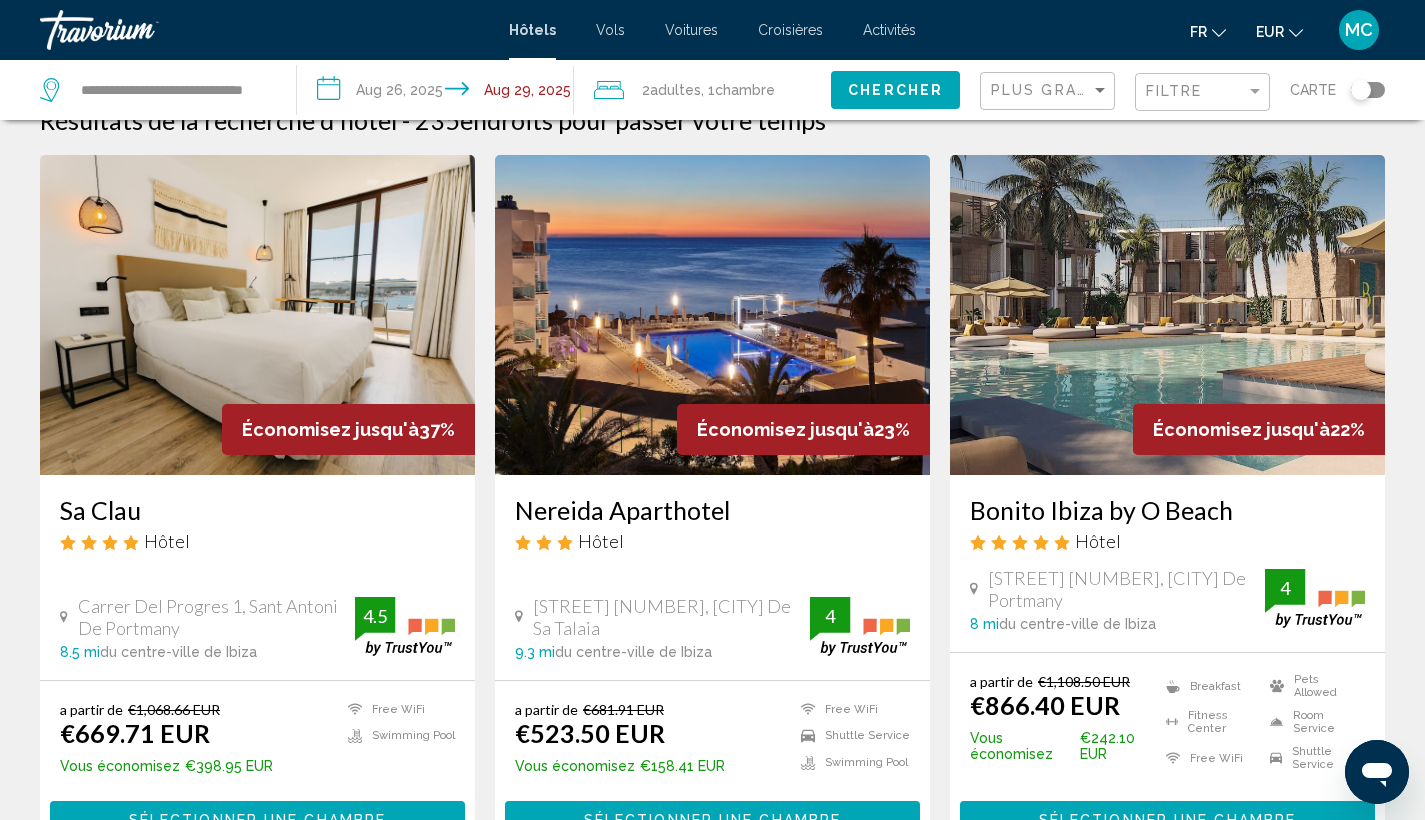 click at bounding box center [1167, 315] 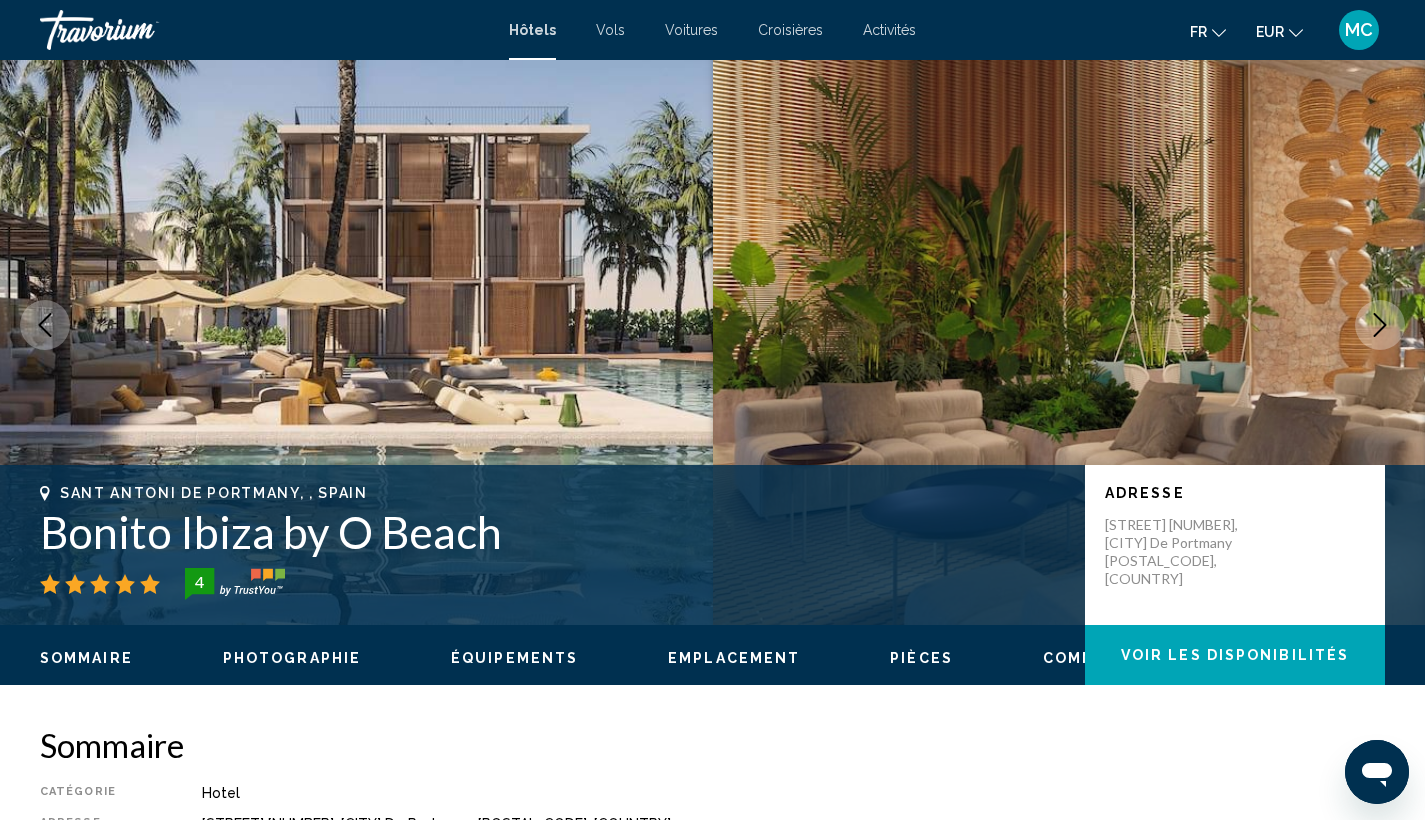 scroll, scrollTop: 0, scrollLeft: 0, axis: both 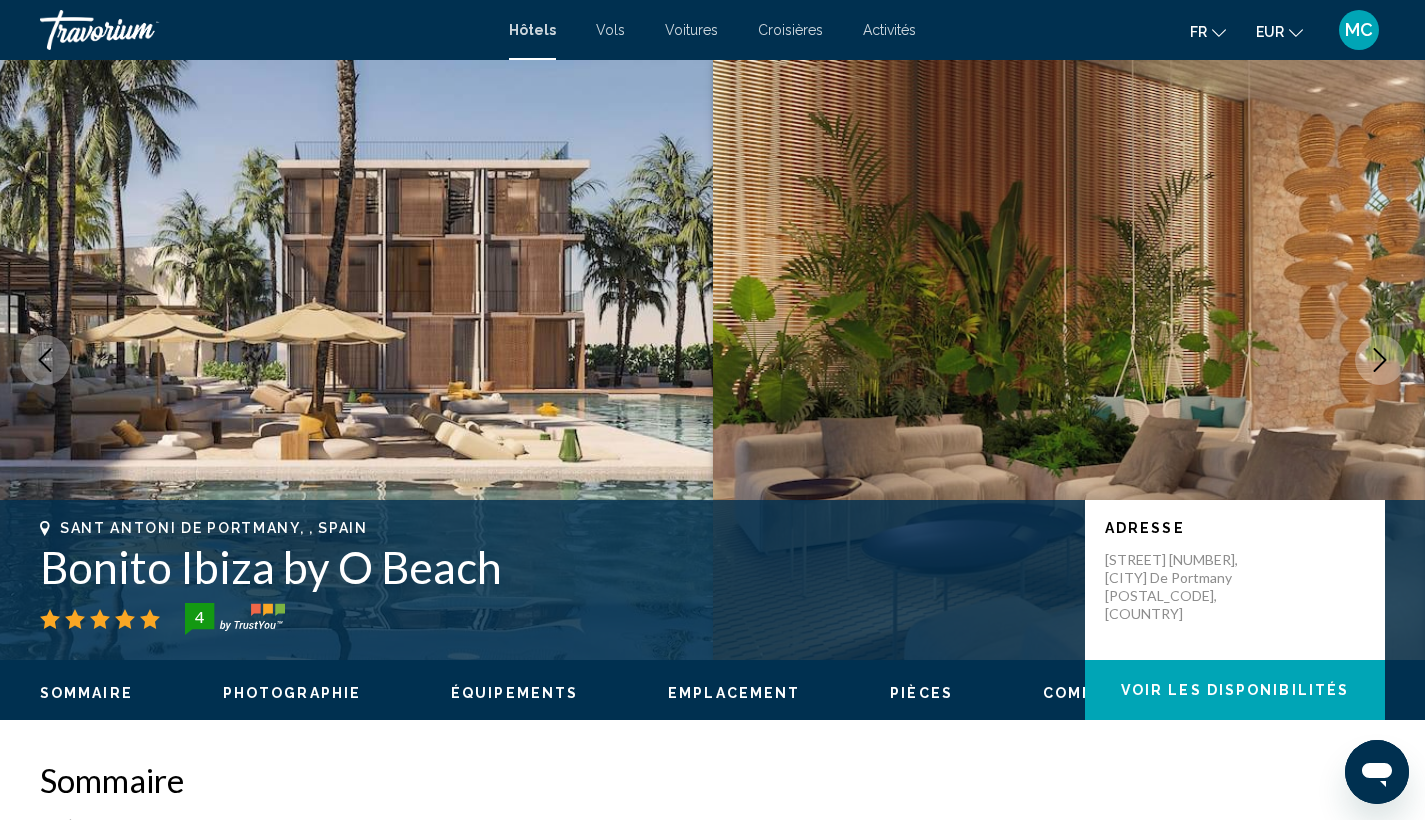 click 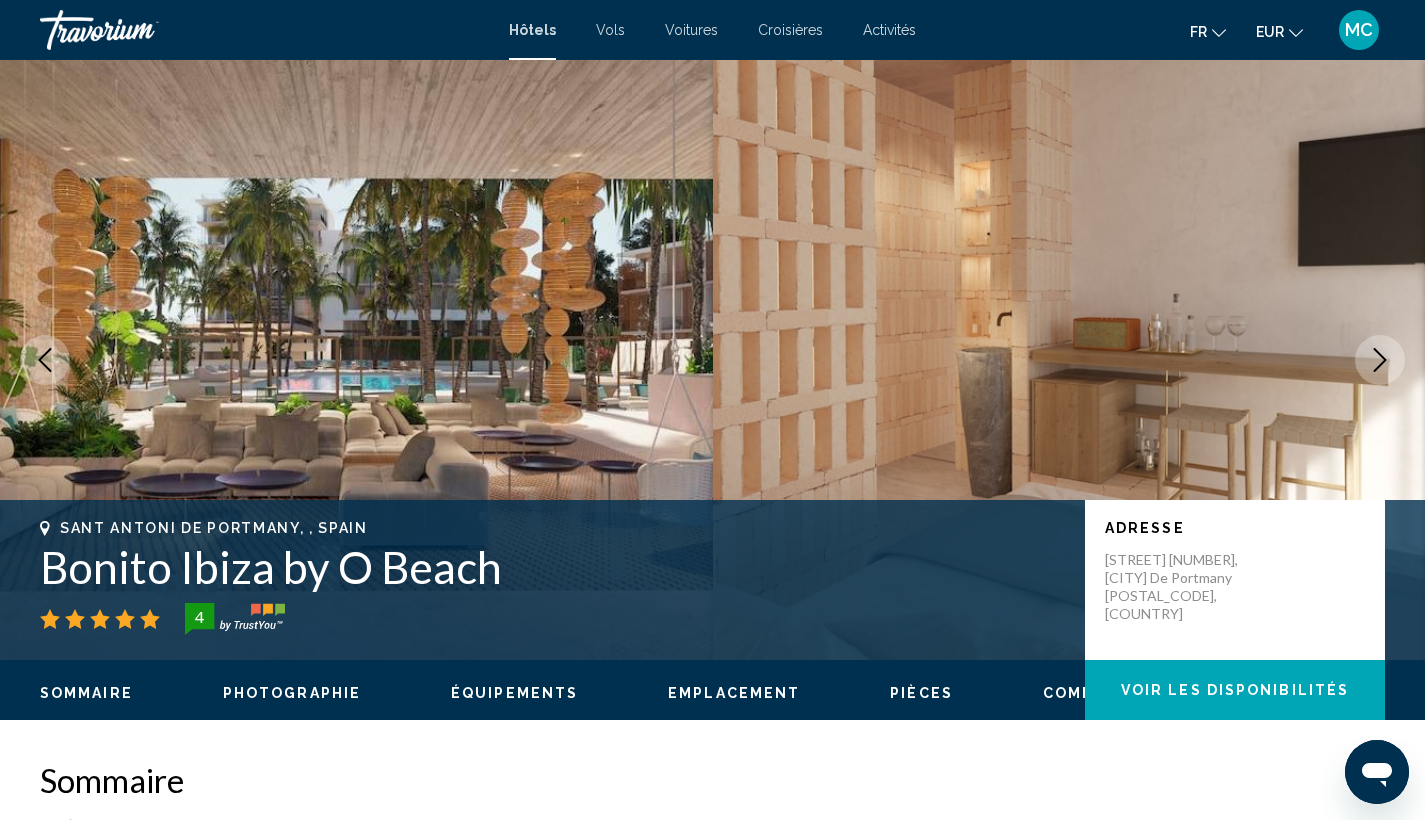 scroll, scrollTop: 0, scrollLeft: 0, axis: both 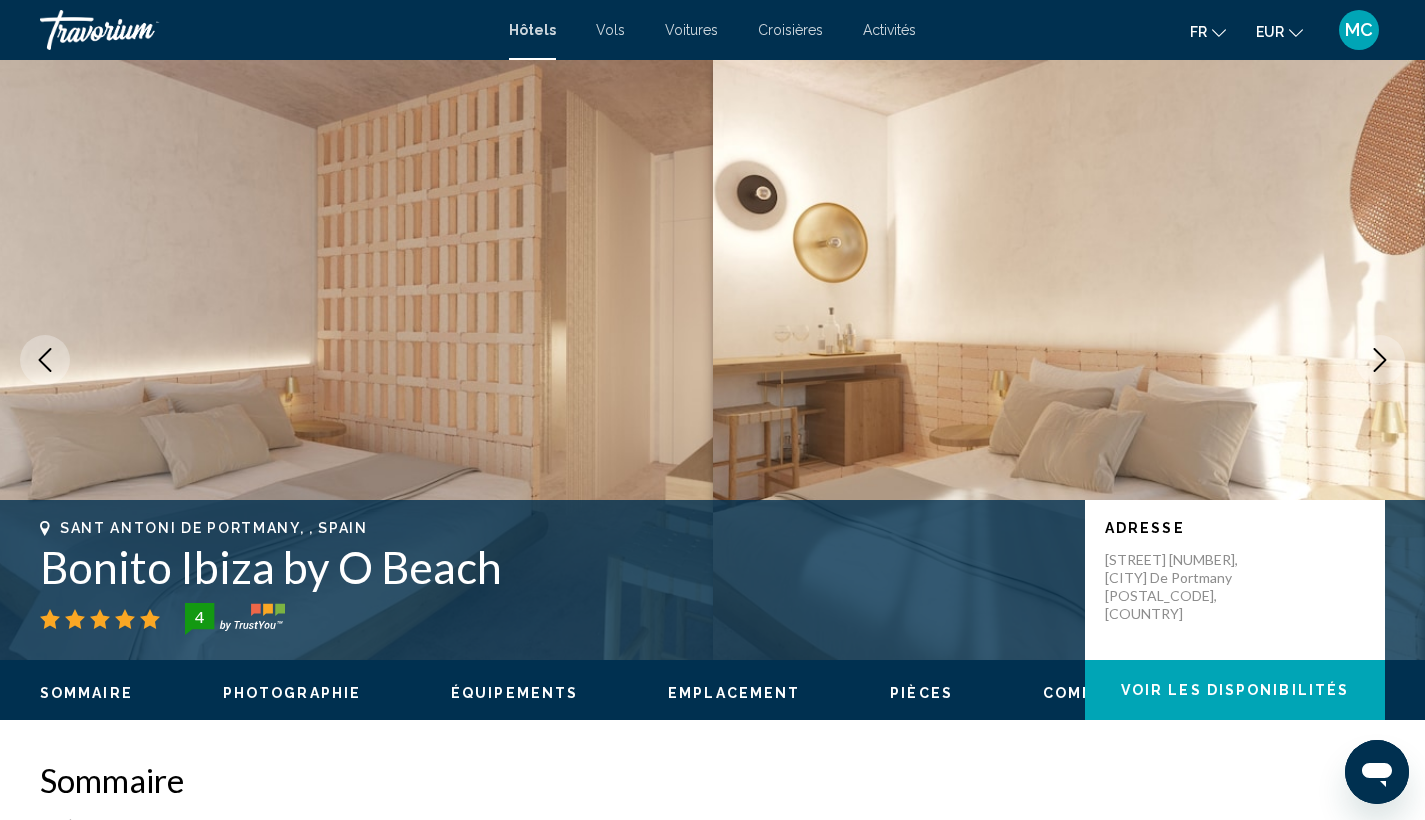 click 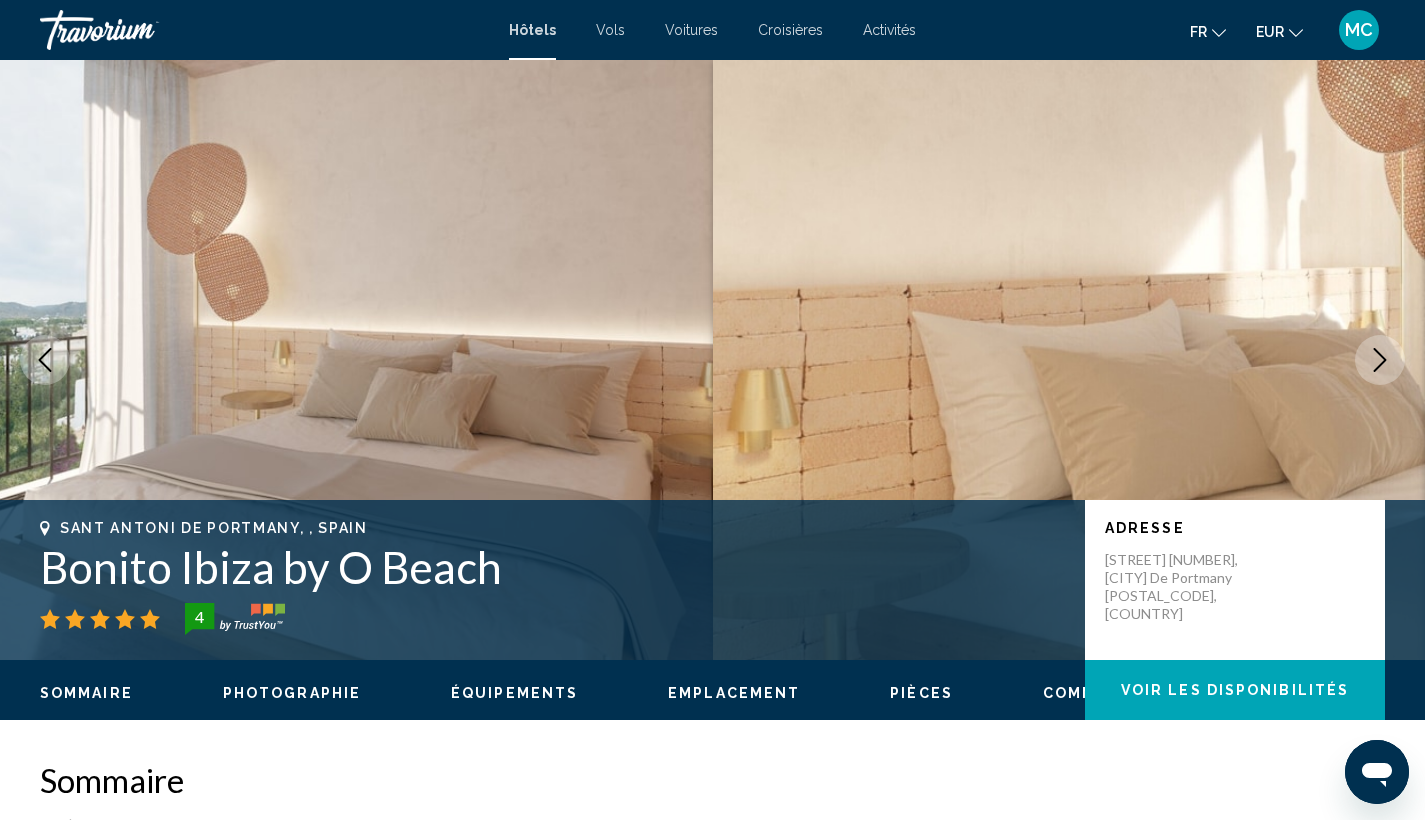 scroll, scrollTop: 0, scrollLeft: 0, axis: both 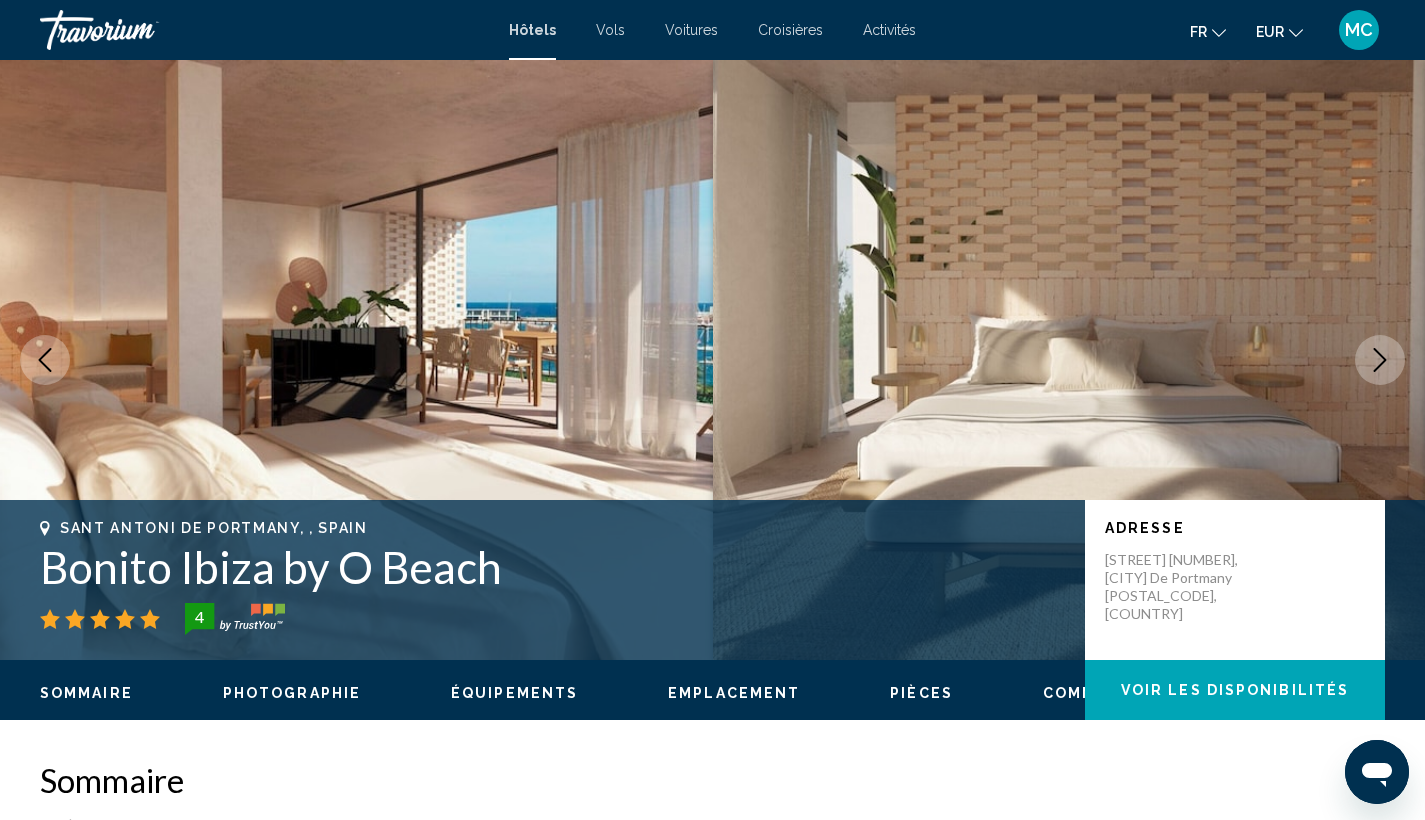 click 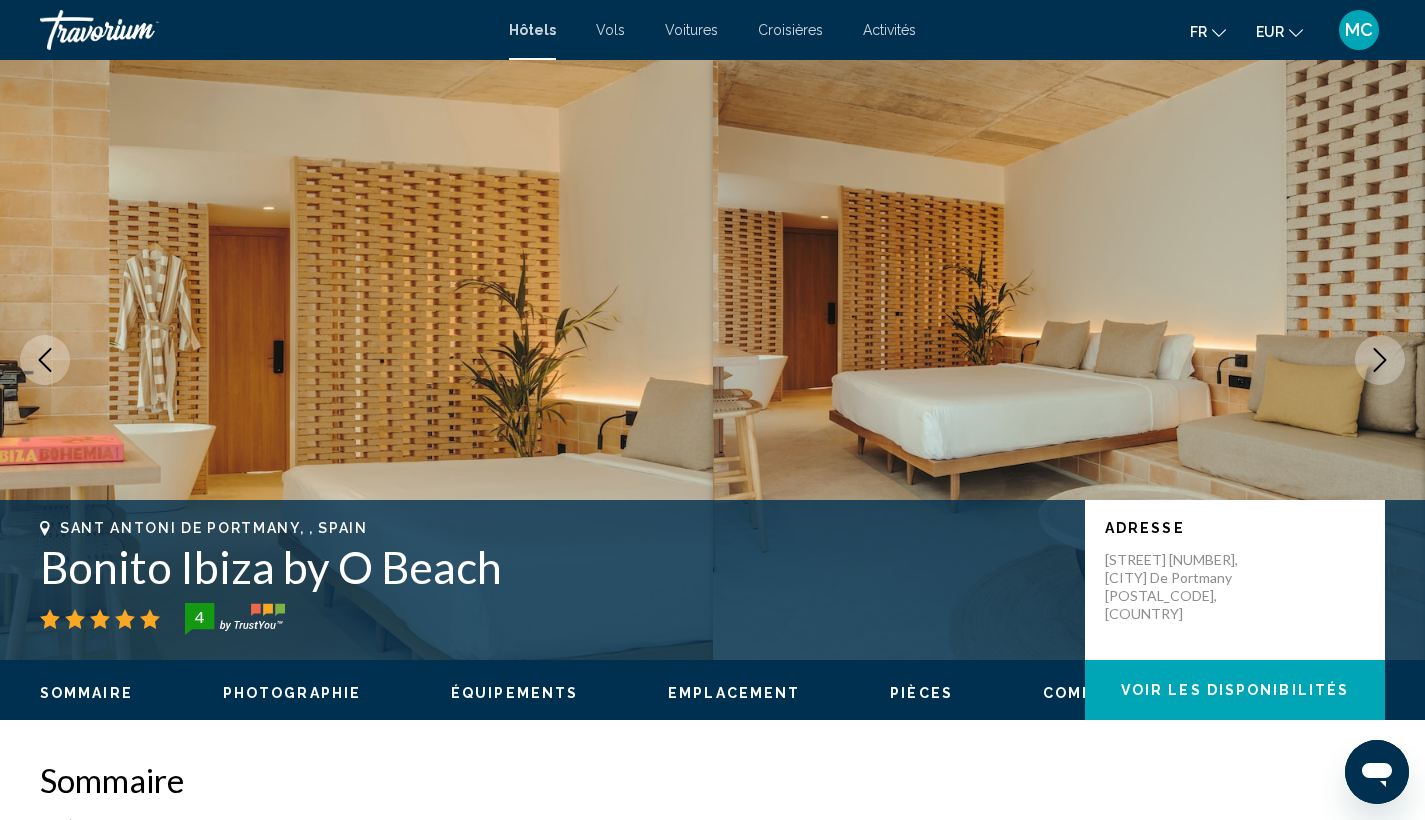 scroll, scrollTop: 0, scrollLeft: 0, axis: both 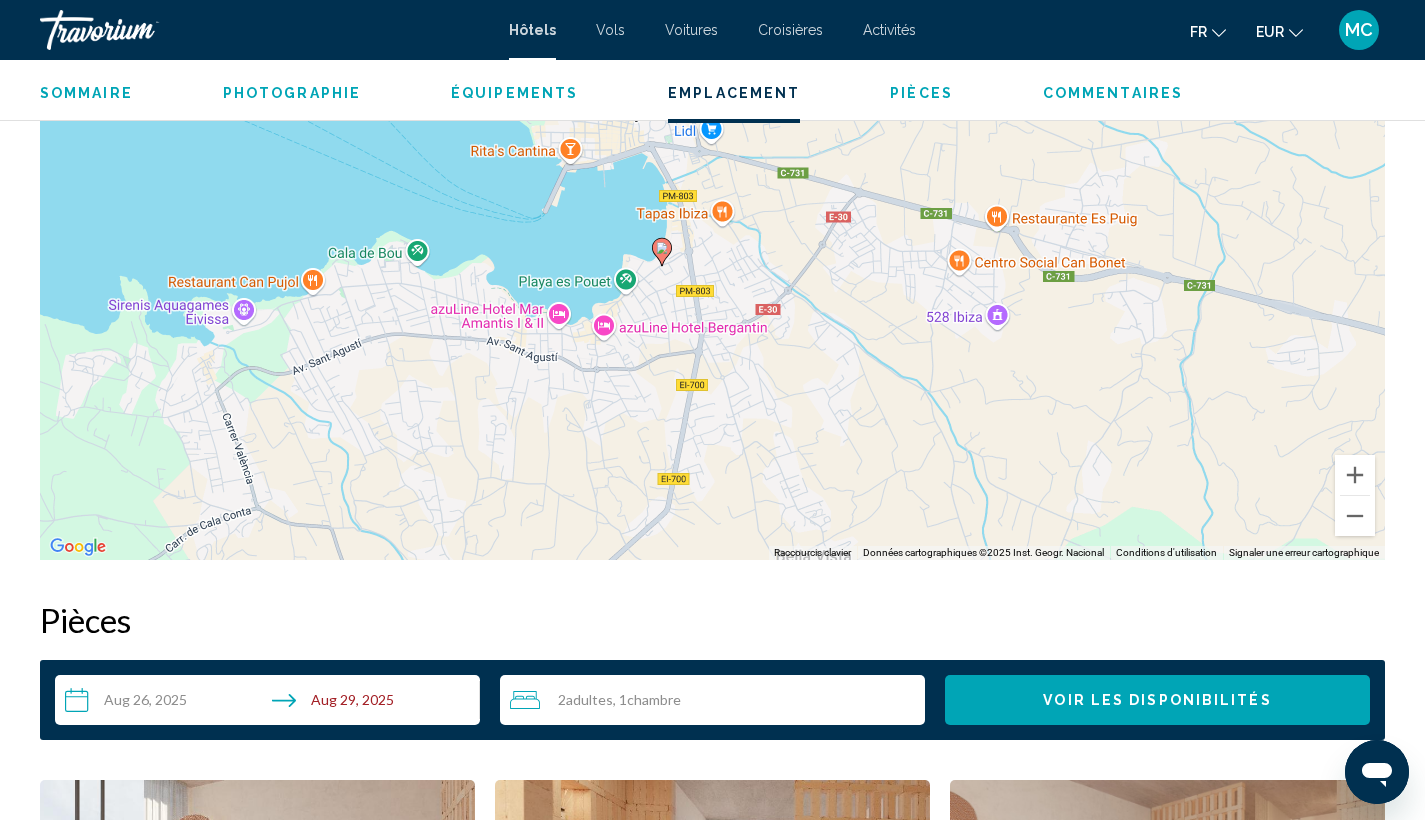 drag, startPoint x: 1210, startPoint y: 383, endPoint x: 1155, endPoint y: 391, distance: 55.578773 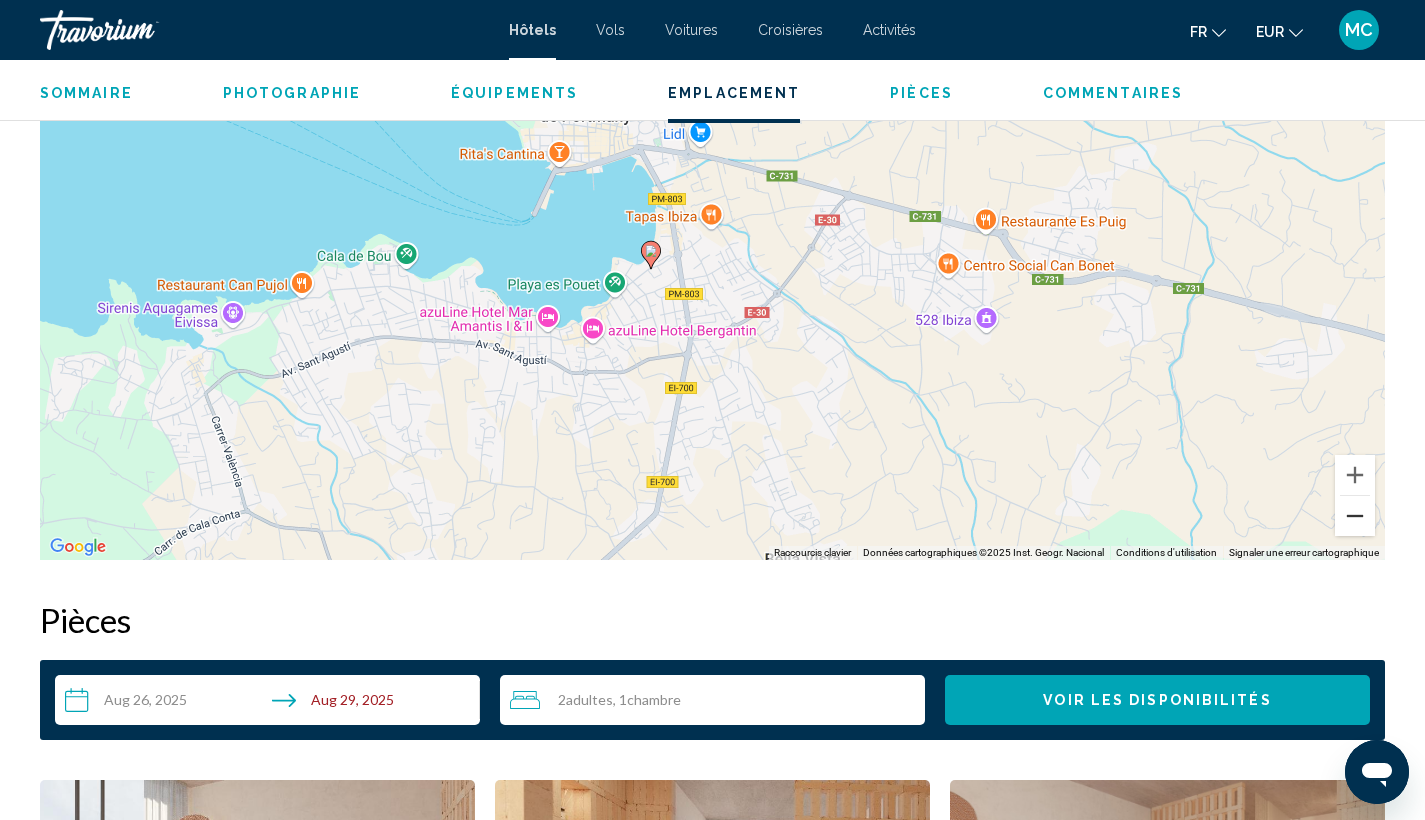 click at bounding box center [1355, 516] 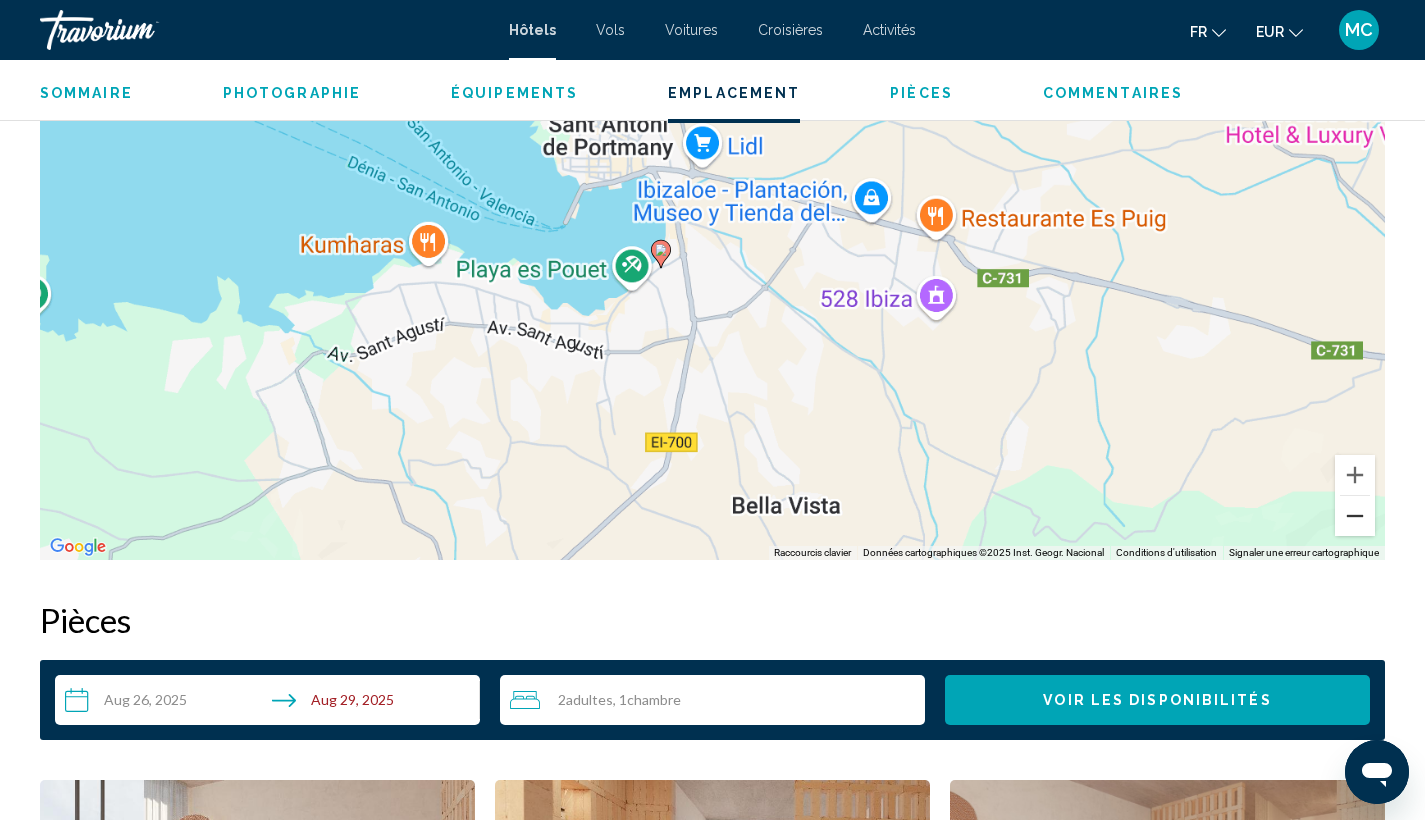 click at bounding box center (1355, 516) 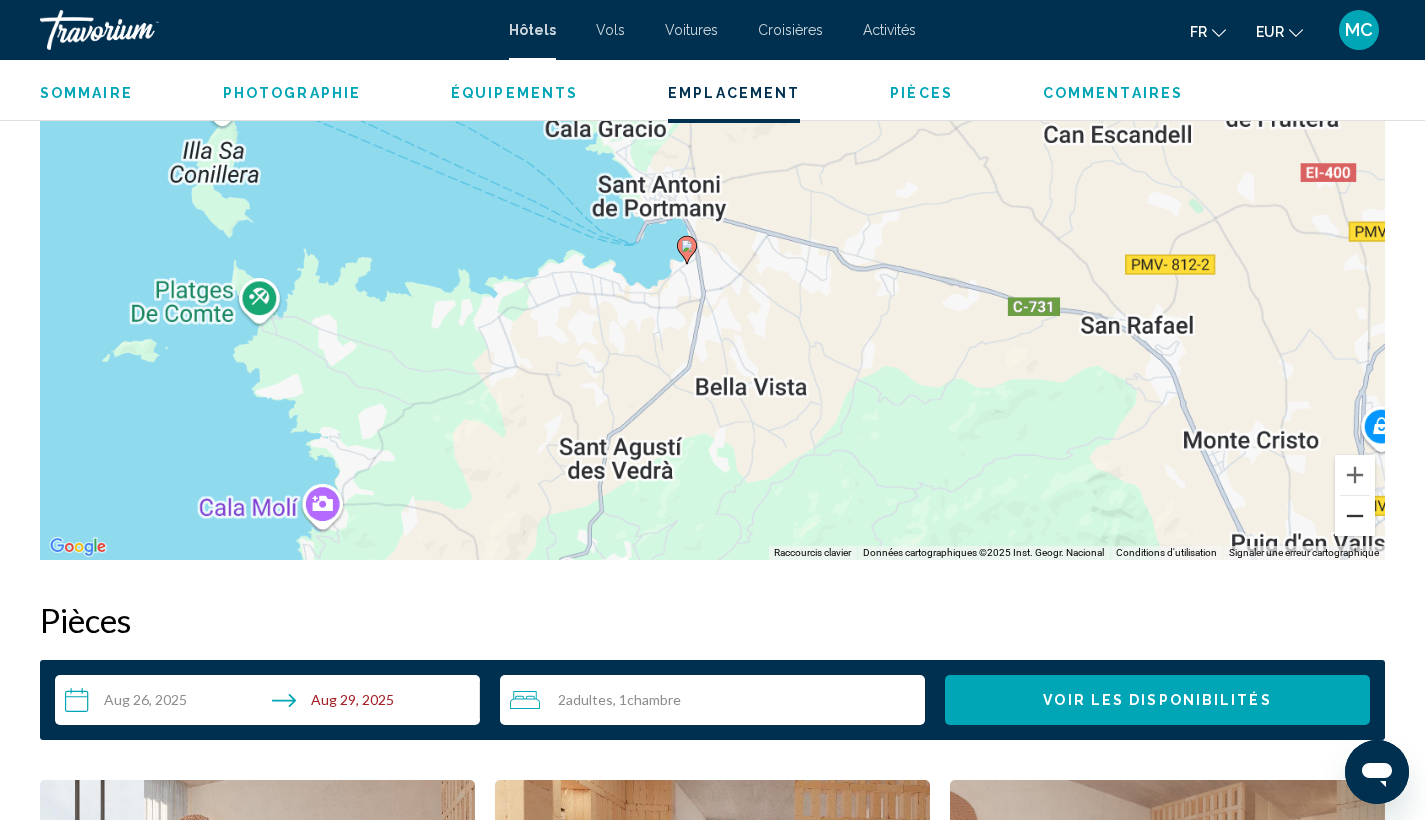 click at bounding box center (1355, 516) 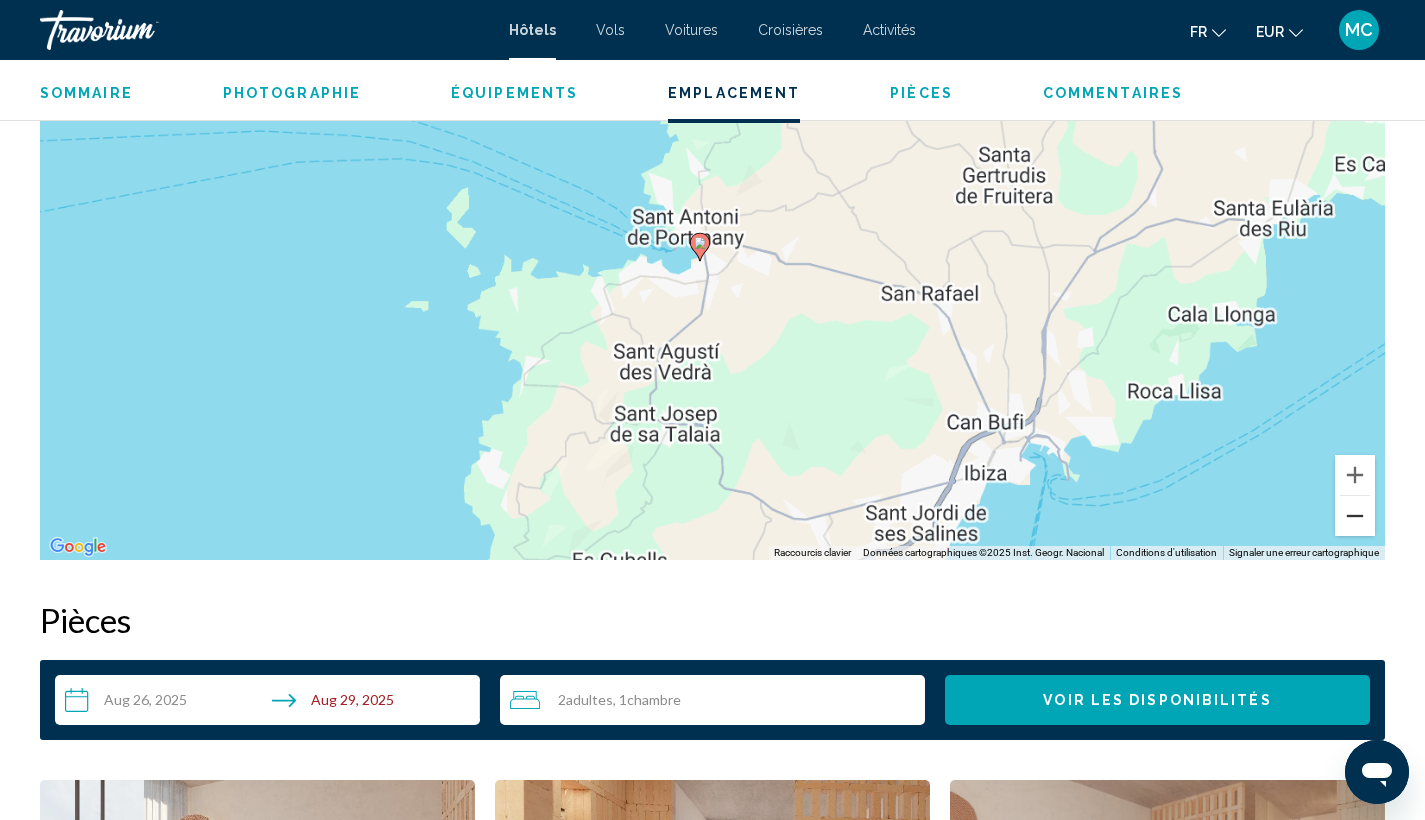 click at bounding box center [1355, 516] 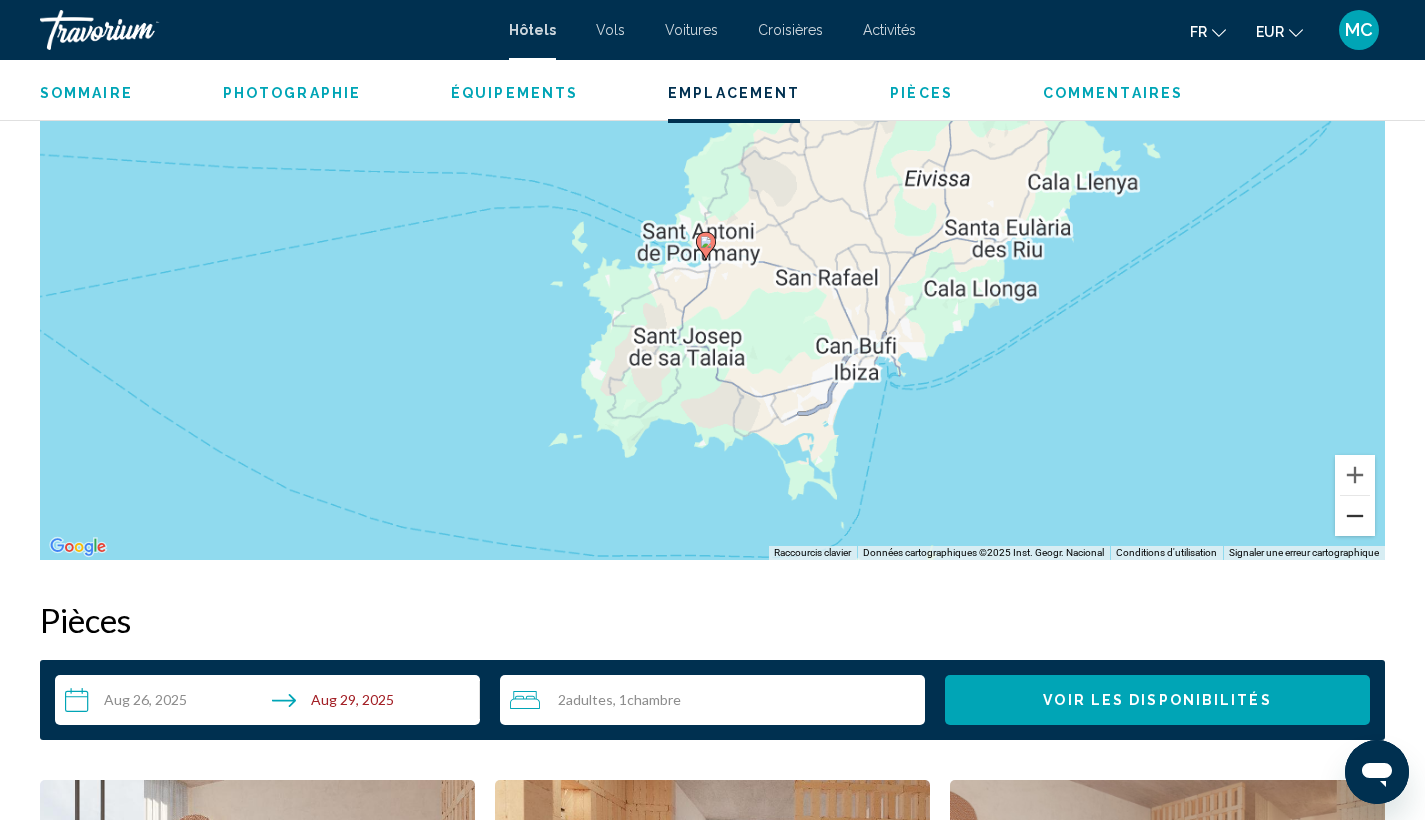 click at bounding box center (1355, 516) 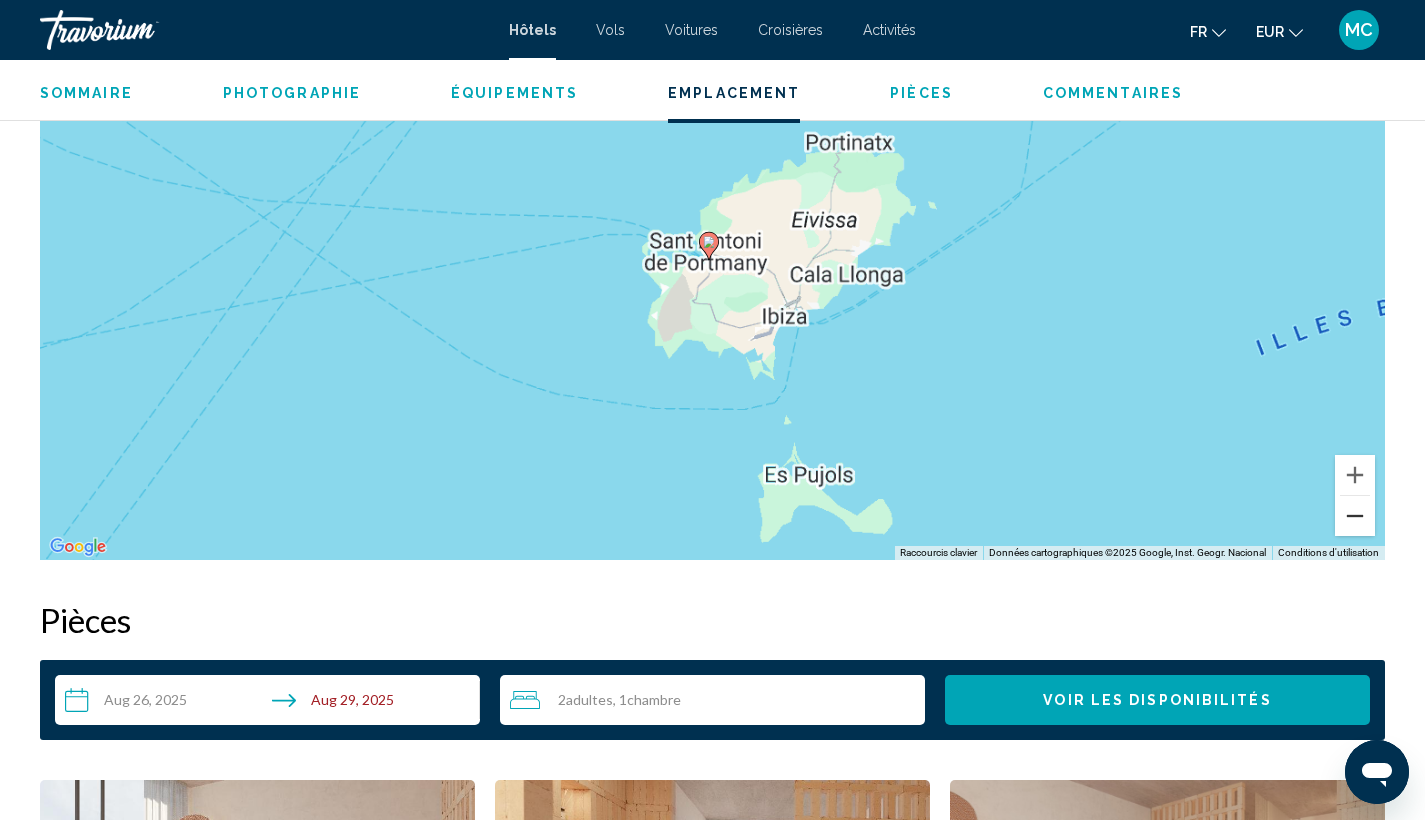 click at bounding box center [1355, 516] 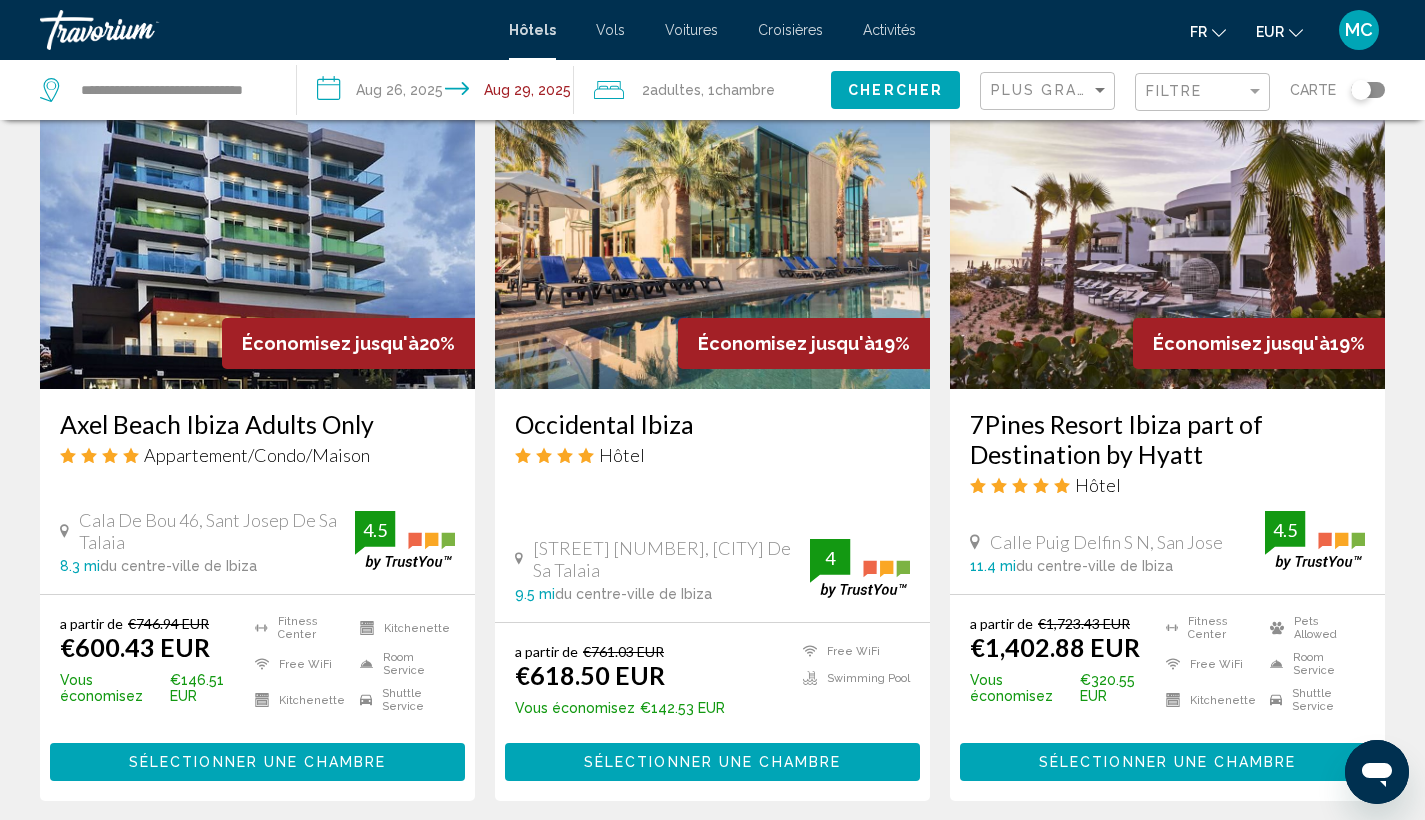 scroll, scrollTop: 1530, scrollLeft: 0, axis: vertical 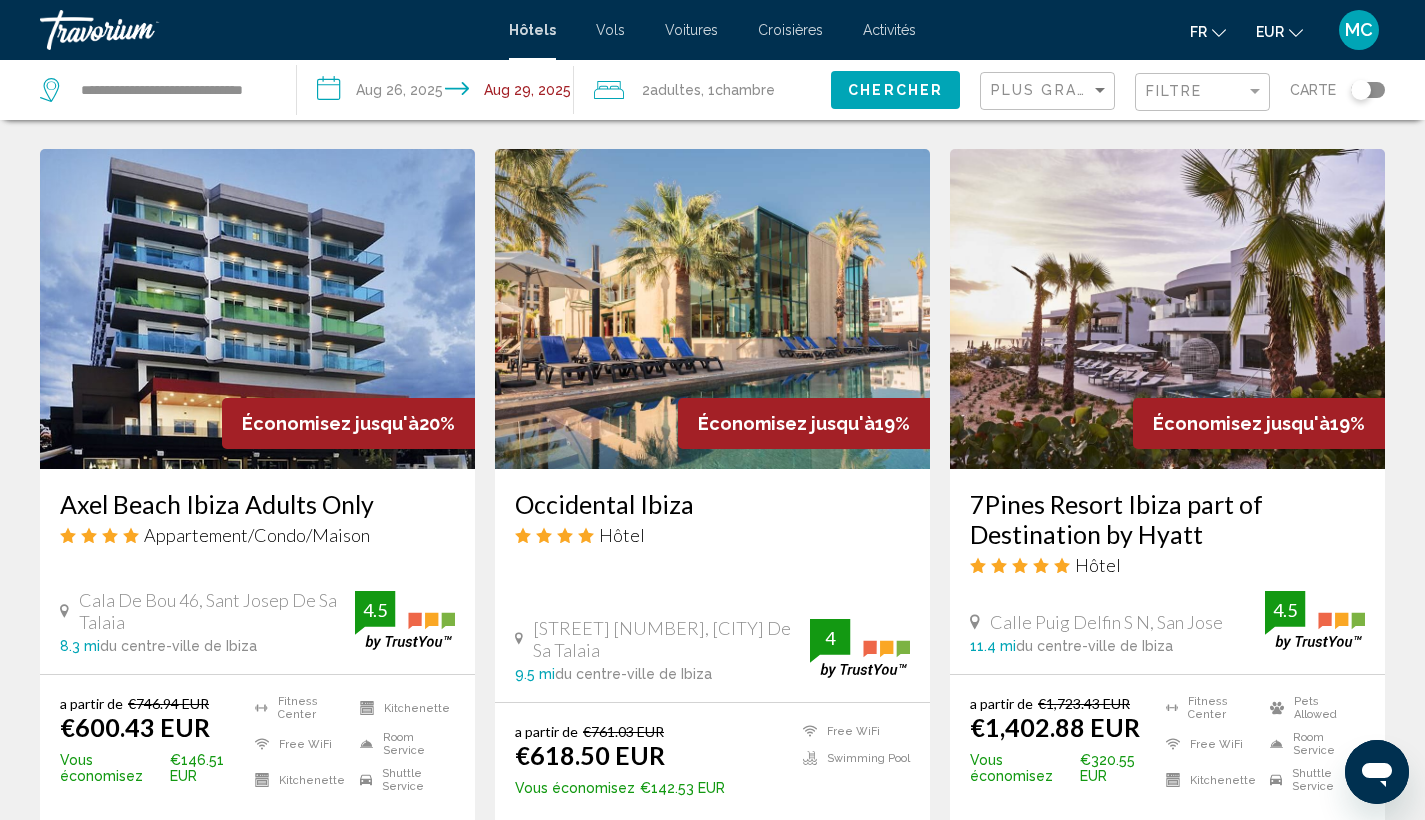 click at bounding box center [712, 309] 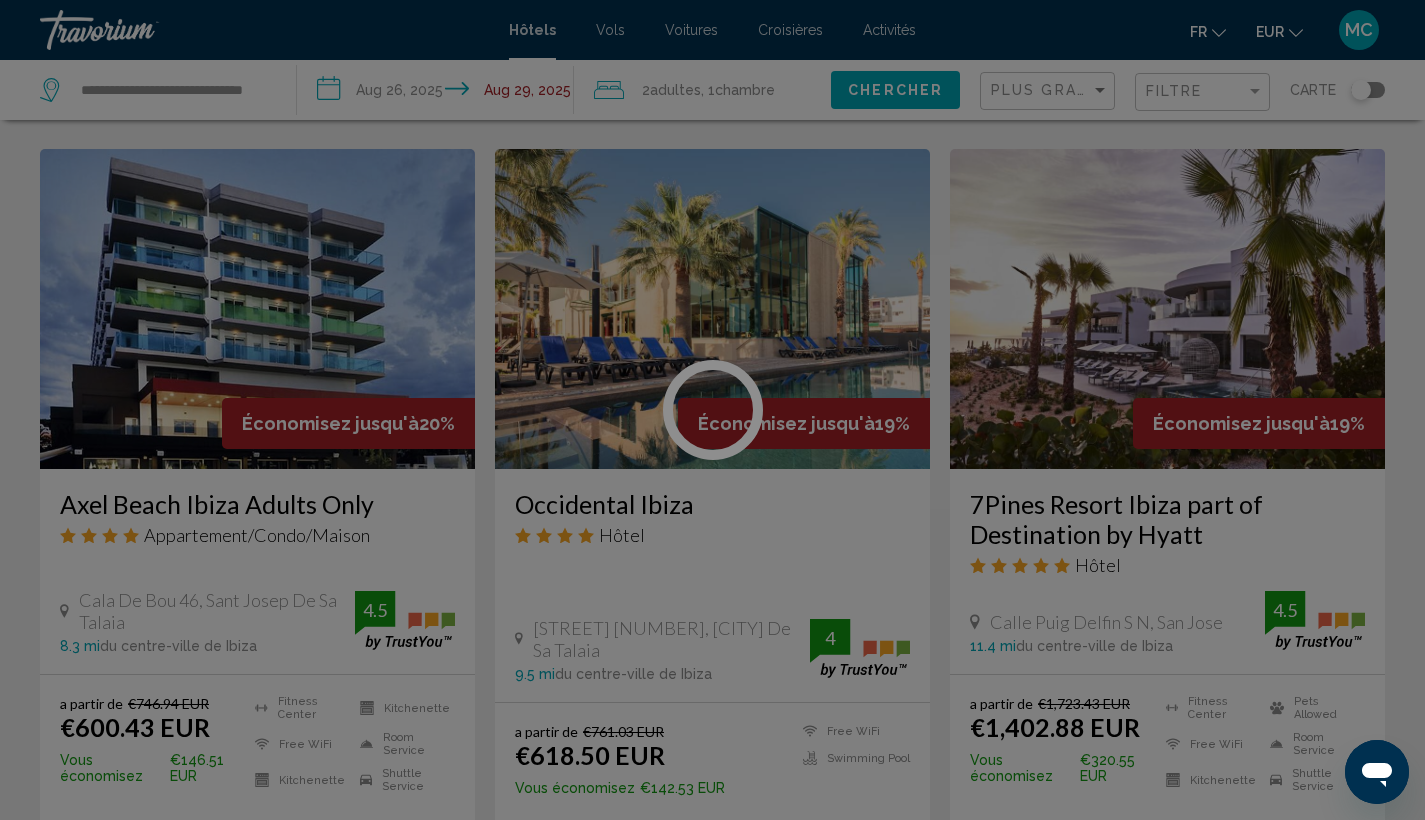 scroll, scrollTop: 0, scrollLeft: 0, axis: both 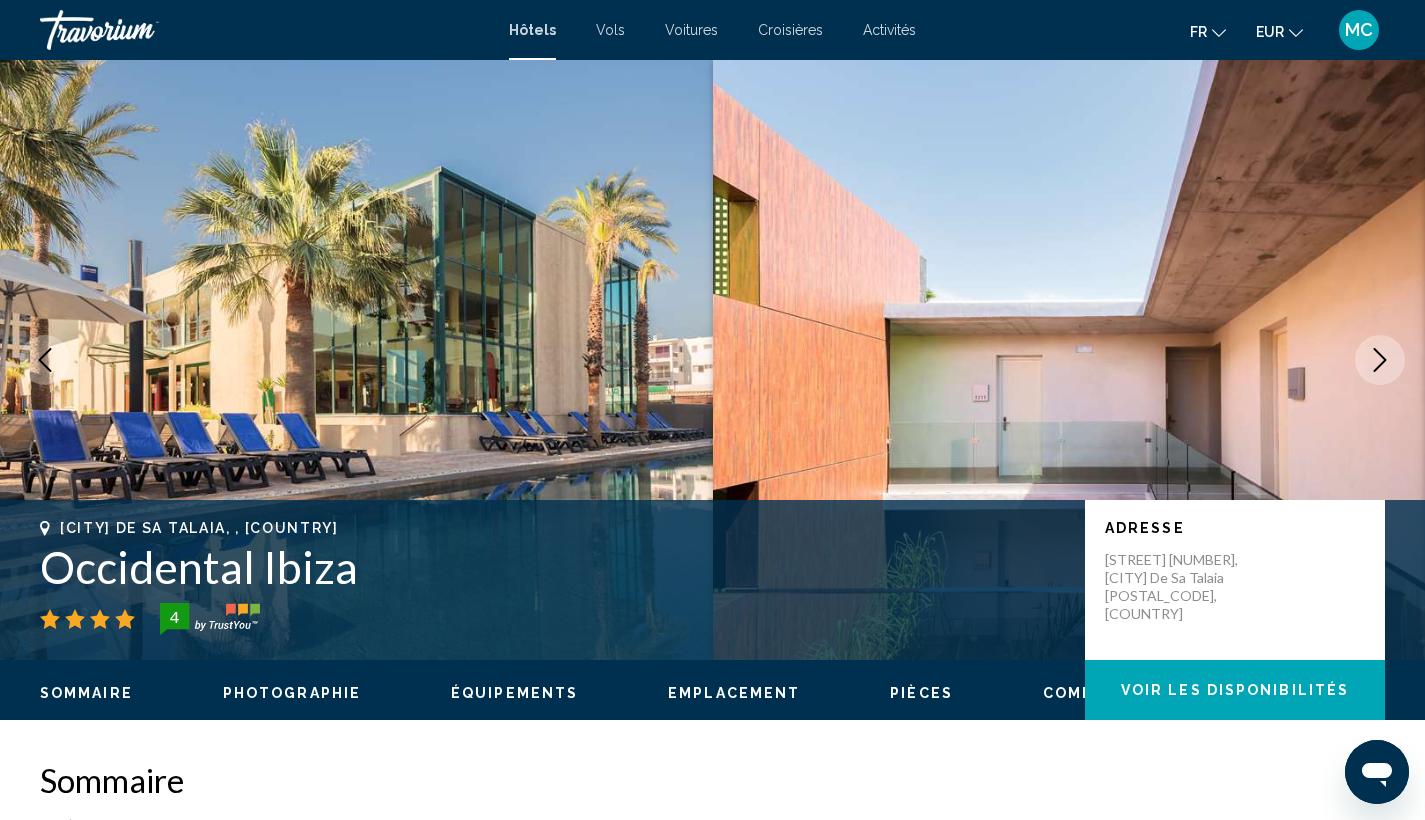 click at bounding box center [1069, 360] 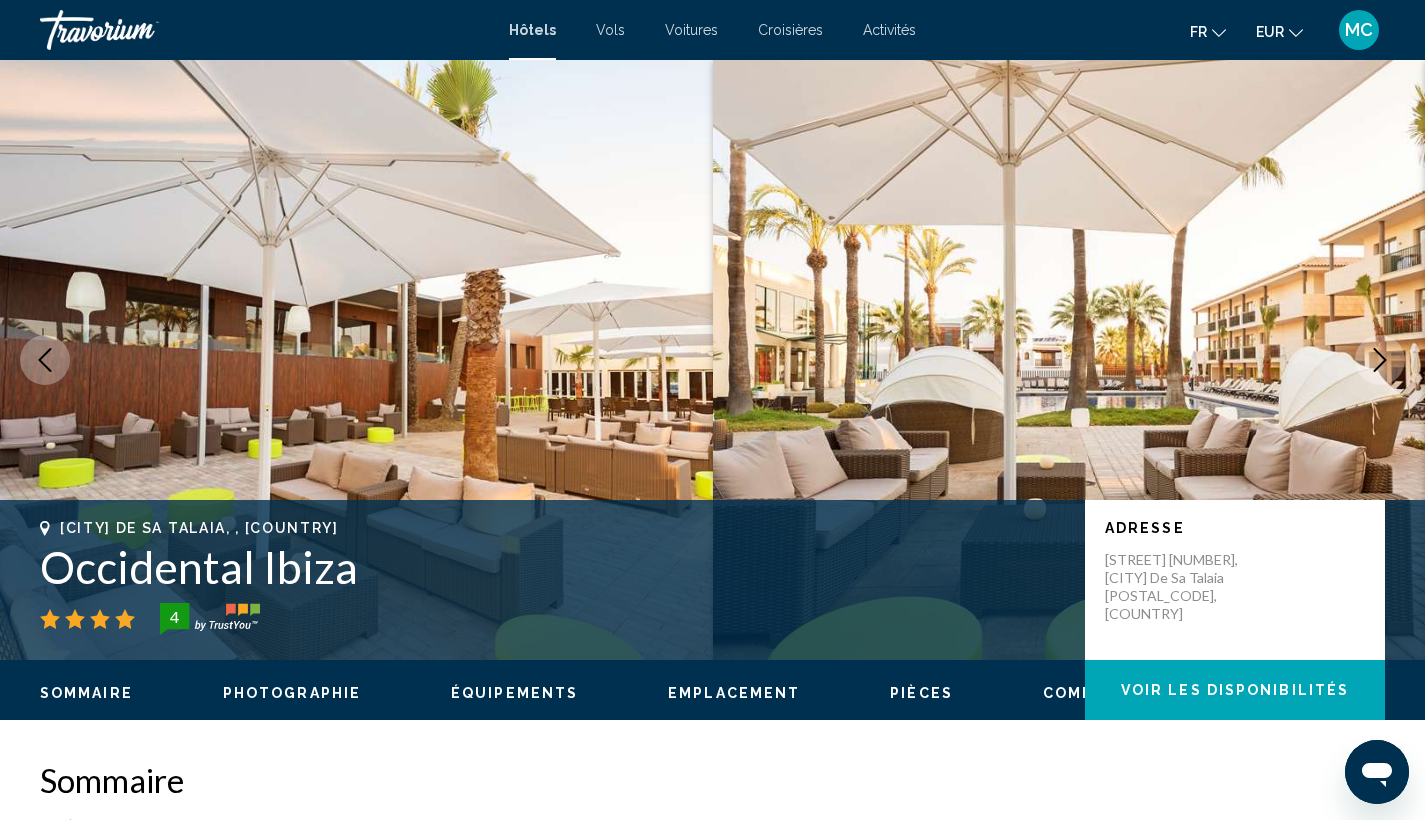 click at bounding box center [1380, 360] 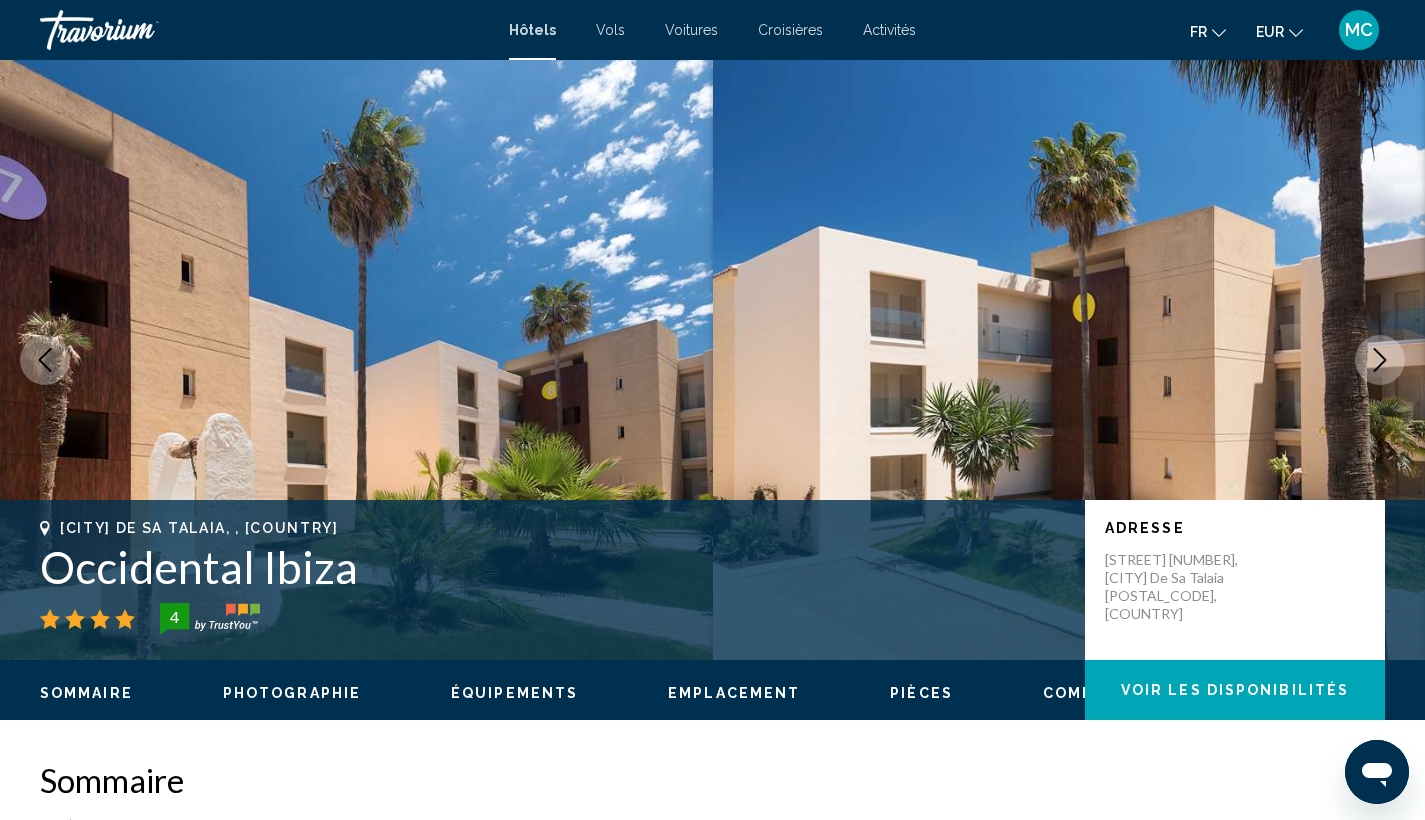 scroll, scrollTop: 0, scrollLeft: 0, axis: both 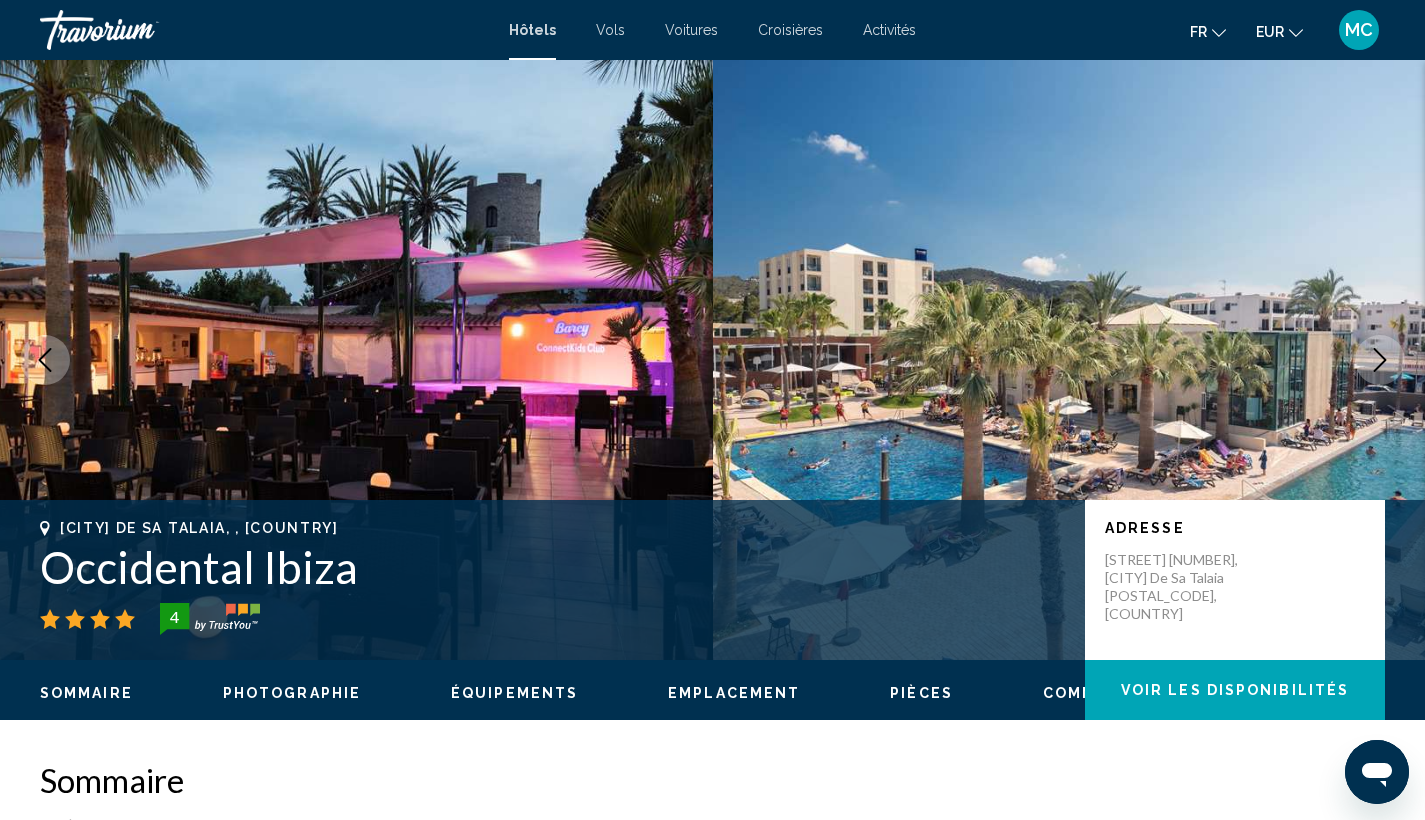 click at bounding box center (1380, 360) 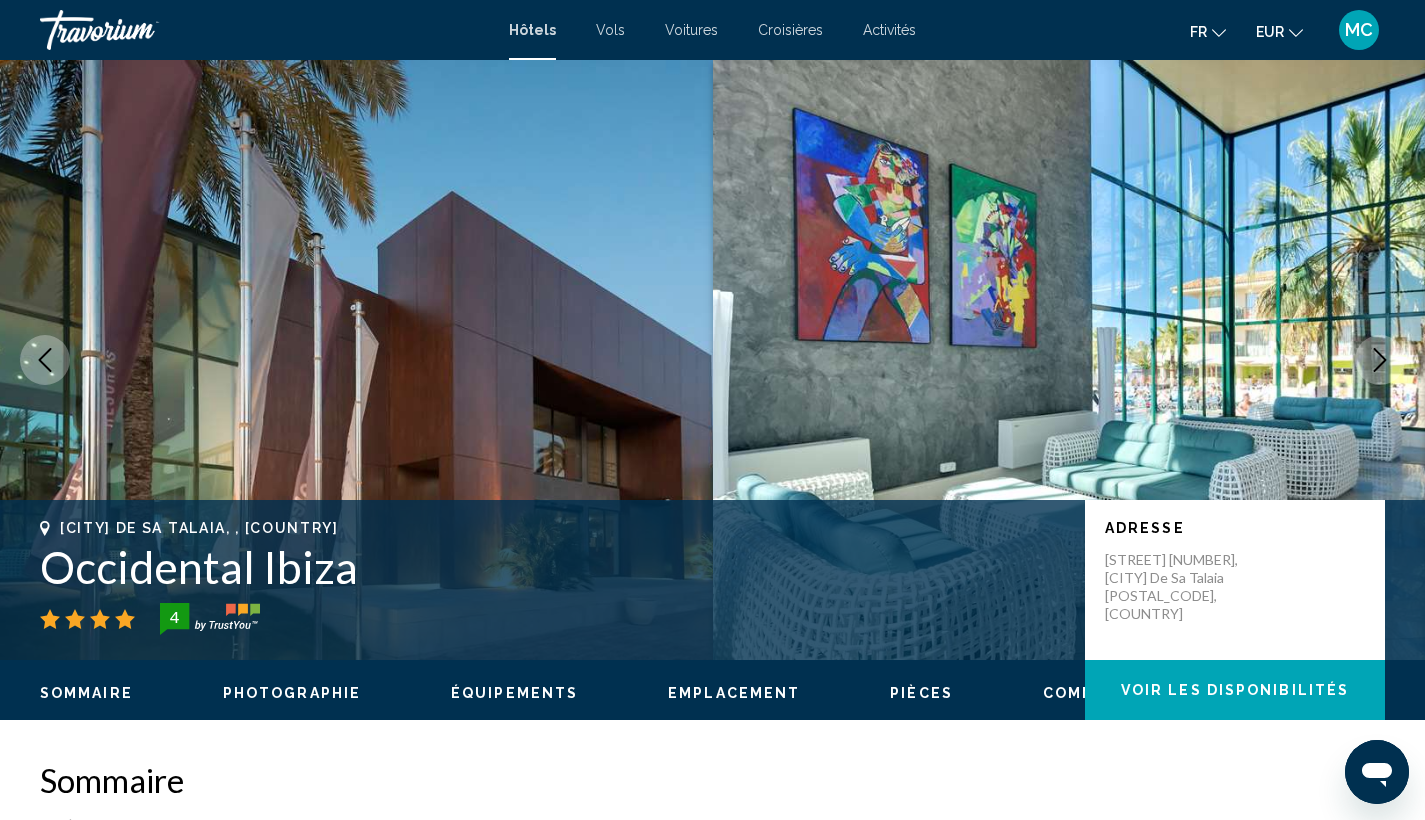 scroll, scrollTop: 0, scrollLeft: 0, axis: both 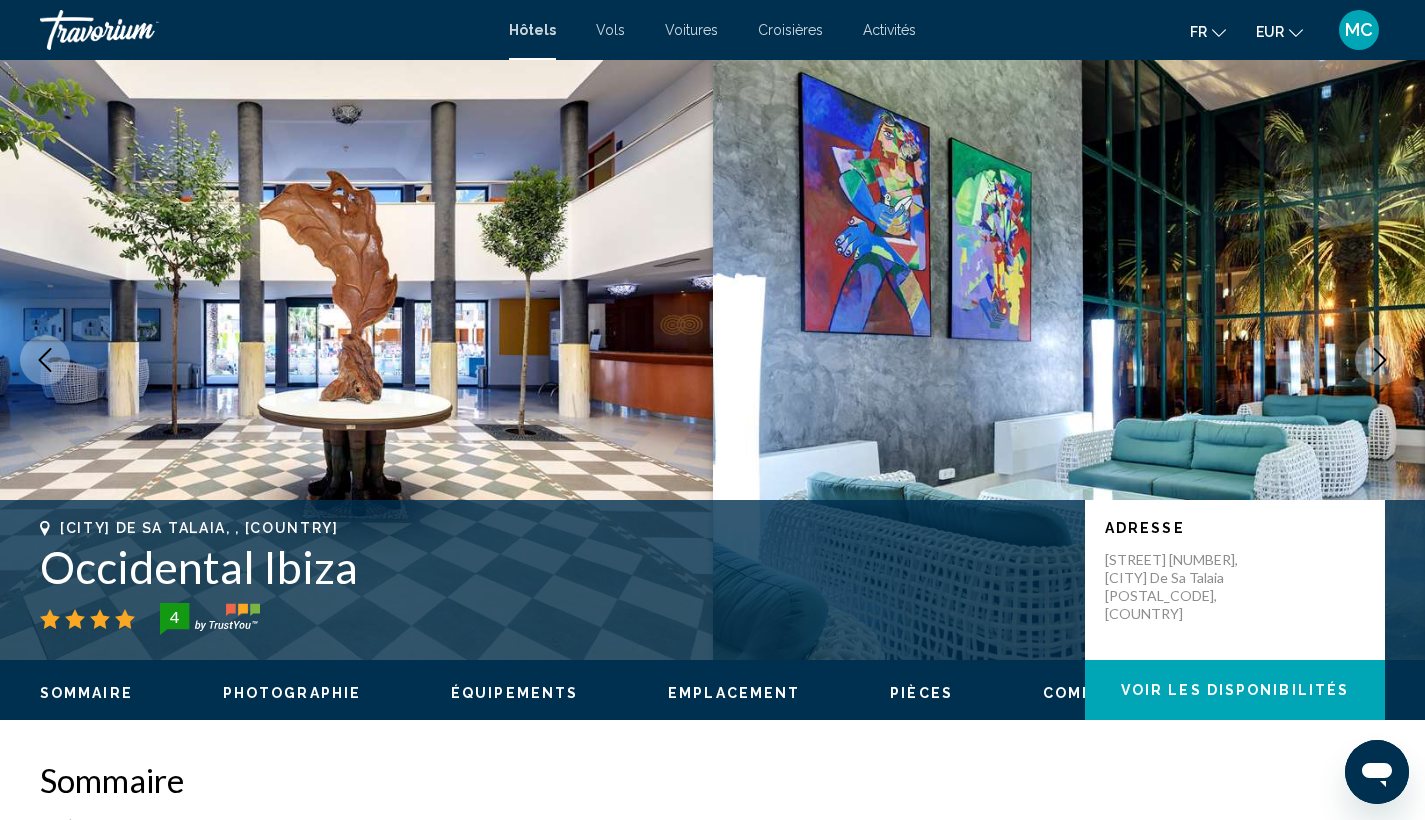 click at bounding box center (1380, 360) 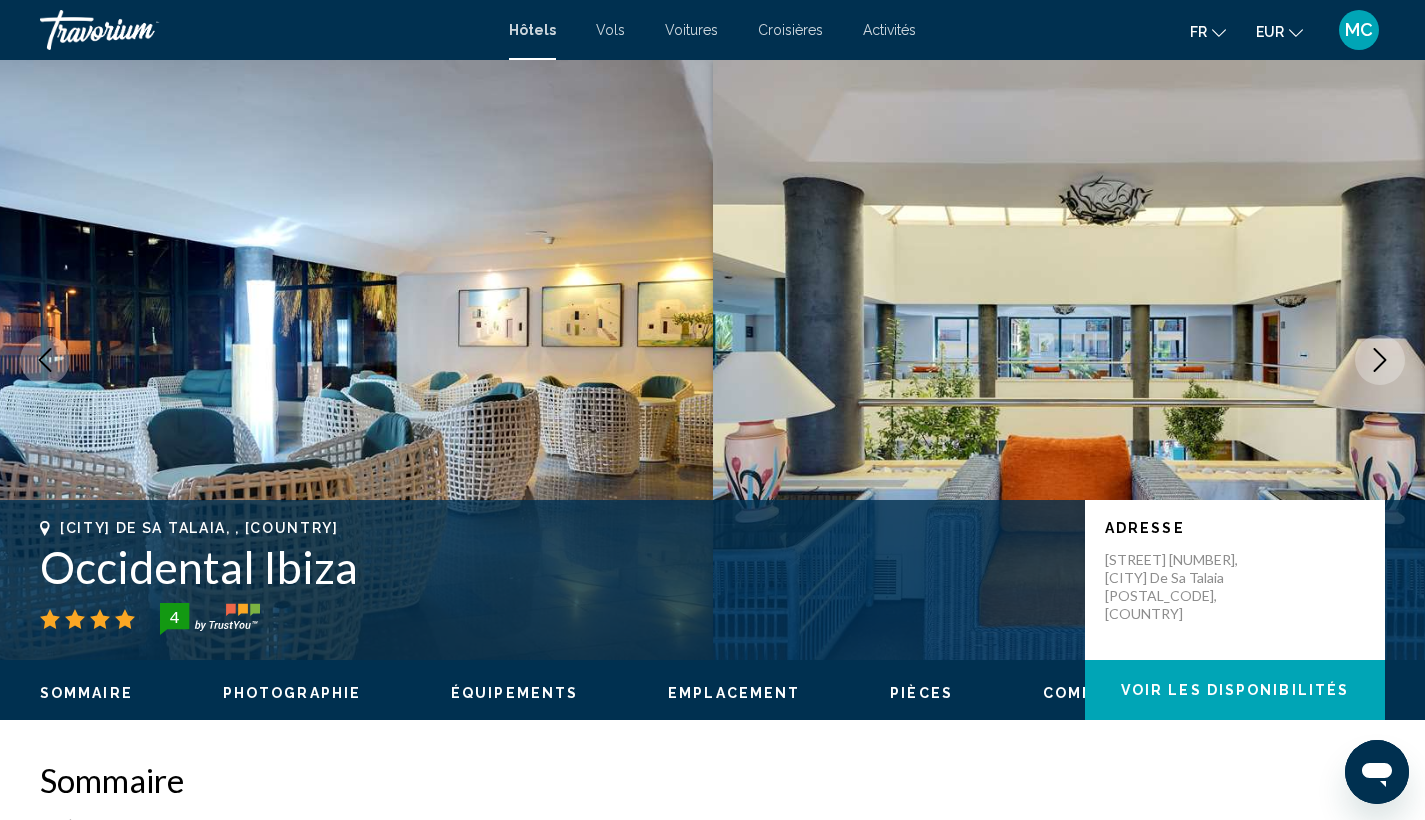 scroll, scrollTop: 0, scrollLeft: 0, axis: both 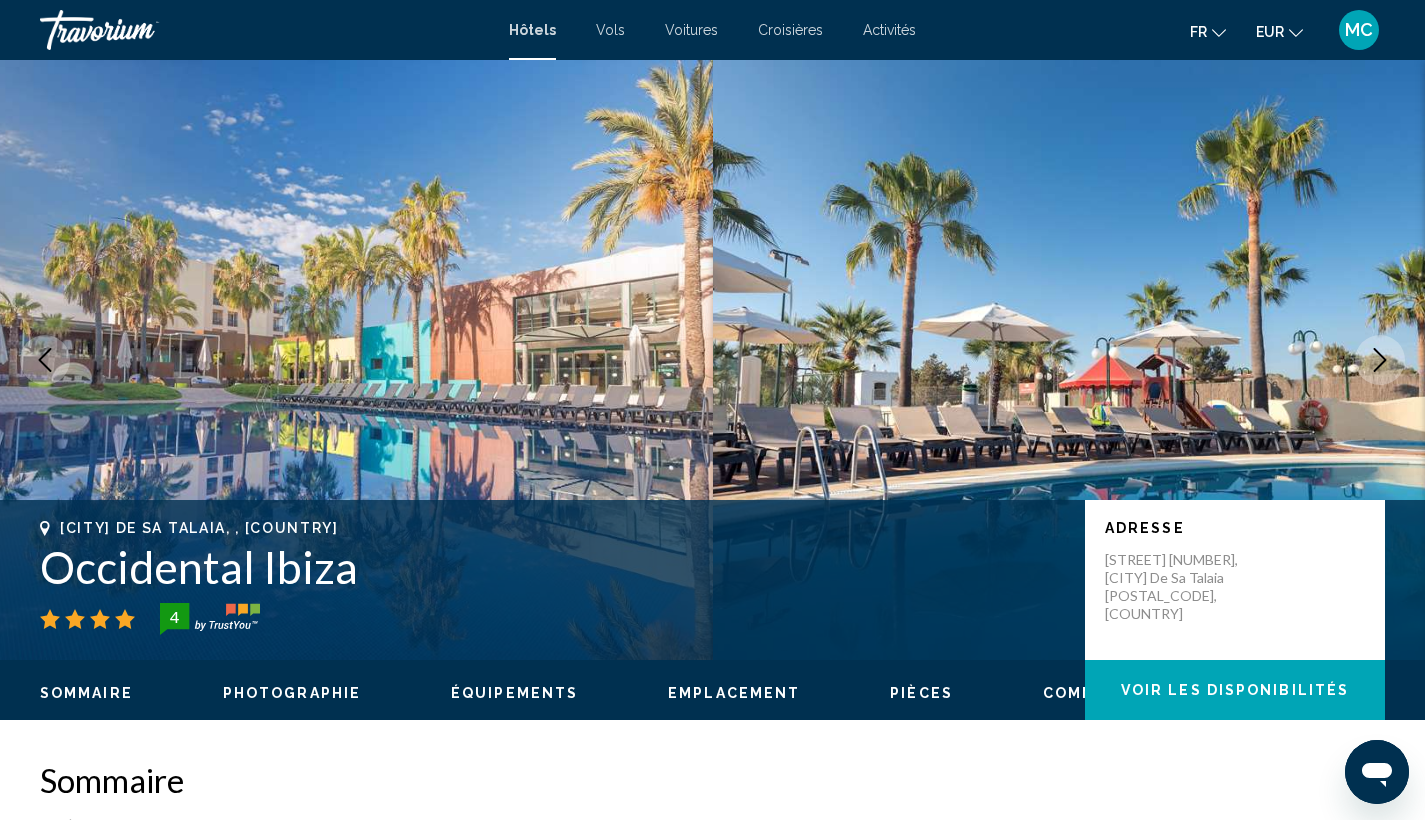 click at bounding box center (1380, 360) 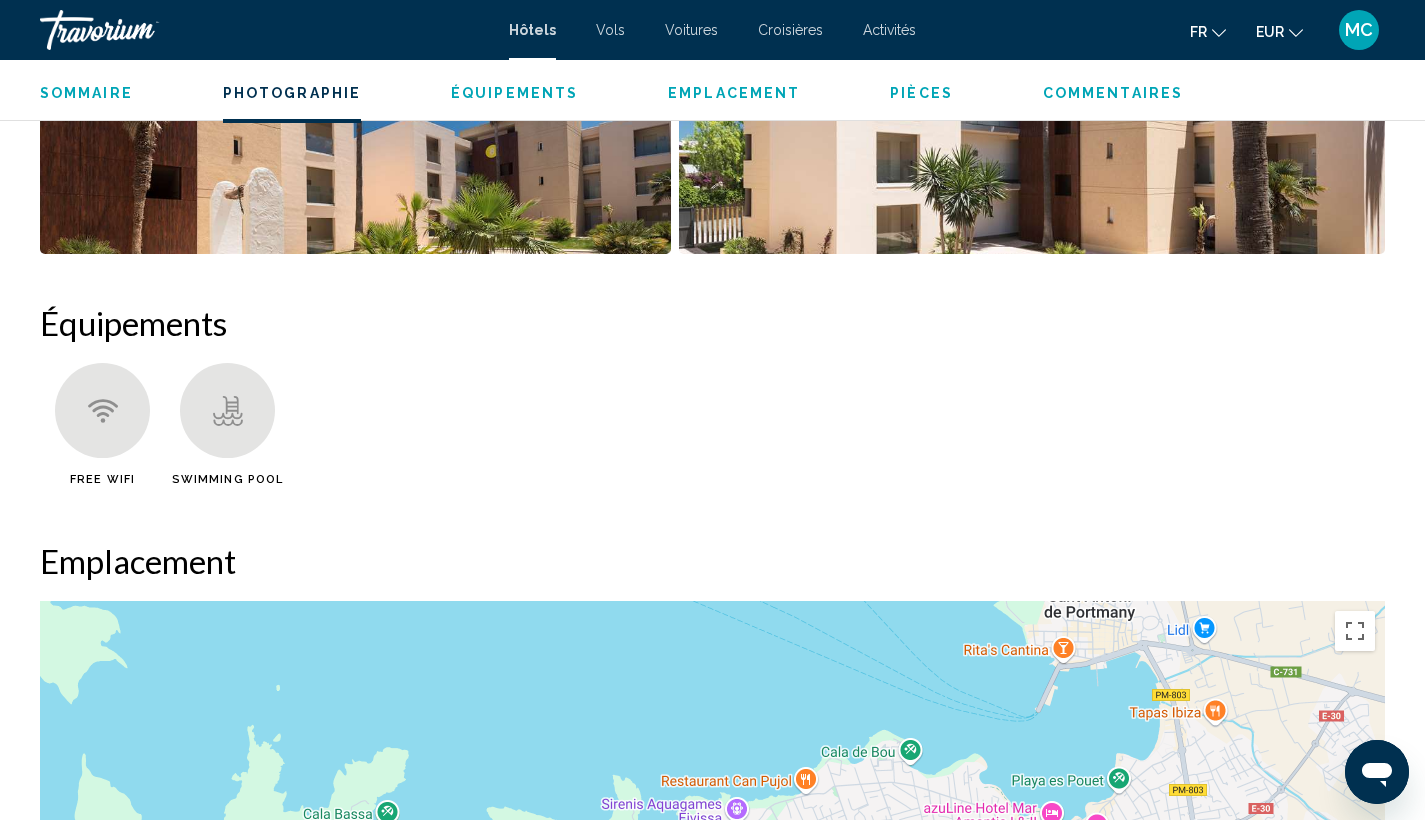 scroll, scrollTop: 1723, scrollLeft: 0, axis: vertical 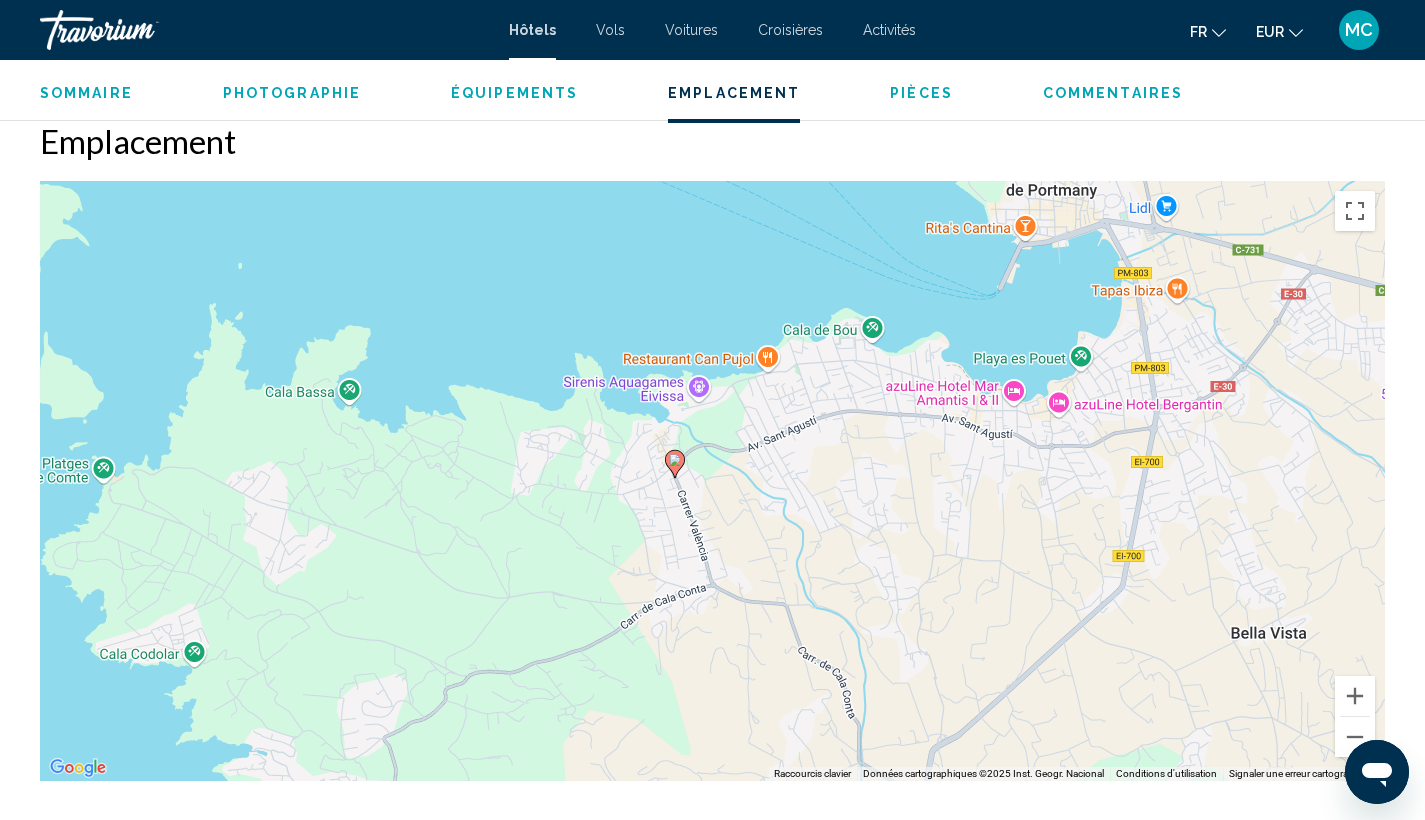 drag, startPoint x: 1203, startPoint y: 372, endPoint x: 1161, endPoint y: 371, distance: 42.0119 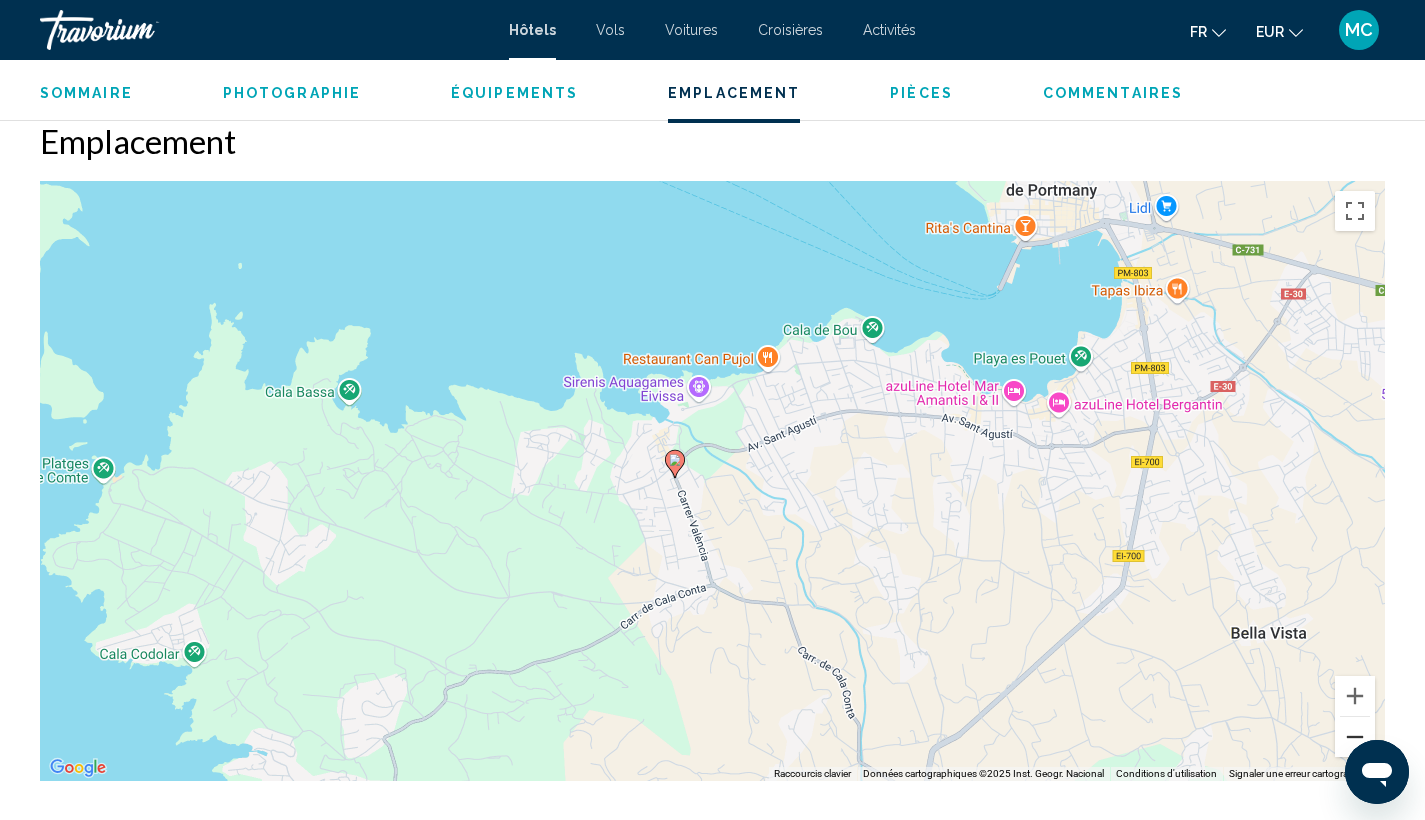 click at bounding box center (1355, 737) 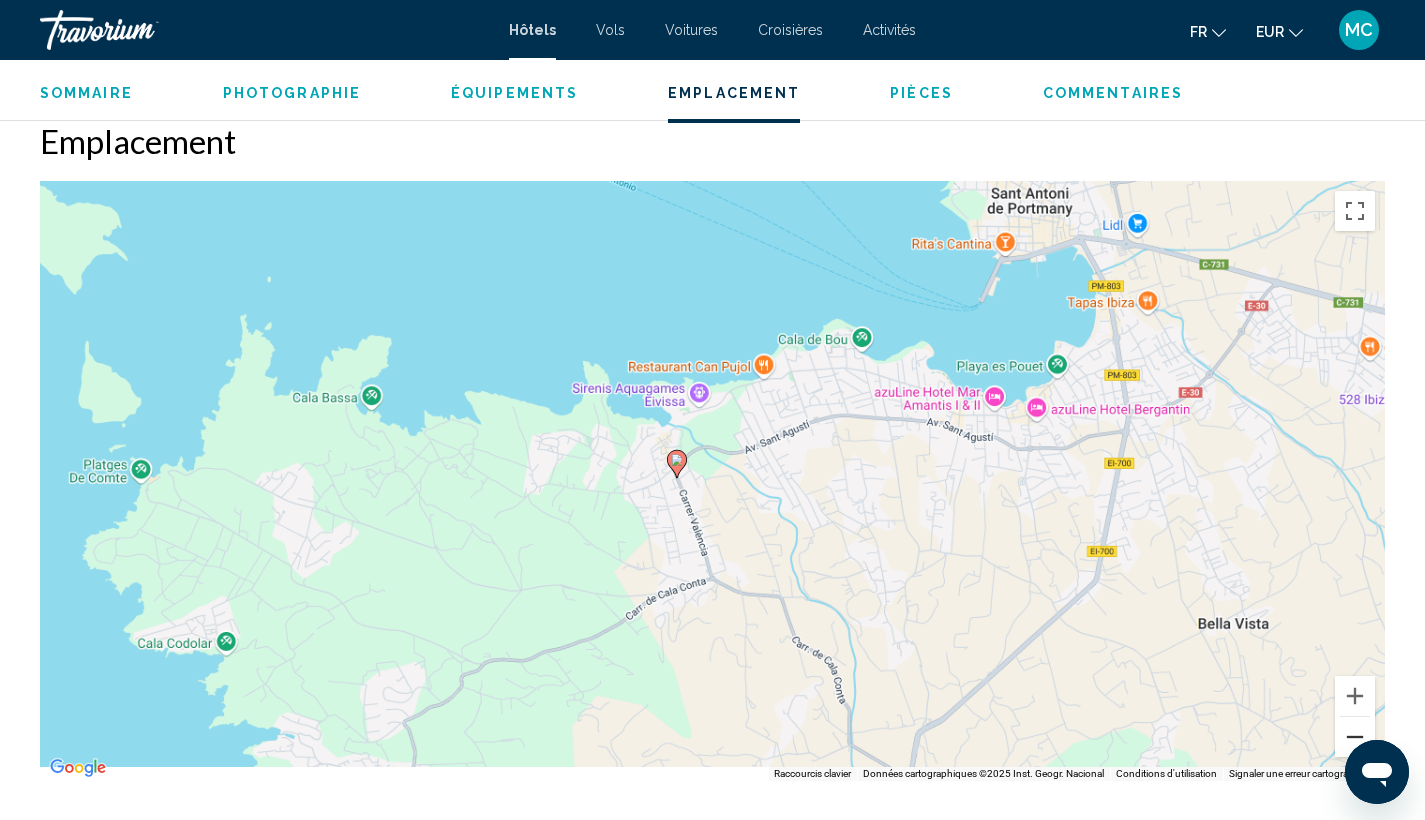 click at bounding box center [1355, 737] 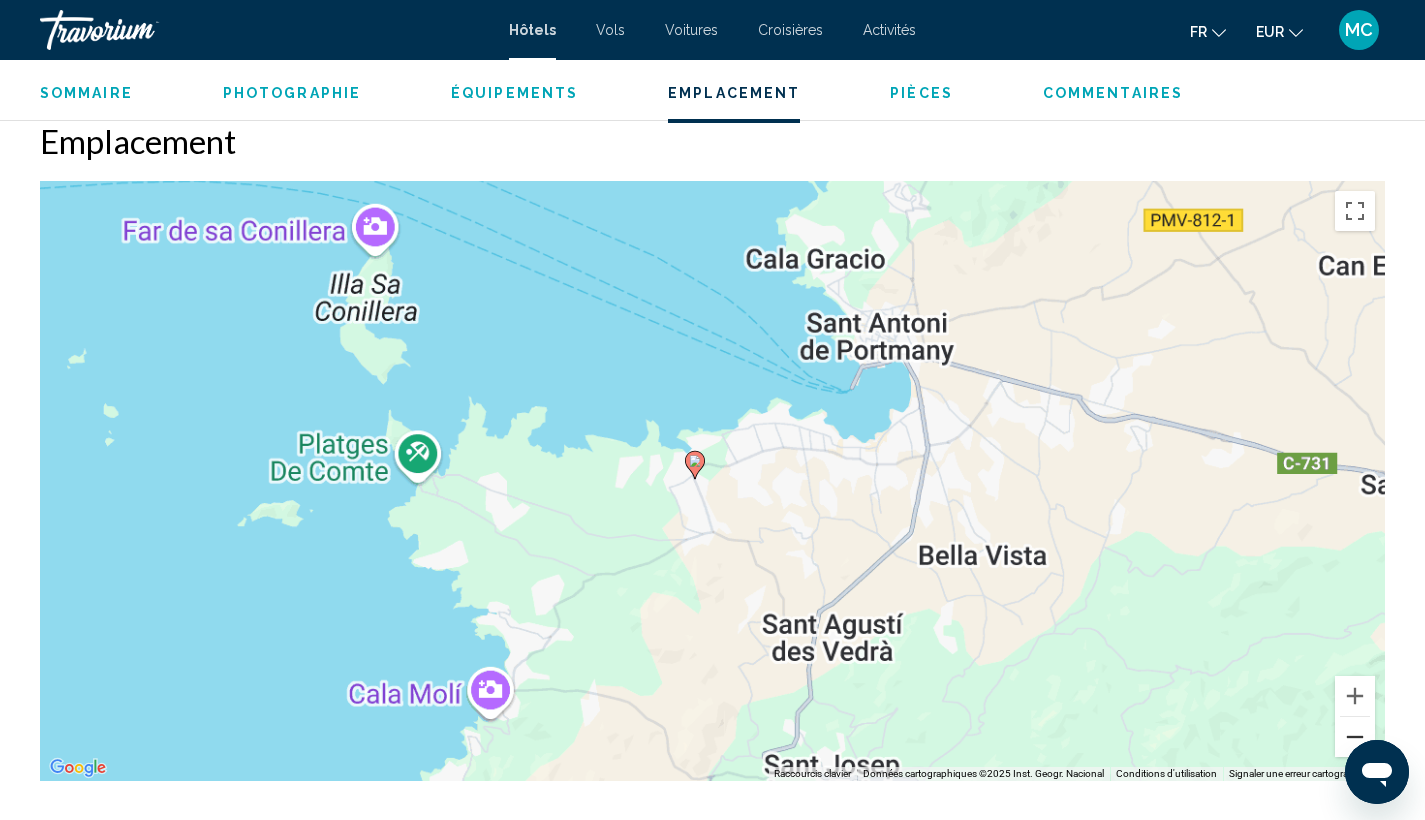 click at bounding box center [1355, 737] 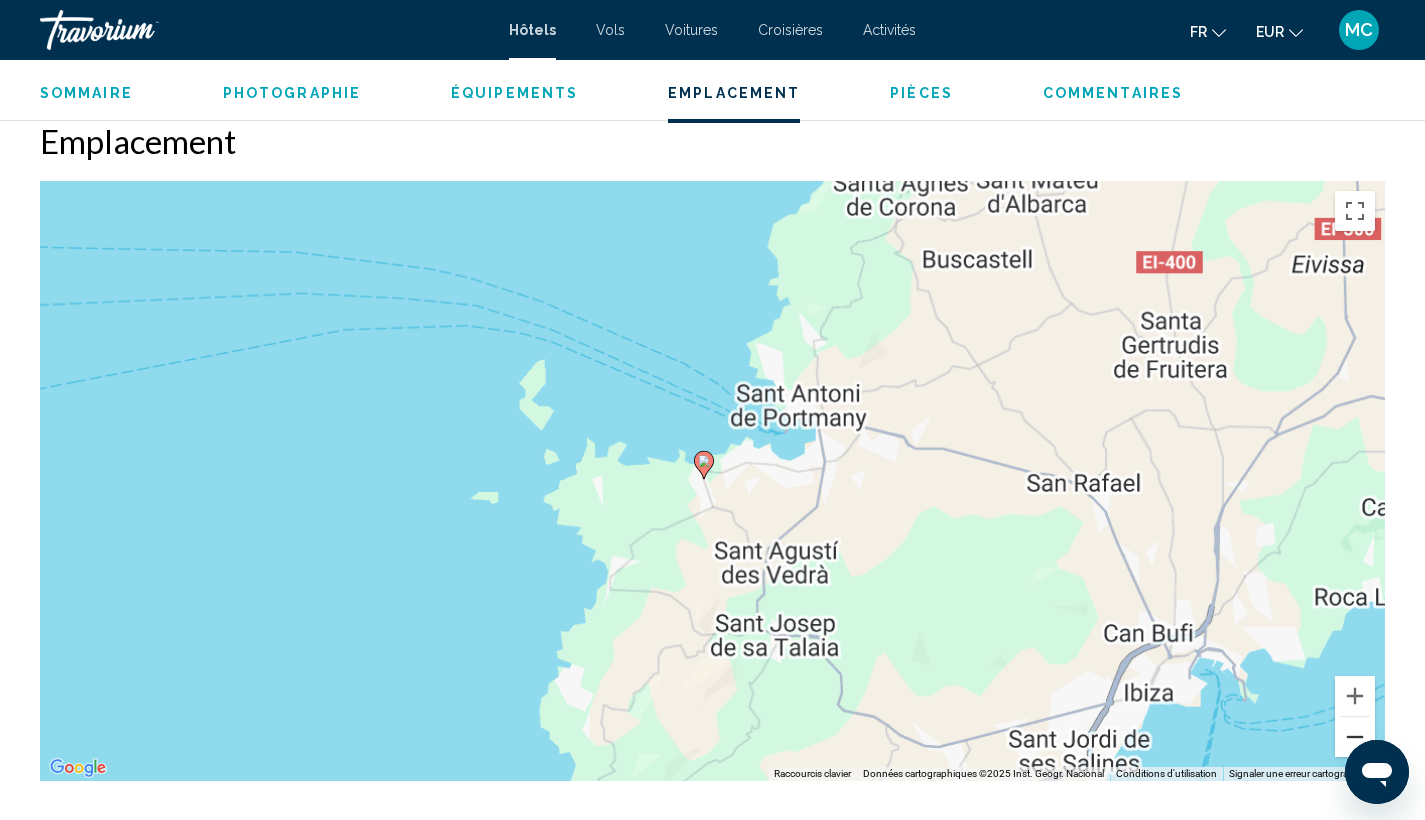 click at bounding box center (1355, 737) 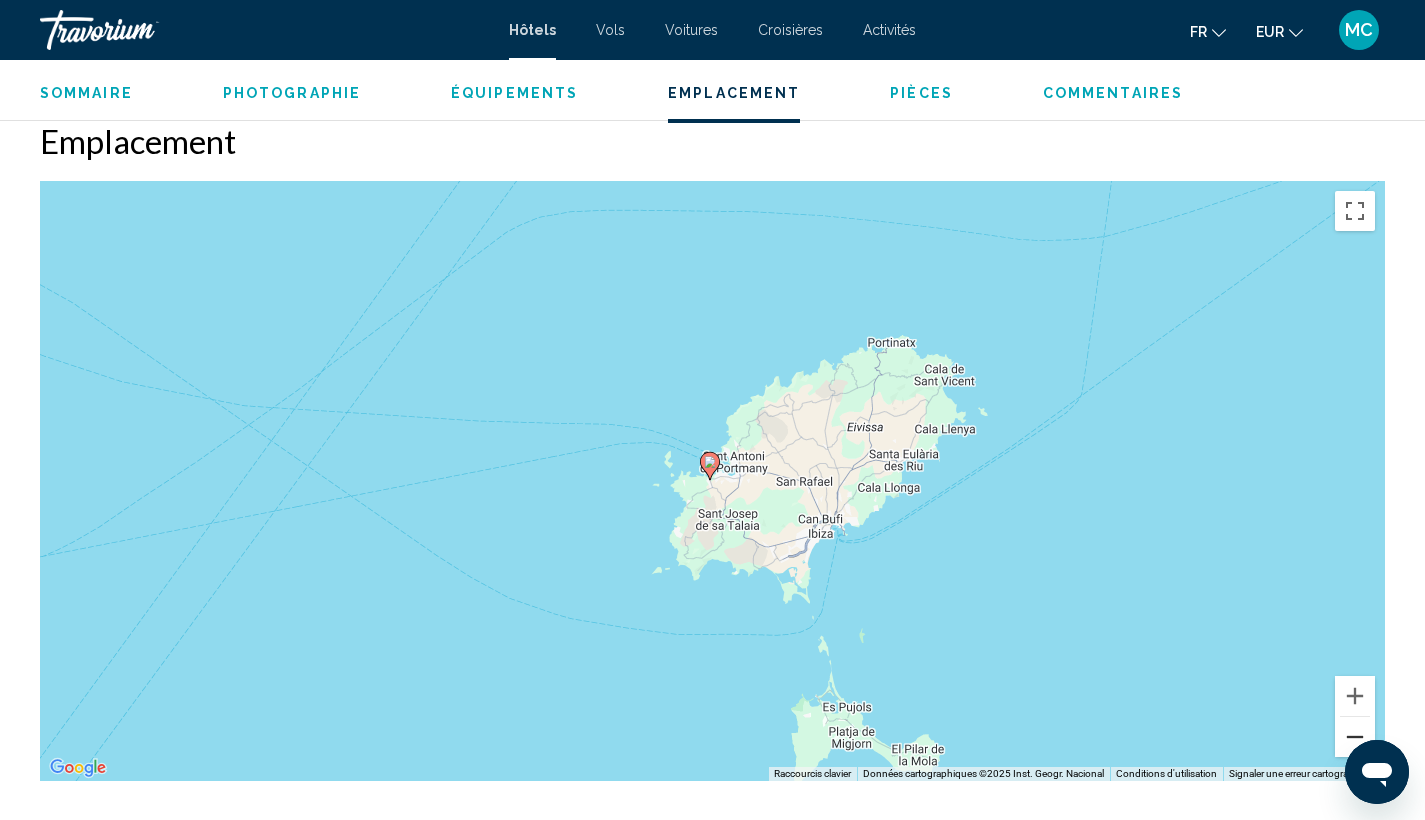 click at bounding box center [1355, 737] 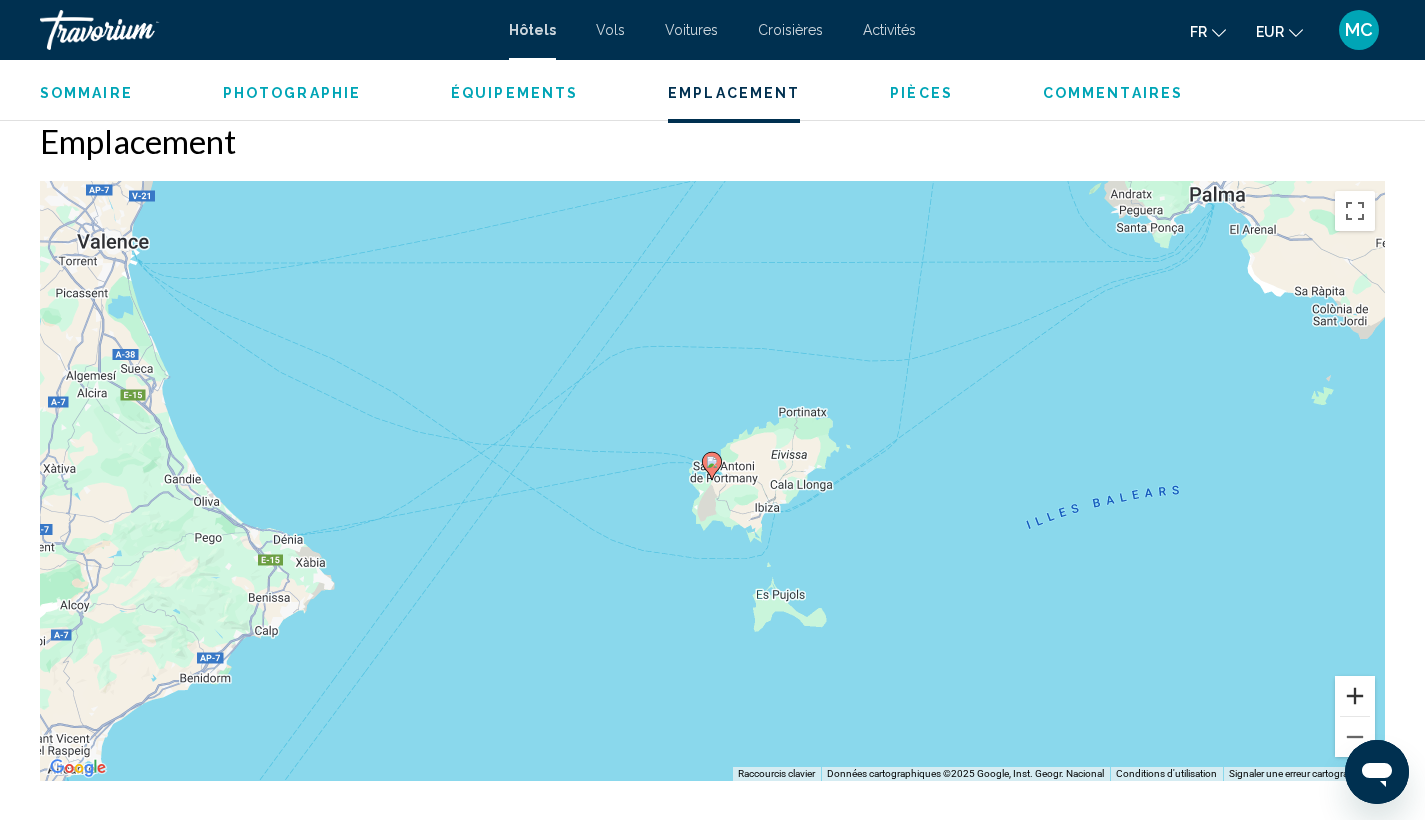 click at bounding box center [1355, 696] 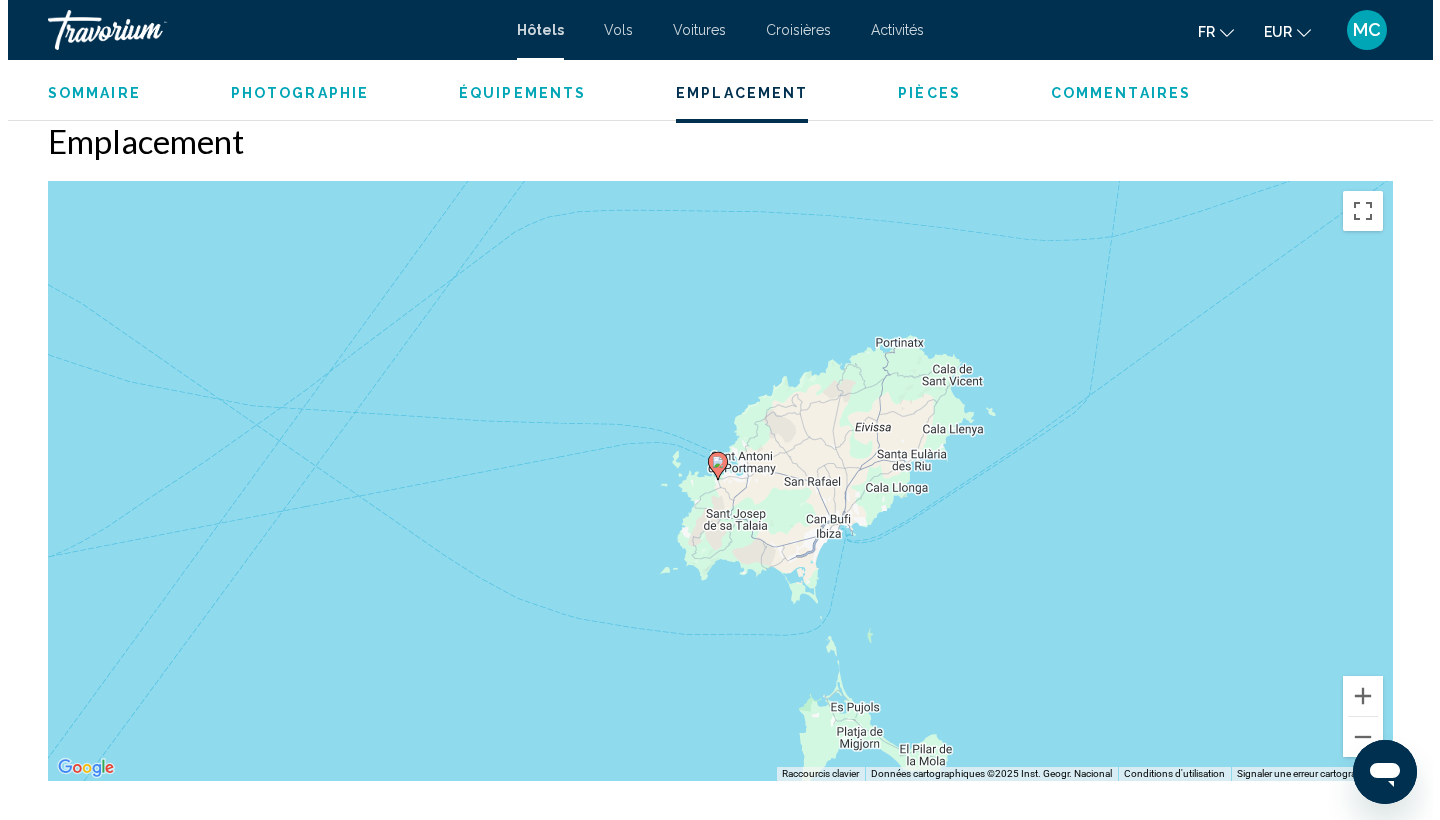 scroll, scrollTop: 0, scrollLeft: 0, axis: both 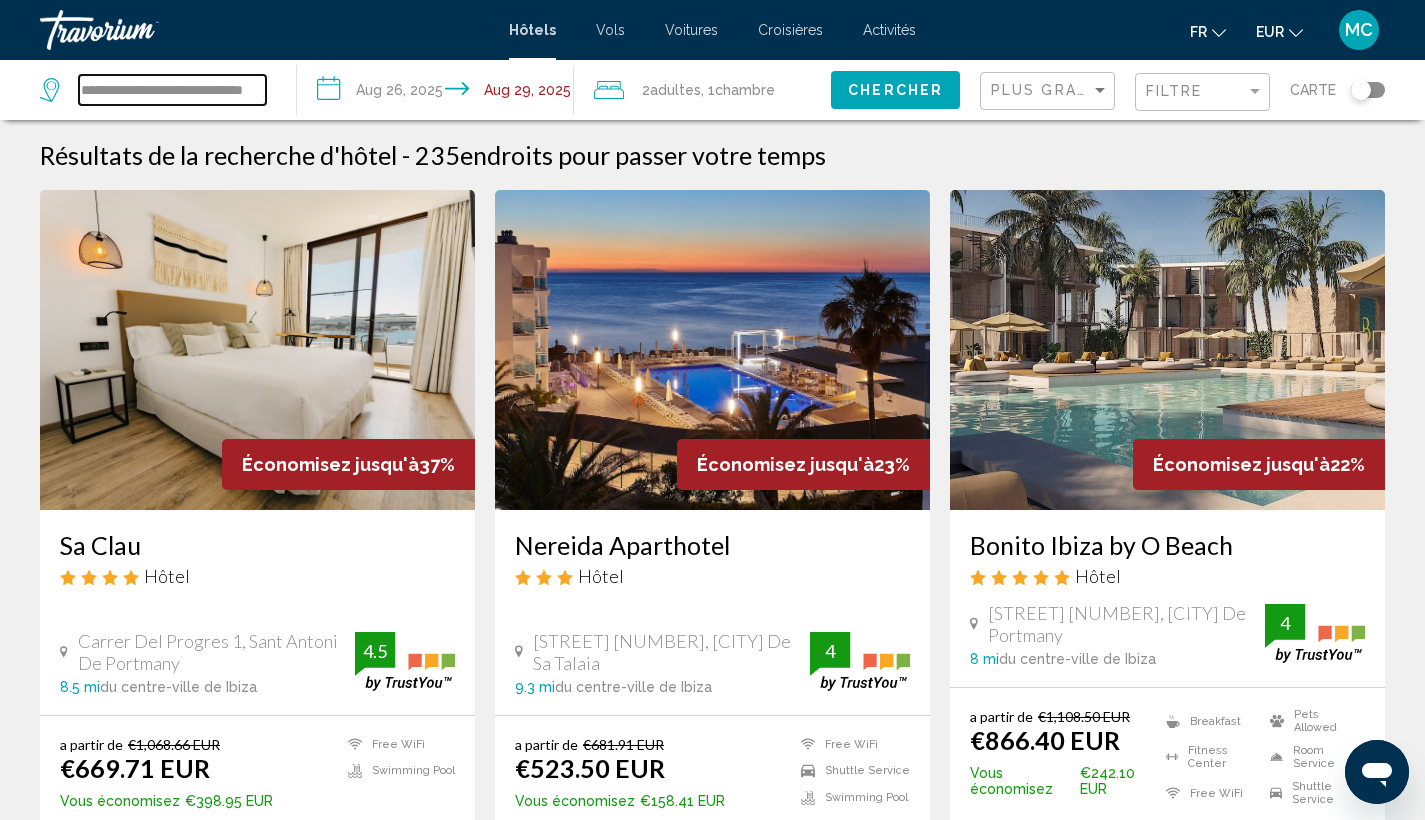 click on "**********" at bounding box center [172, 90] 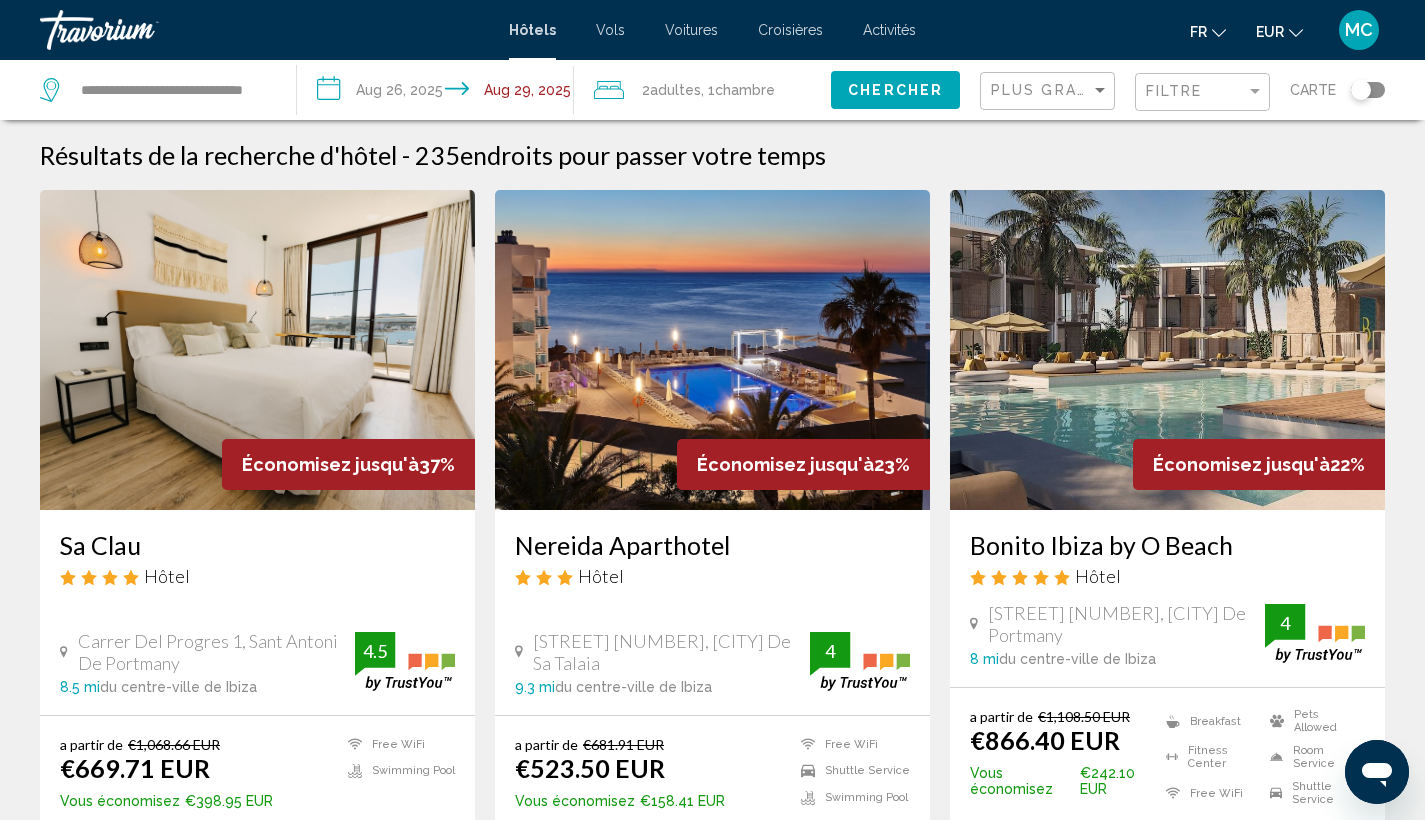 drag, startPoint x: 273, startPoint y: 86, endPoint x: 217, endPoint y: 81, distance: 56.22277 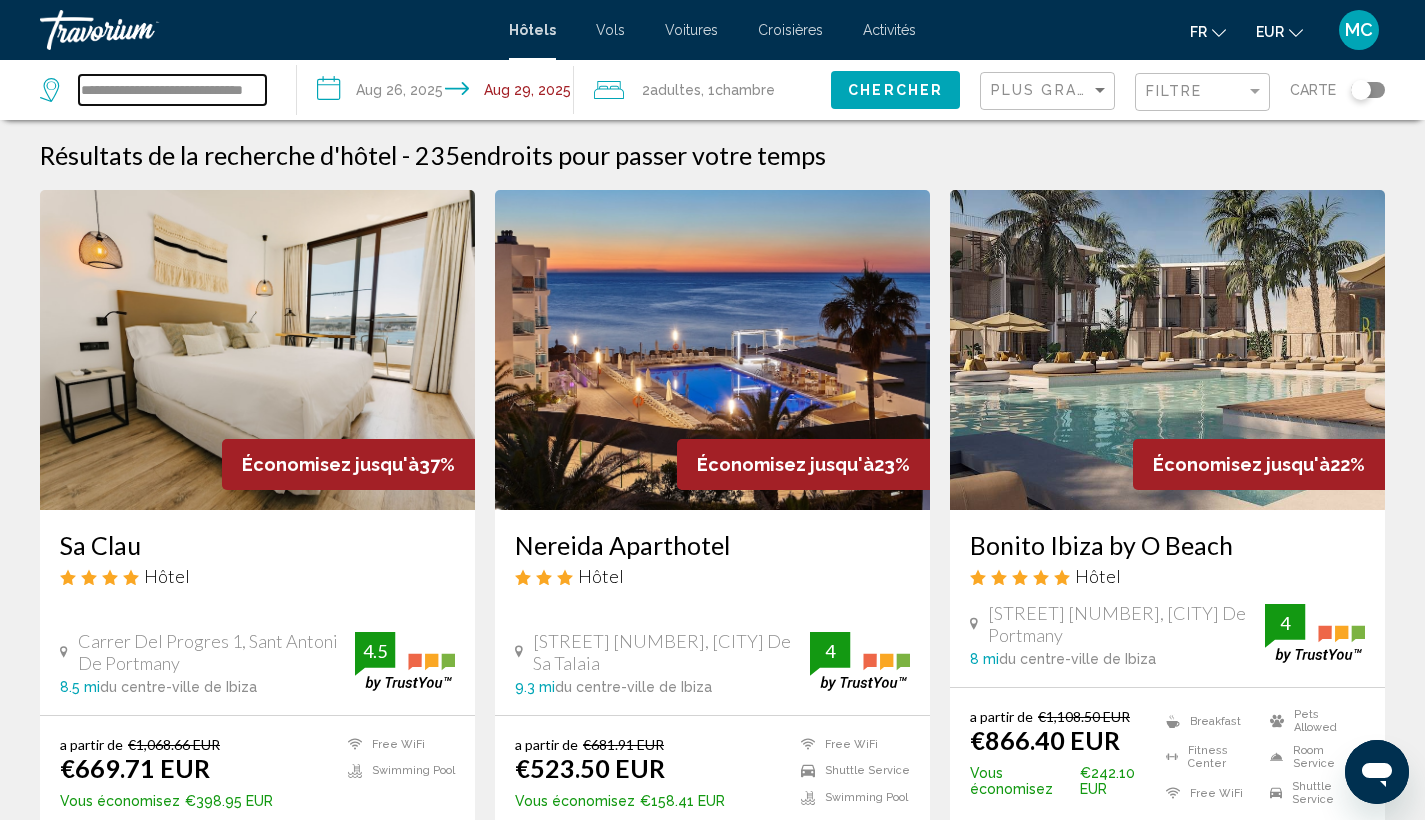 click on "**********" at bounding box center (172, 90) 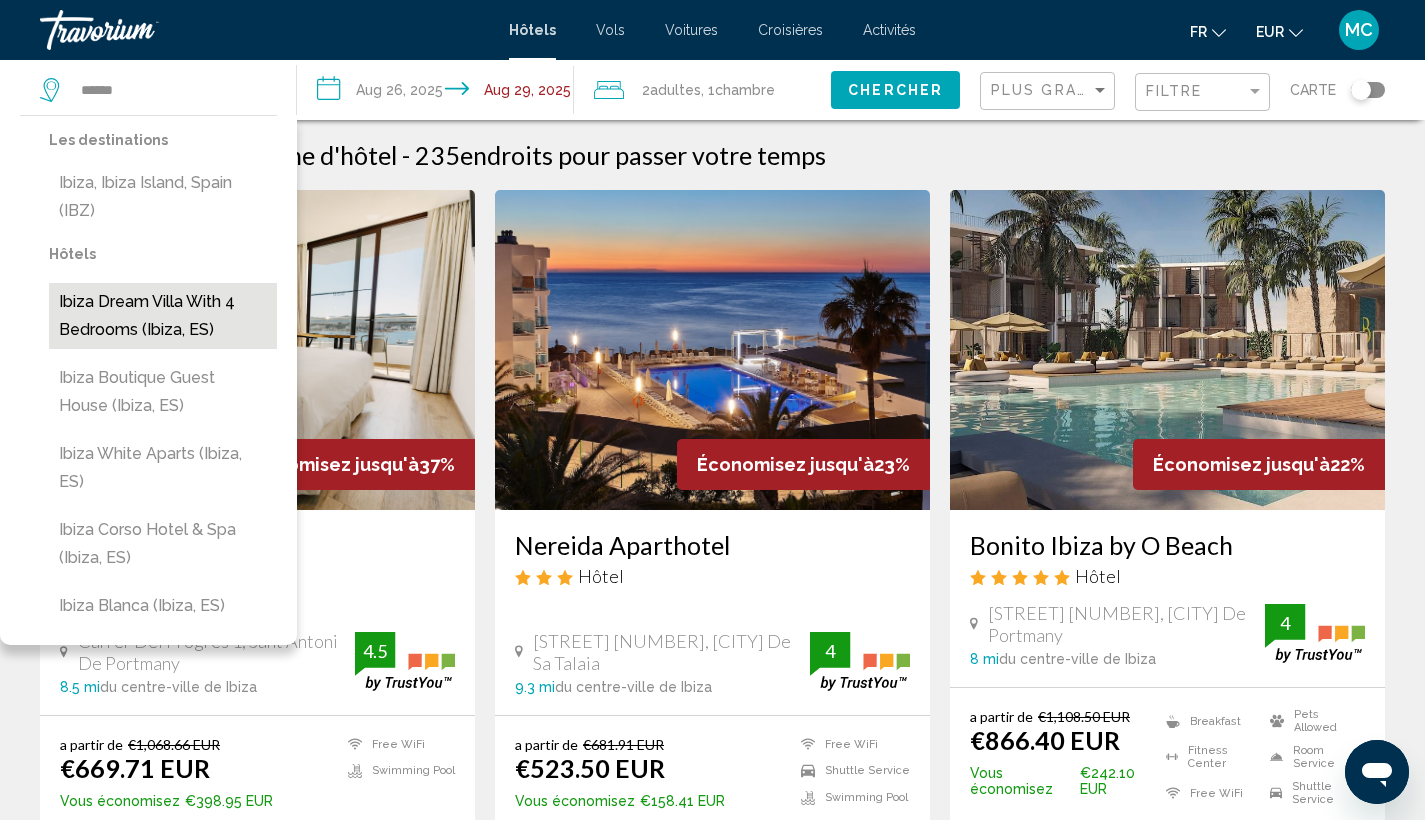 click on "Ibiza Dream Villa With 4 Bedrooms (Ibiza, ES)" at bounding box center [163, 316] 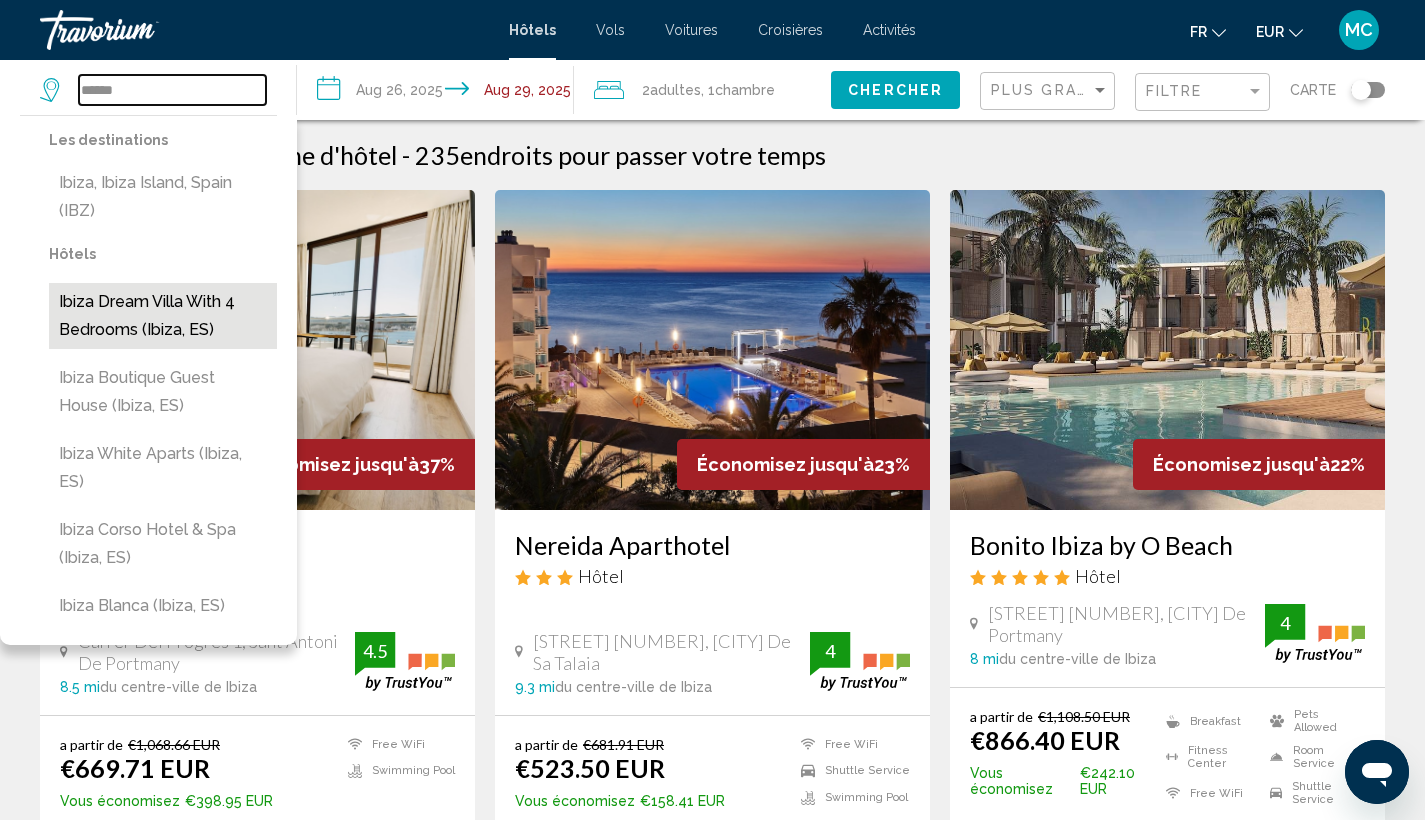type on "**********" 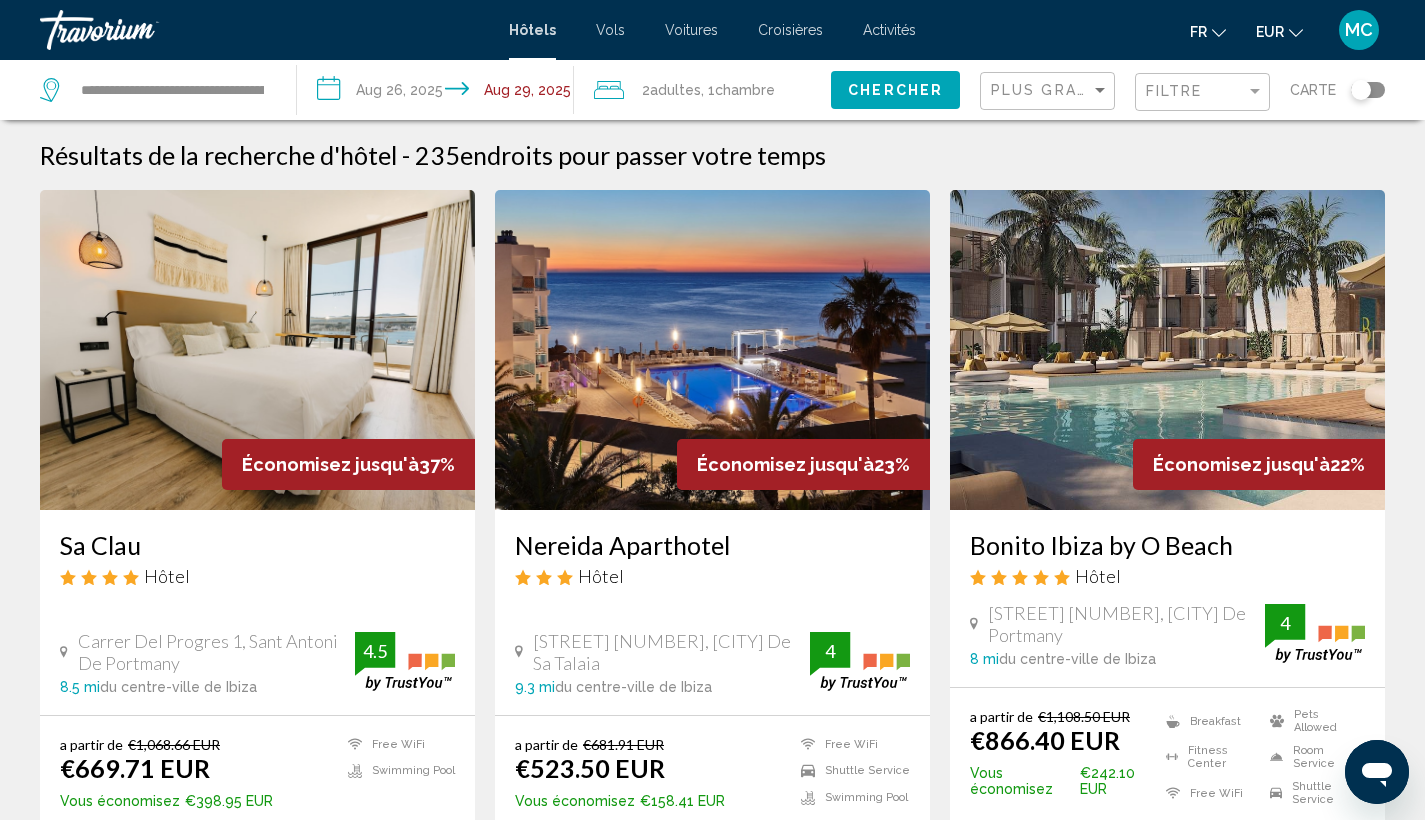 click on "Chercher" 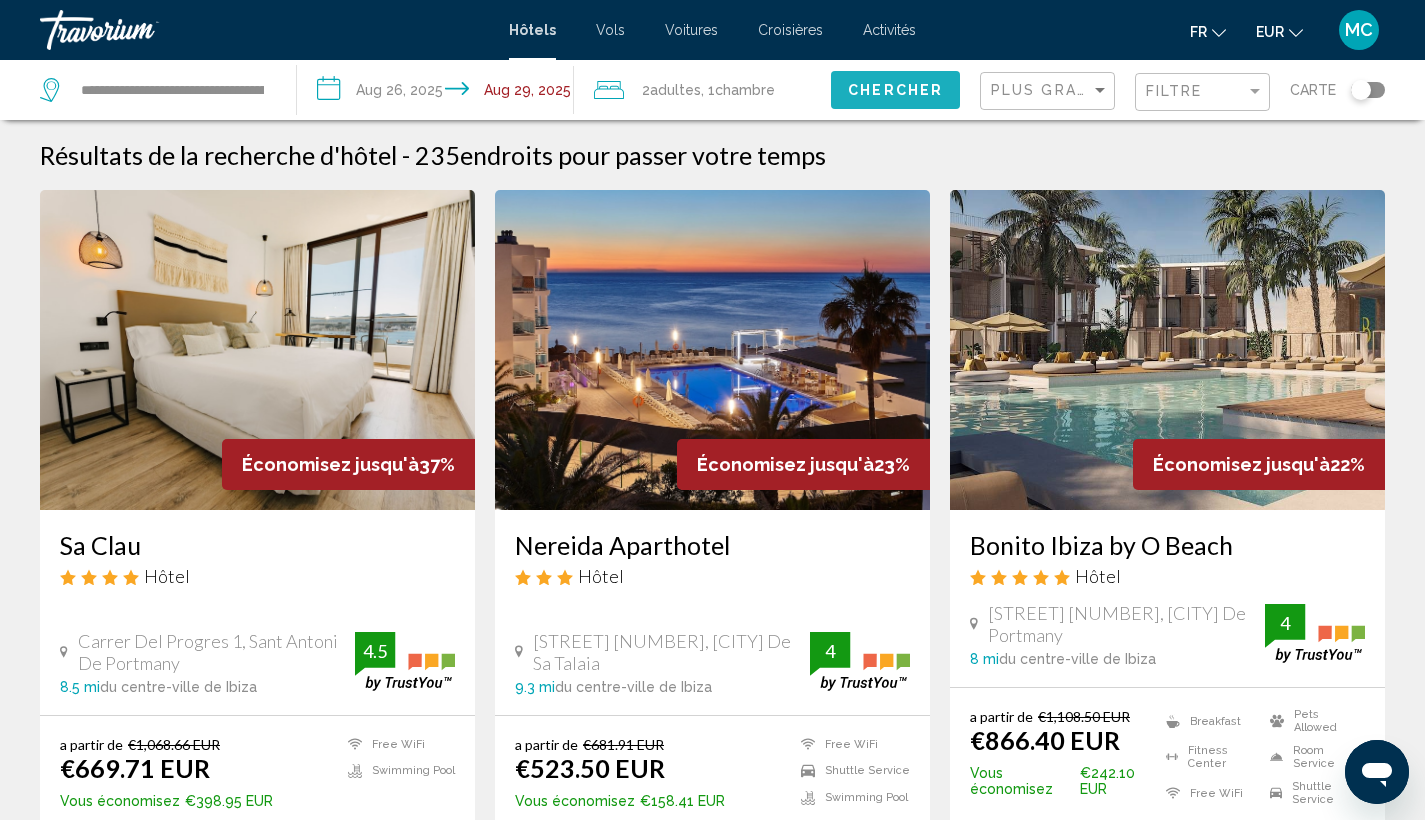 click on "Chercher" 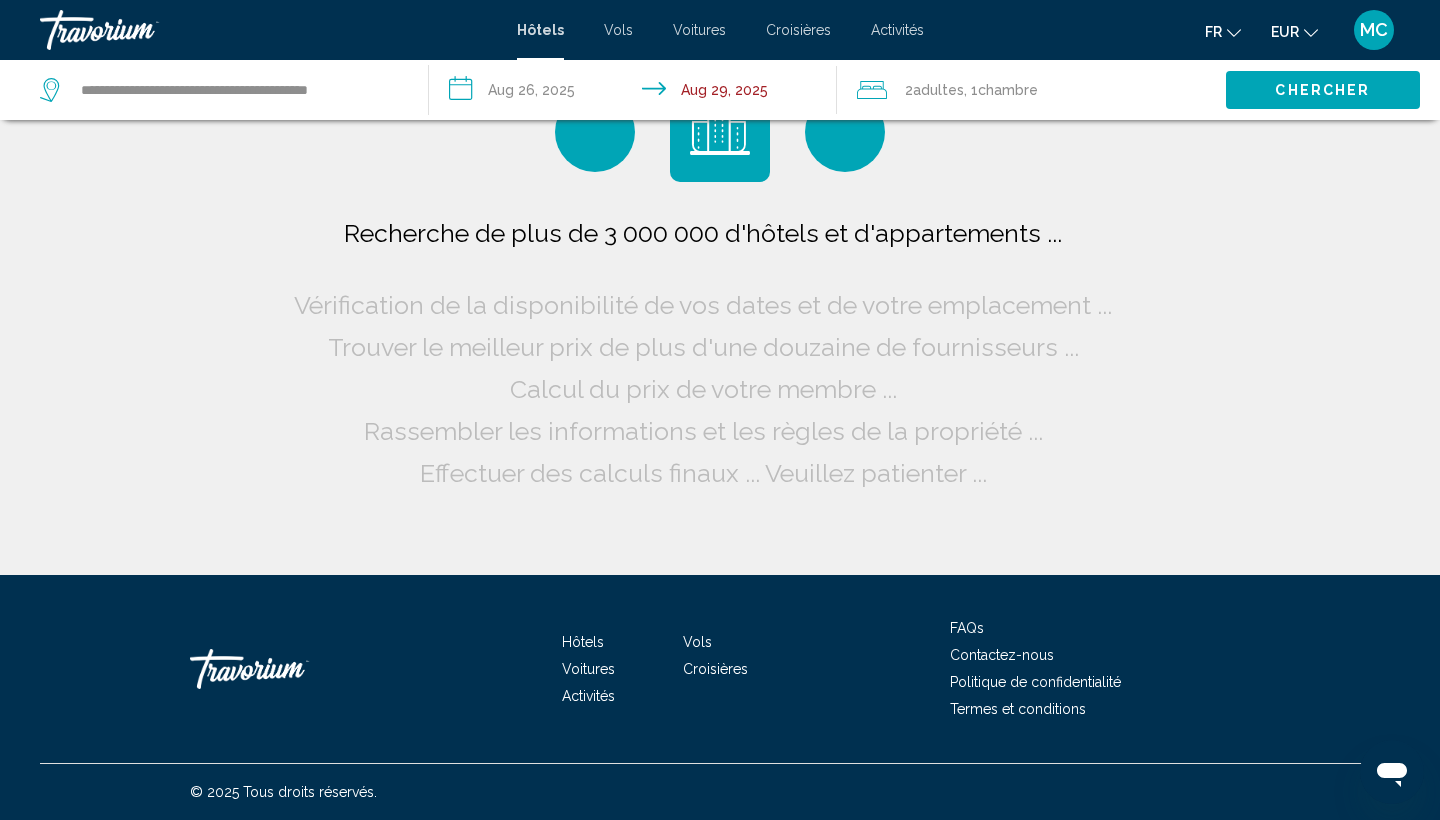 scroll, scrollTop: 0, scrollLeft: 0, axis: both 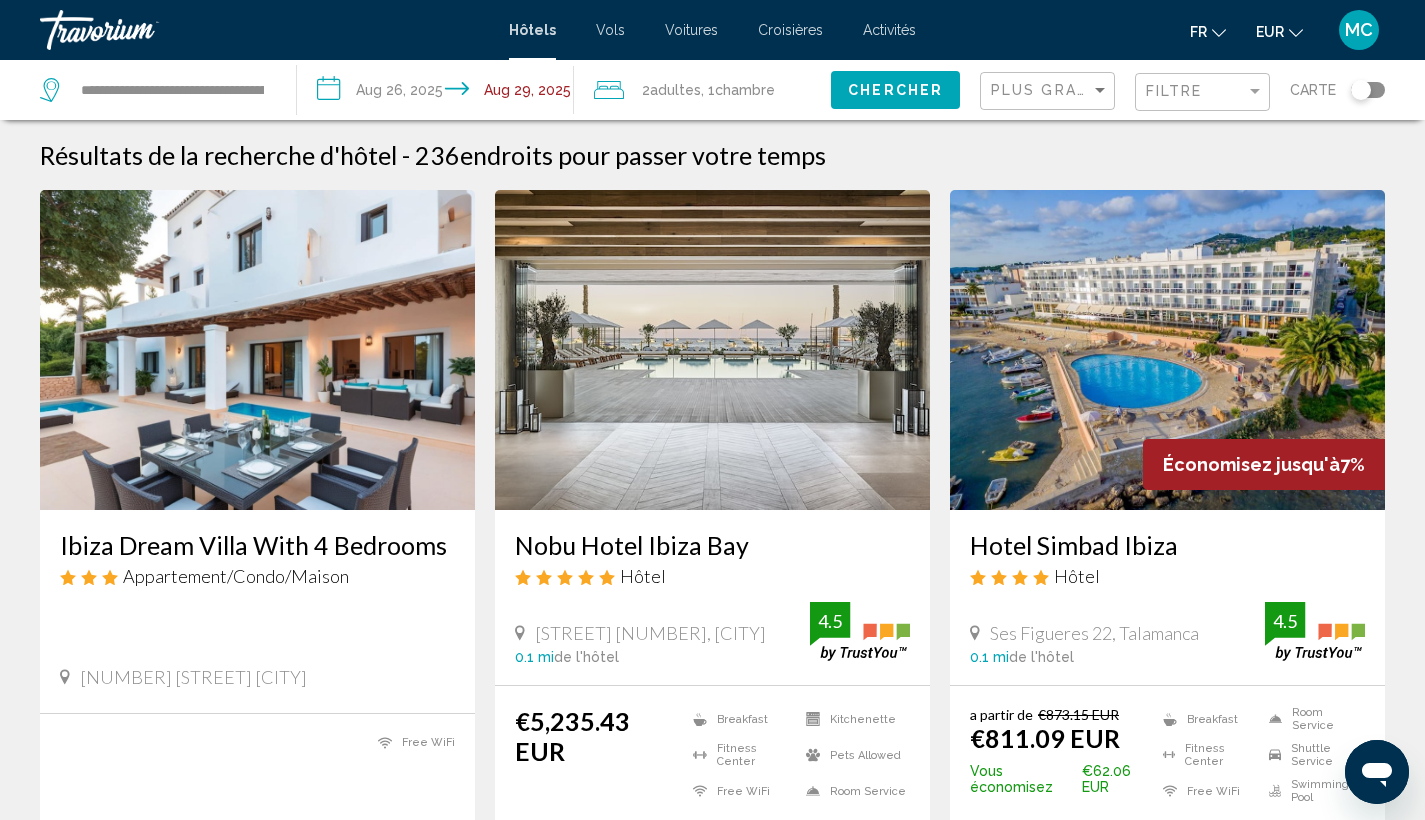 click at bounding box center (712, 350) 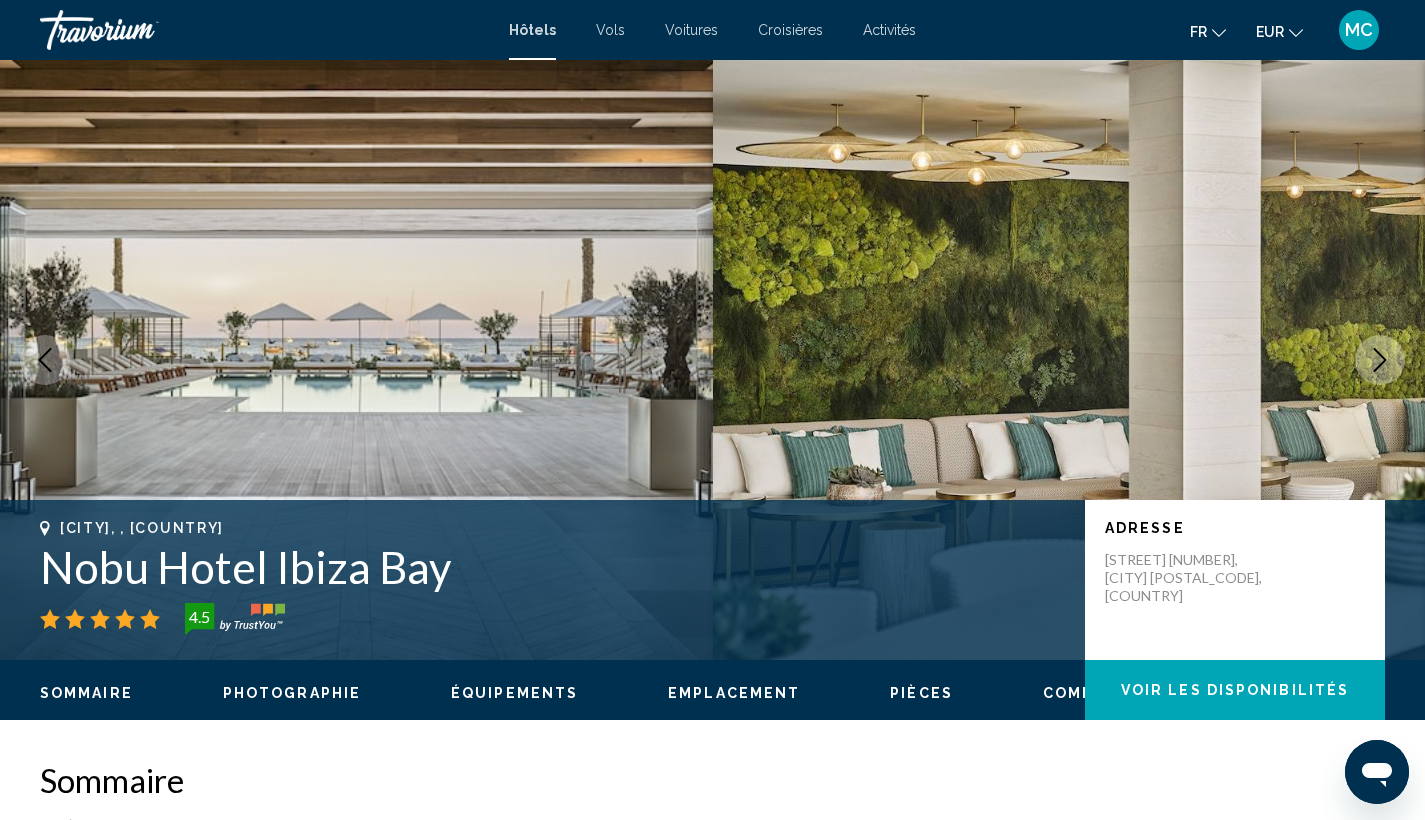 click 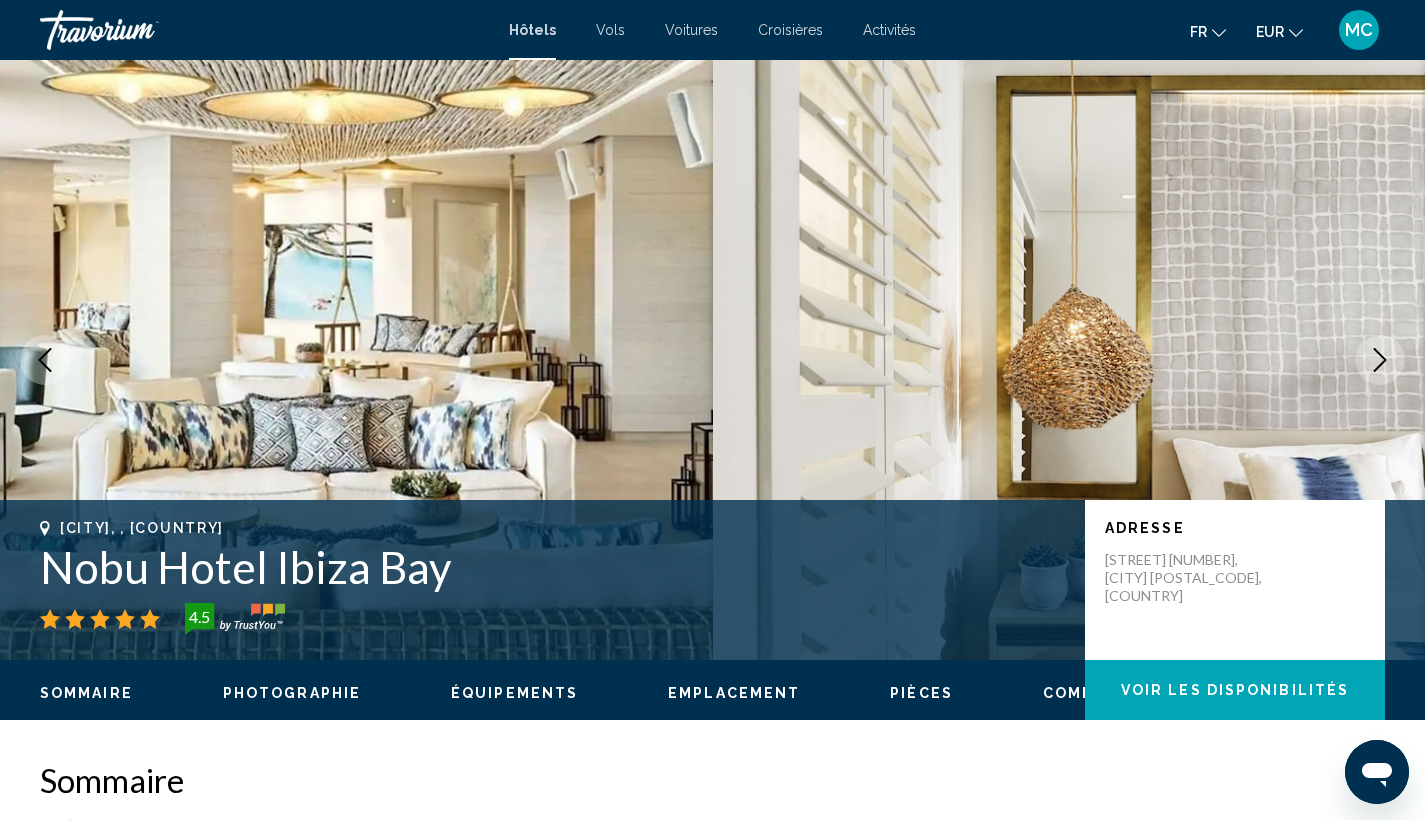 click 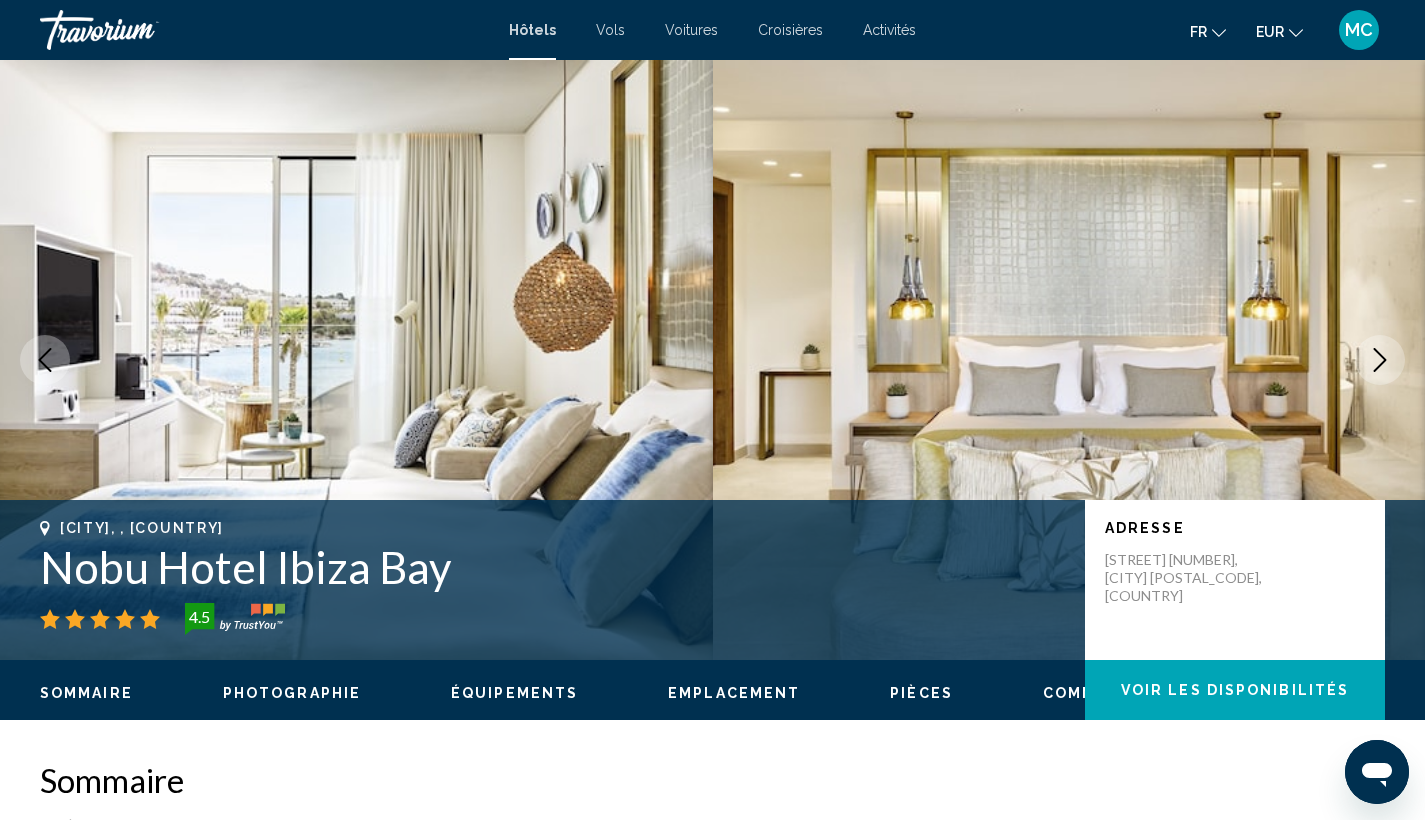 click 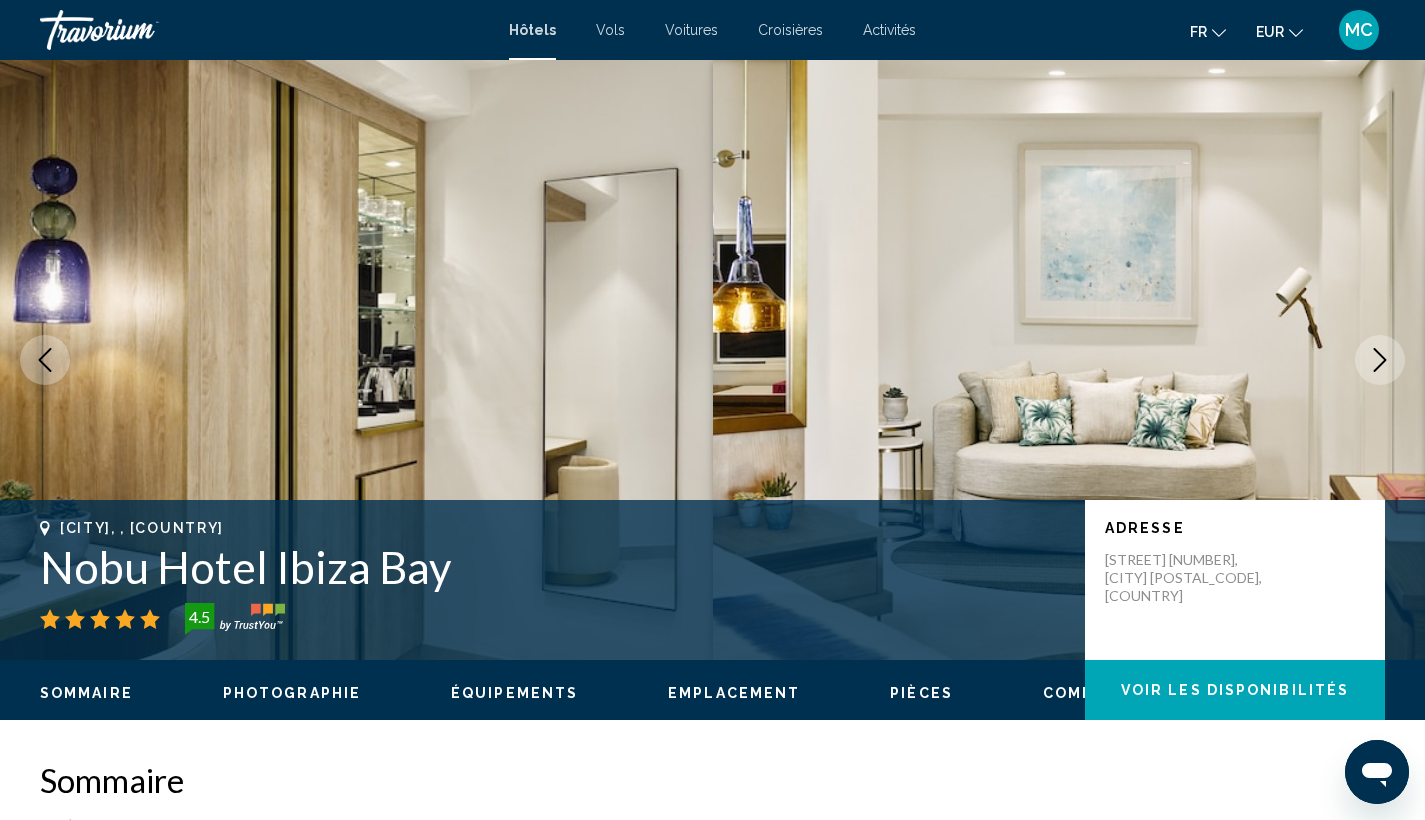 click 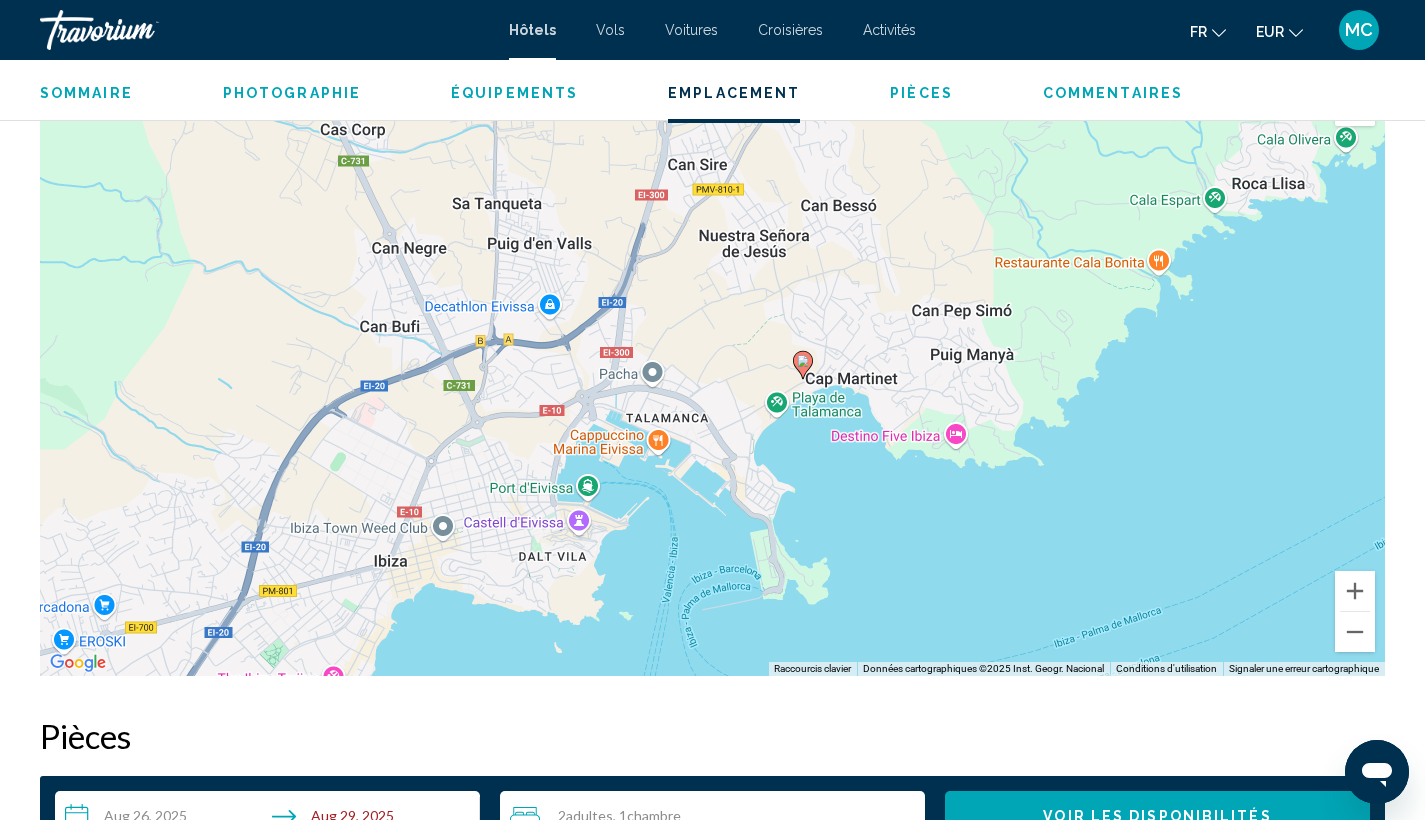 drag, startPoint x: 1214, startPoint y: 404, endPoint x: 1304, endPoint y: 408, distance: 90.088844 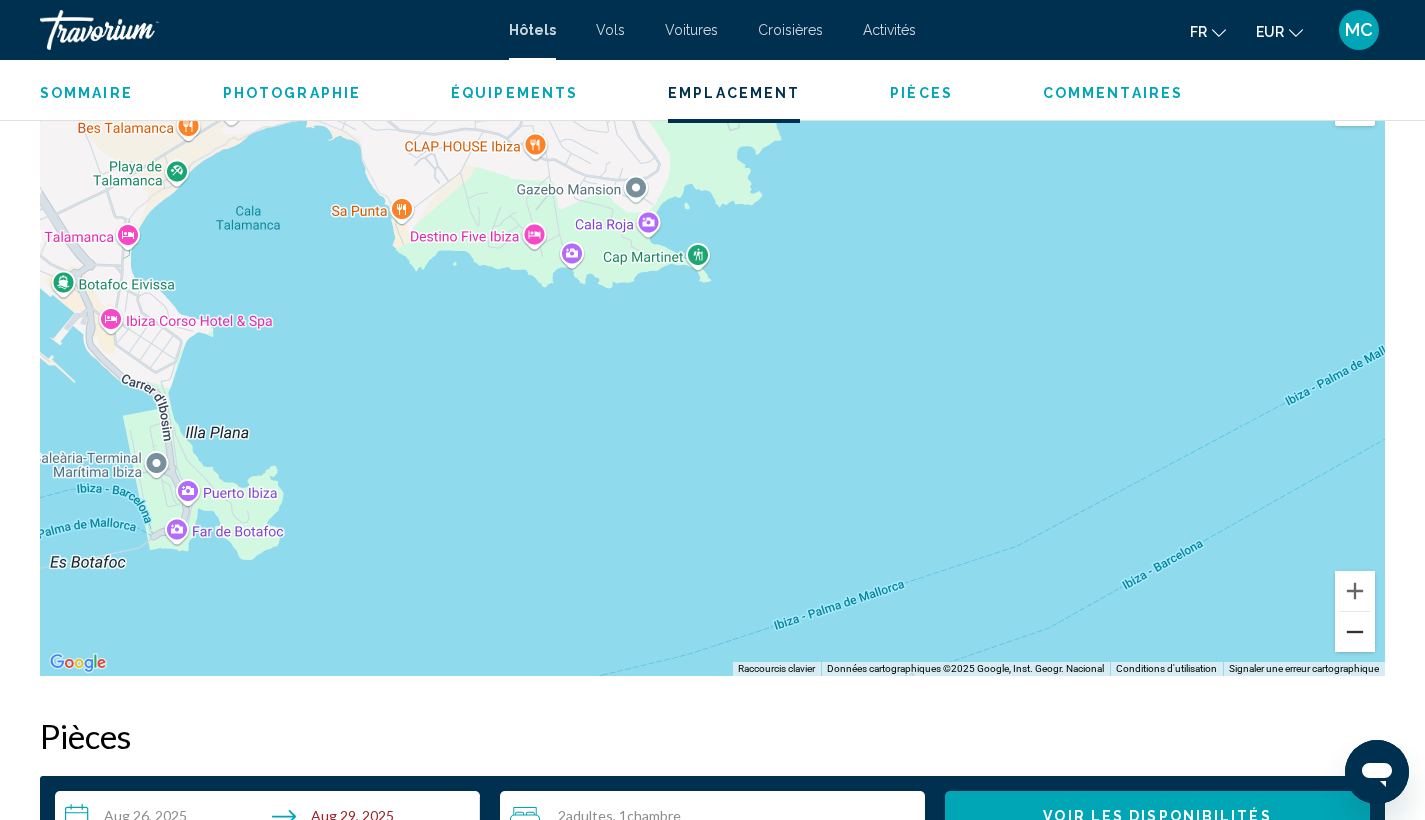 click at bounding box center (1355, 632) 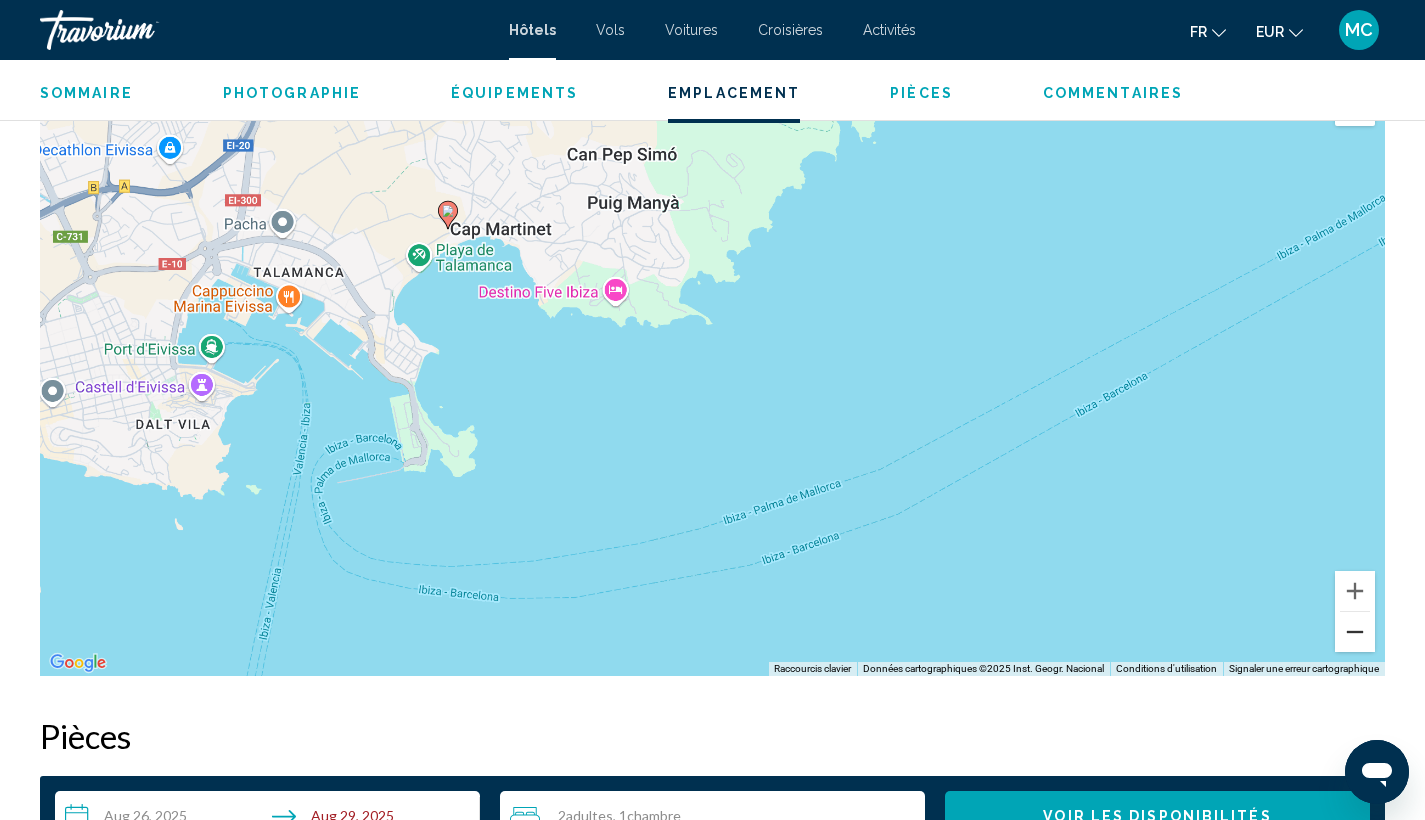 click at bounding box center (1355, 632) 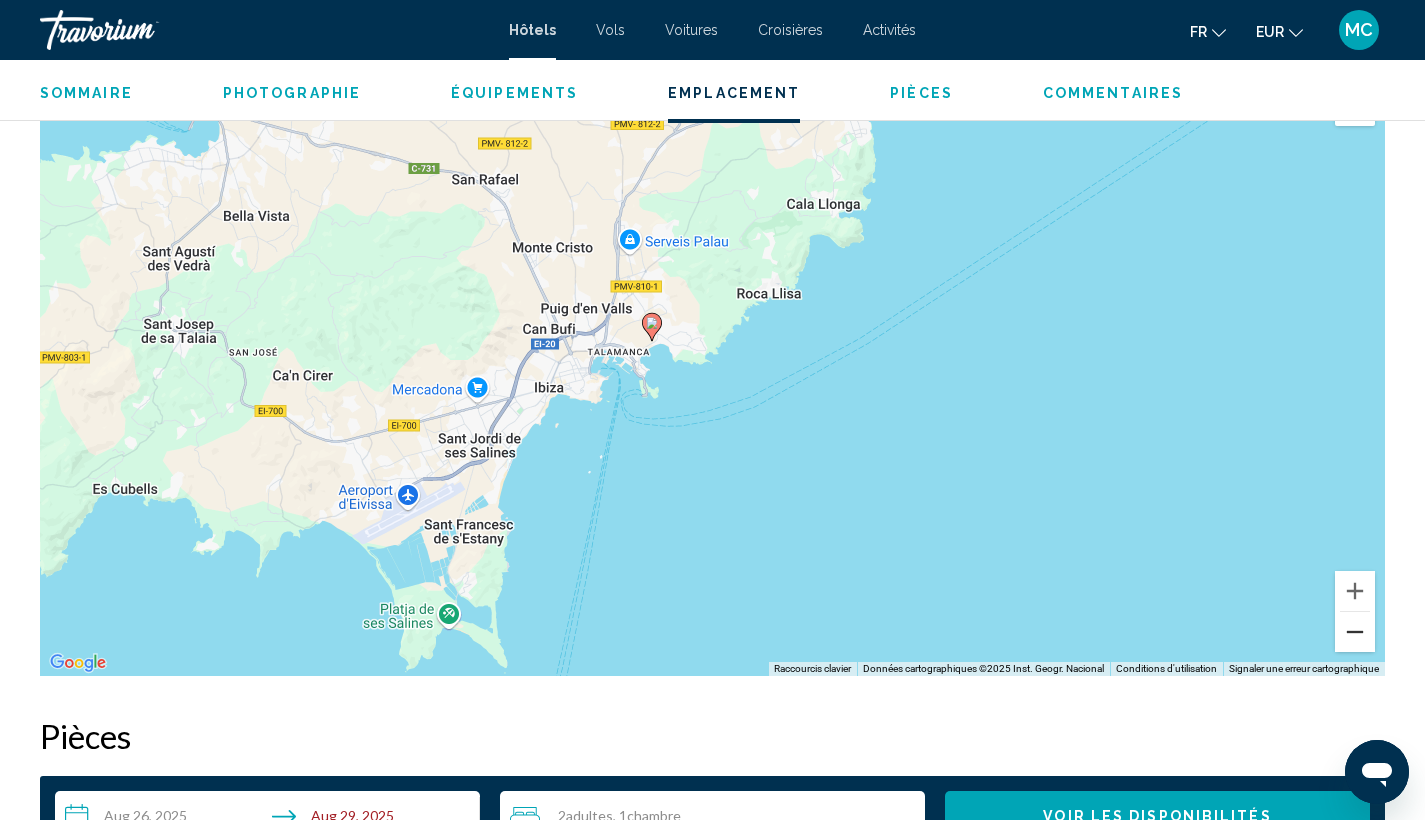 click at bounding box center [1355, 632] 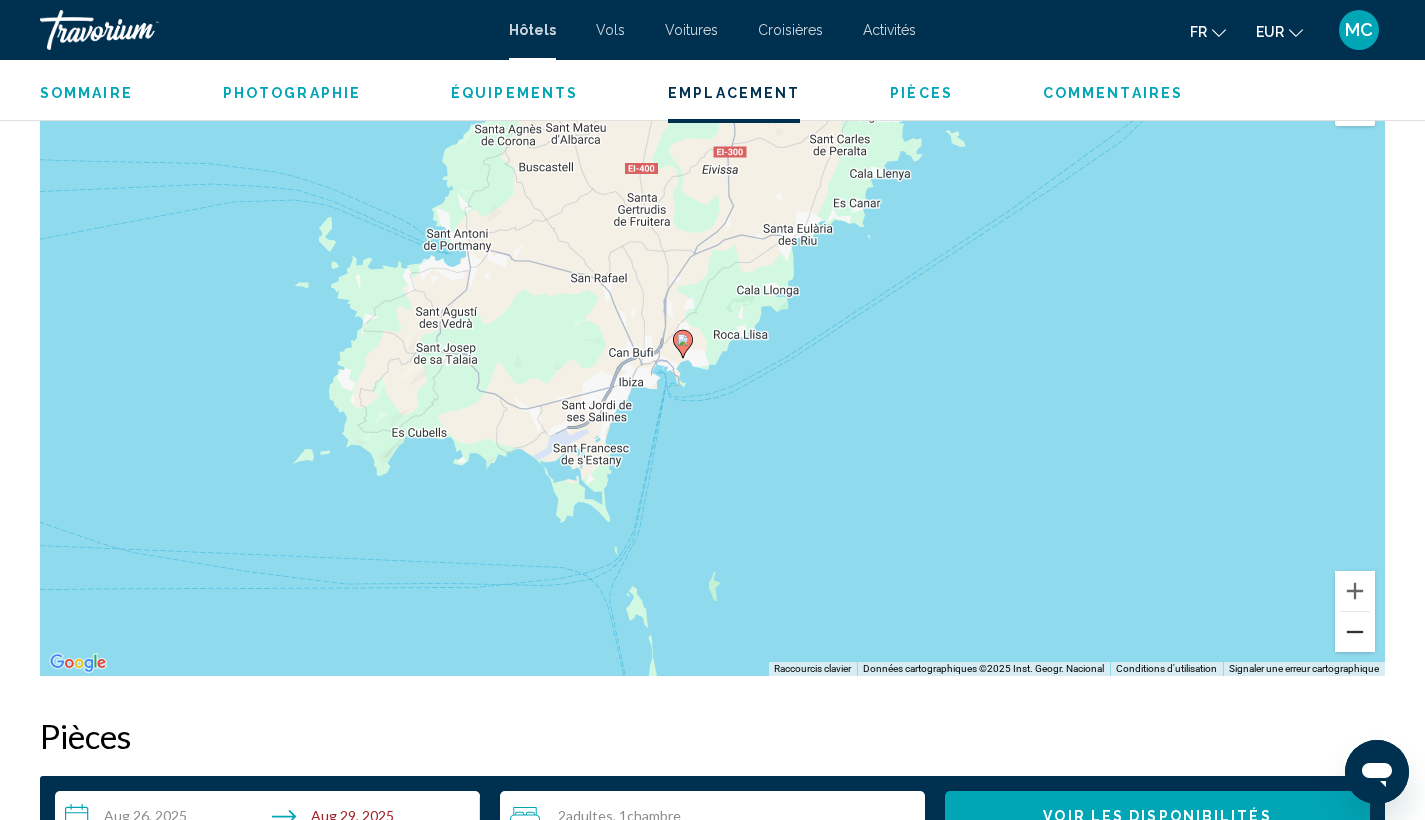 click at bounding box center [1355, 632] 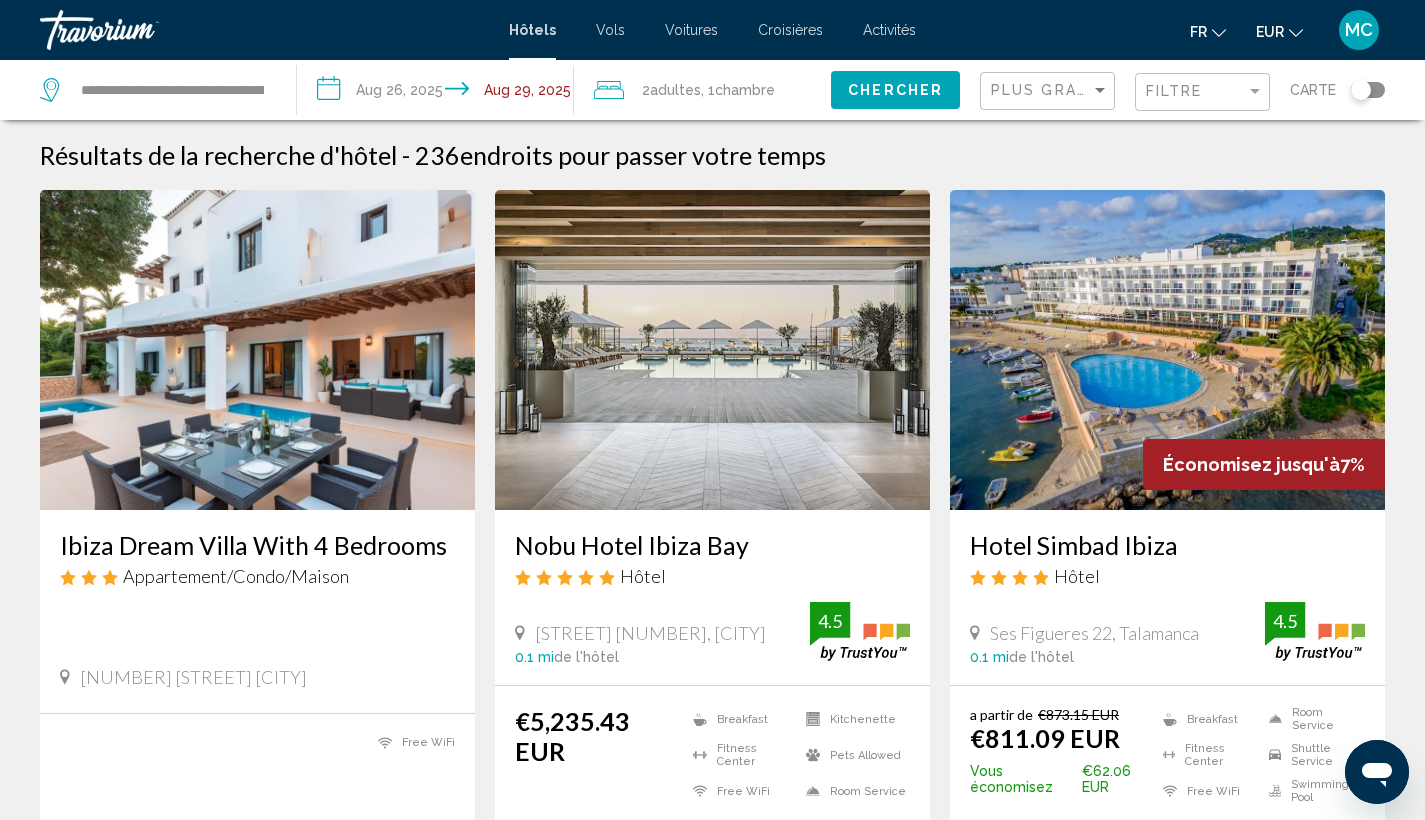 click at bounding box center (712, 350) 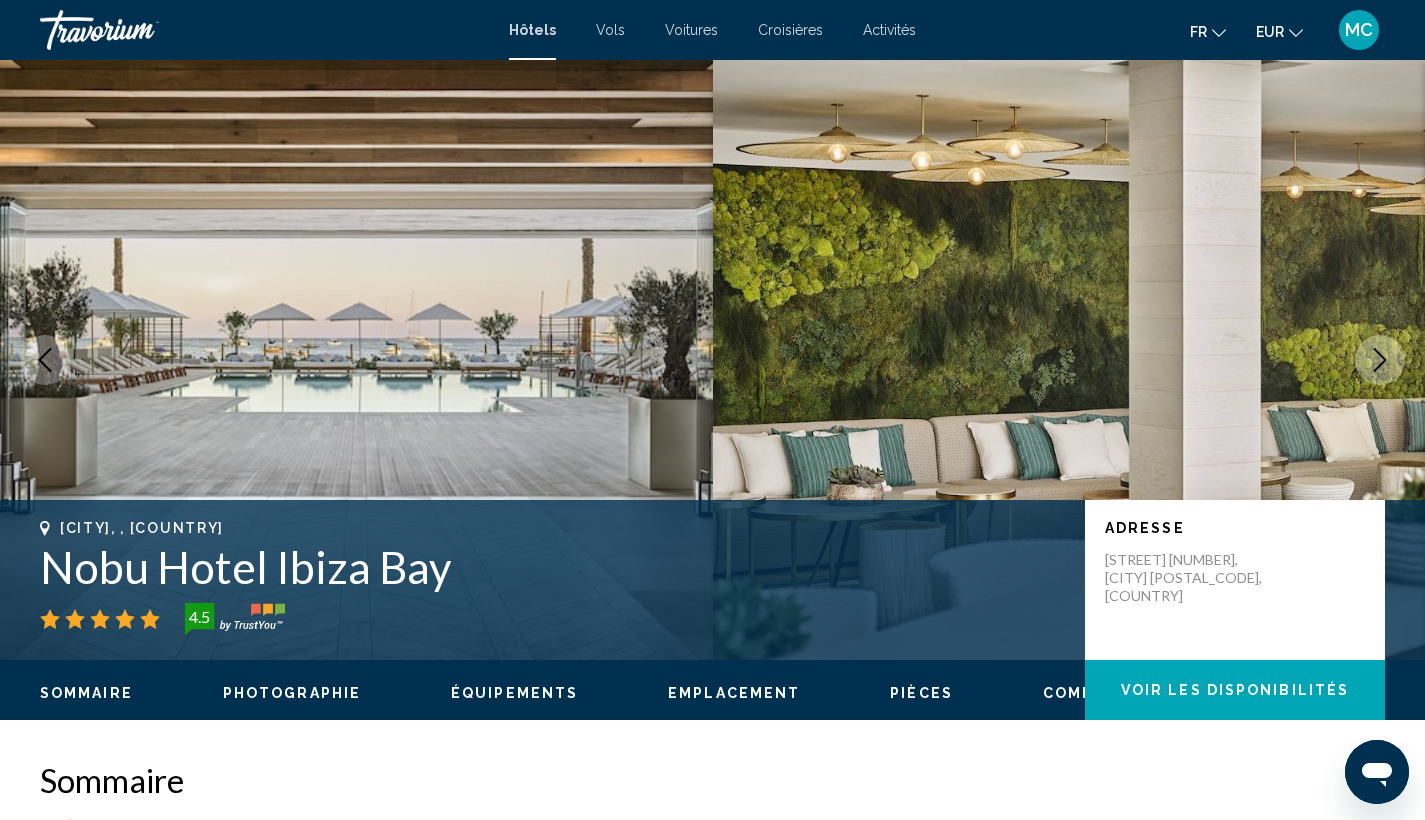 click at bounding box center (1069, 360) 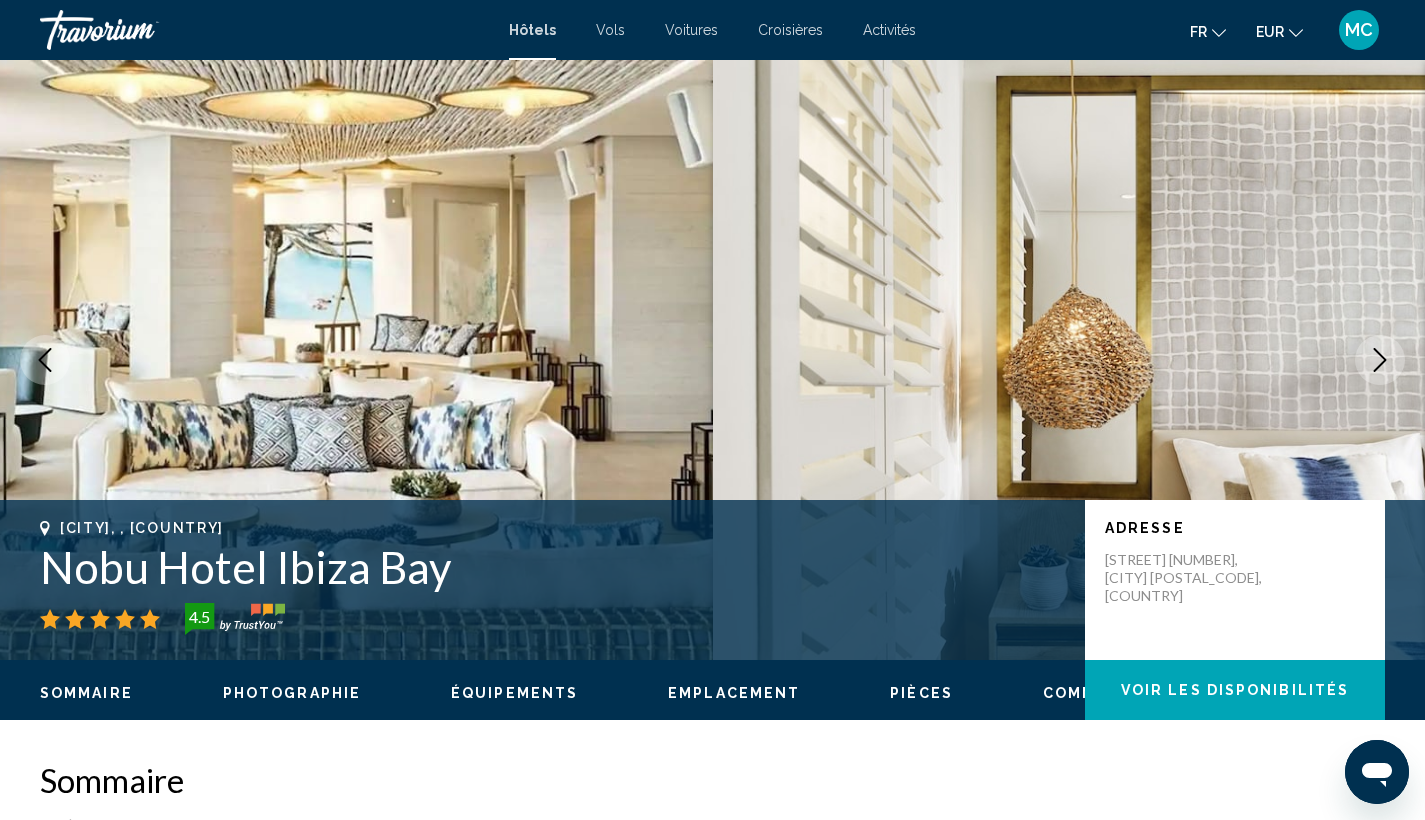 click 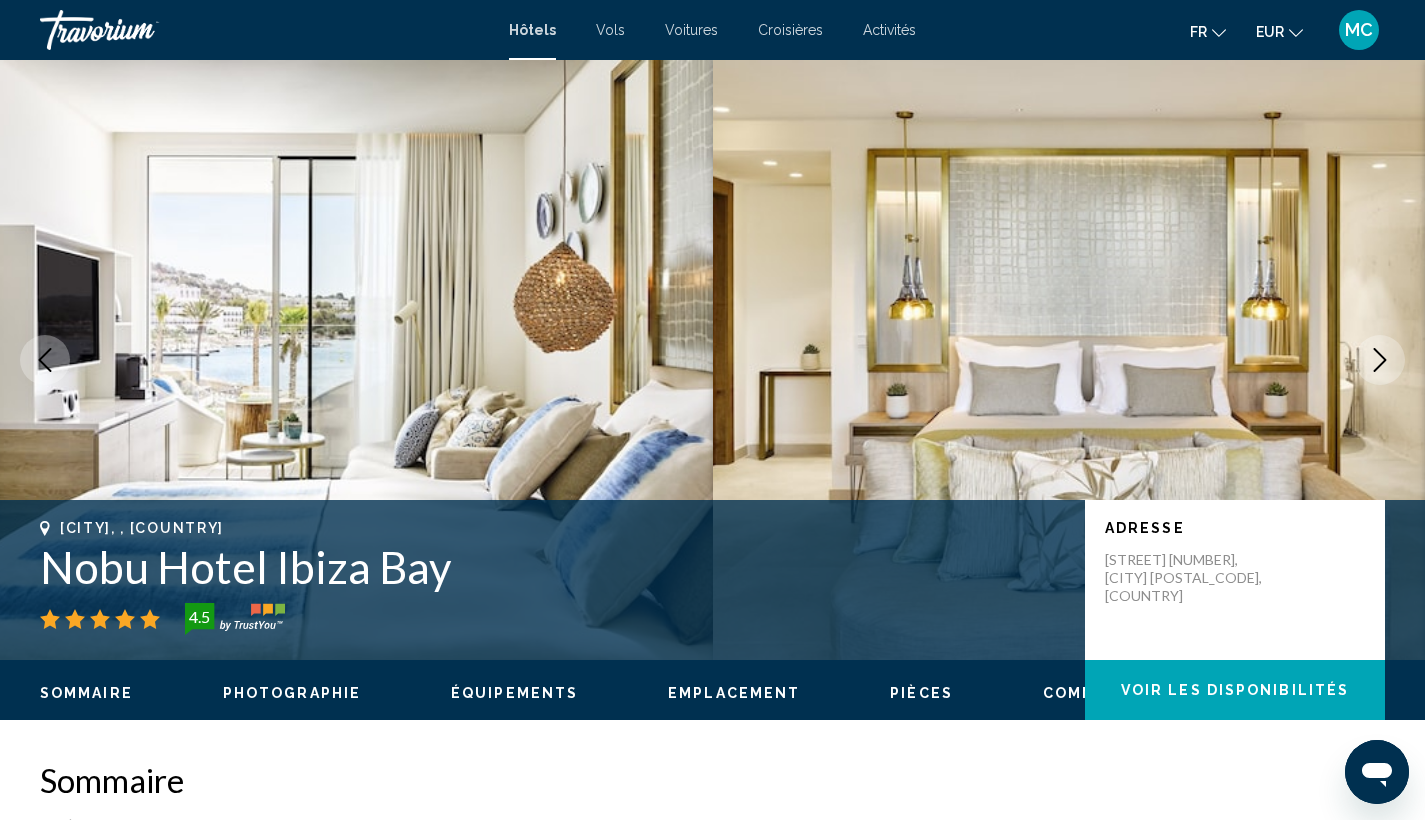 click 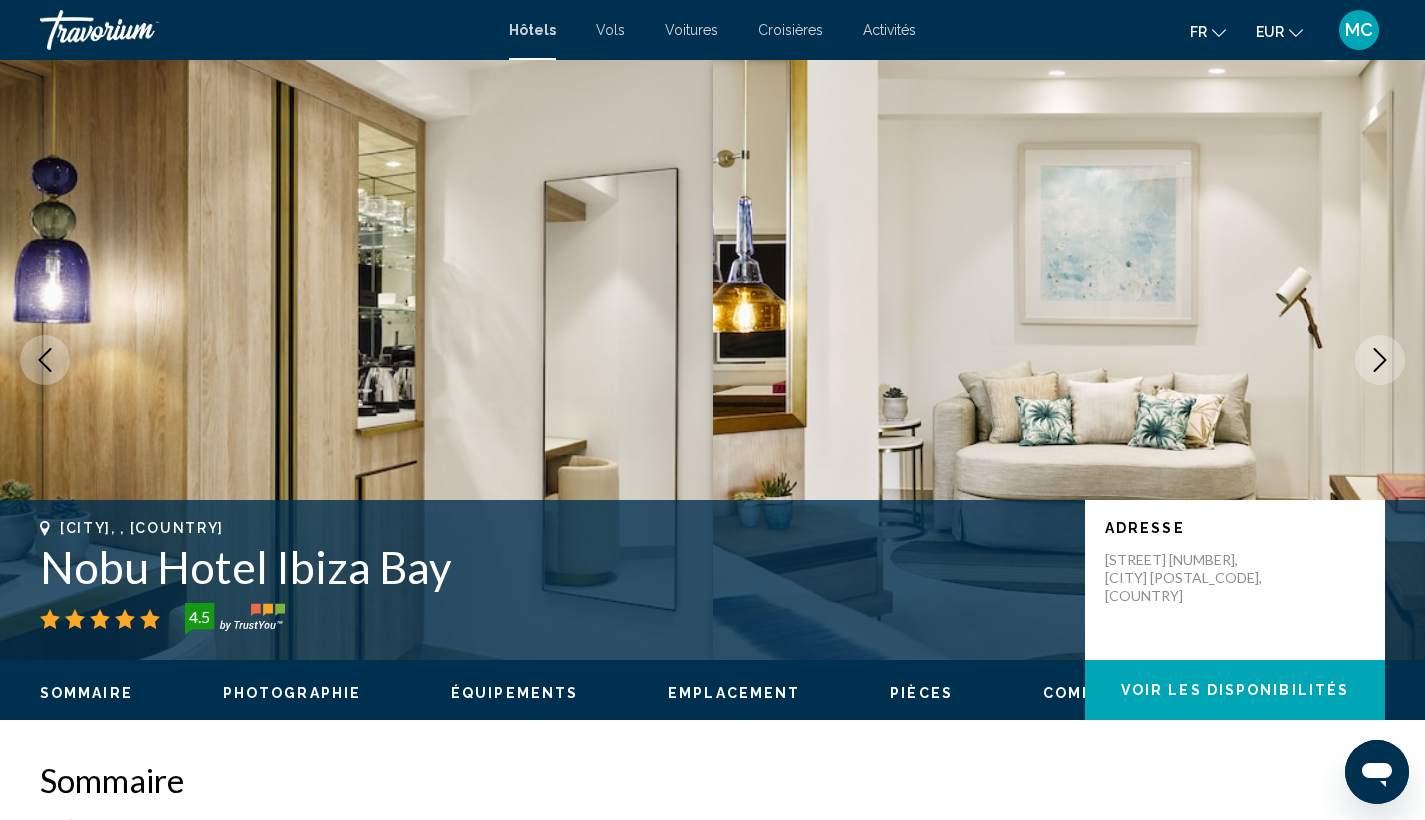 click 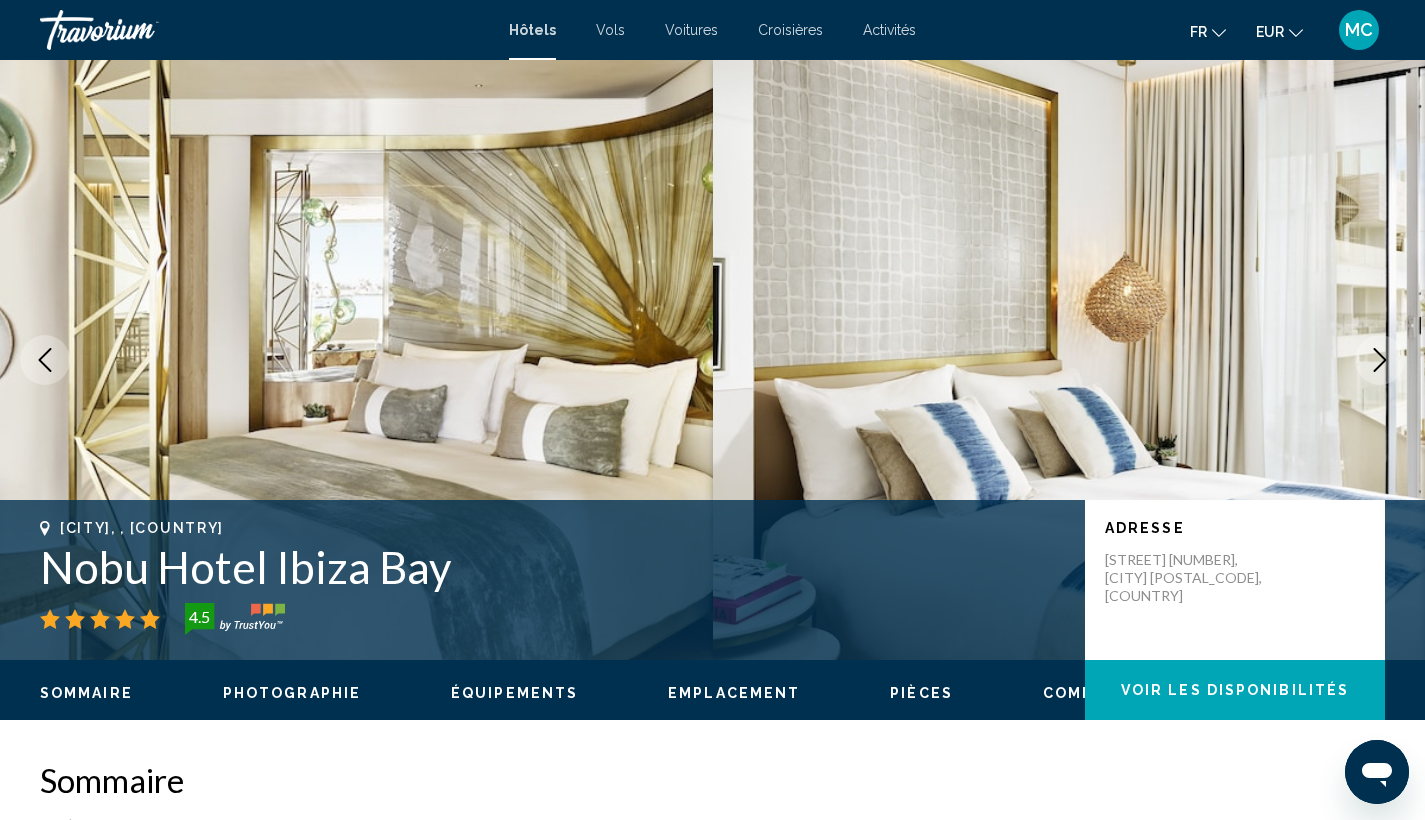 click 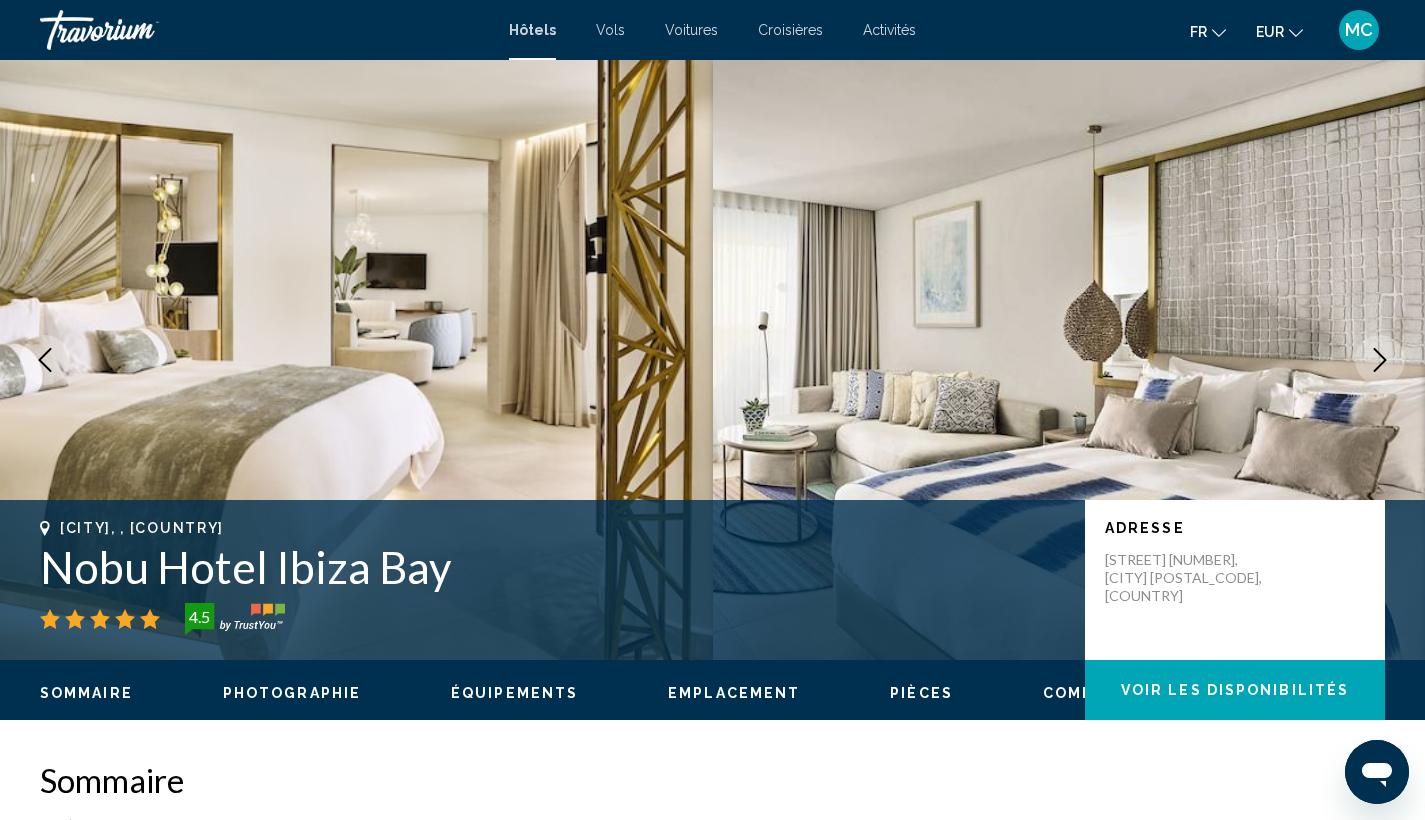 click 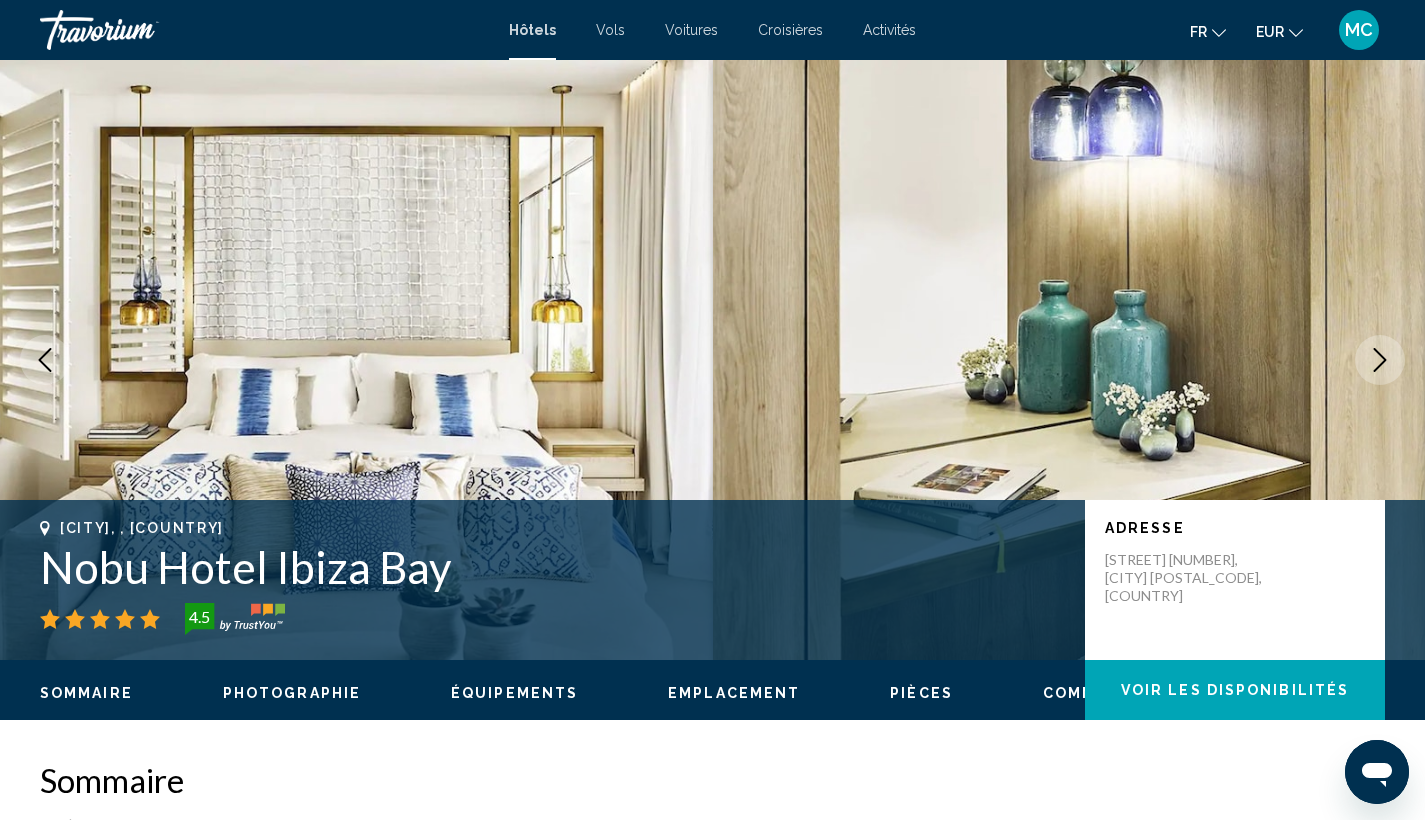 click 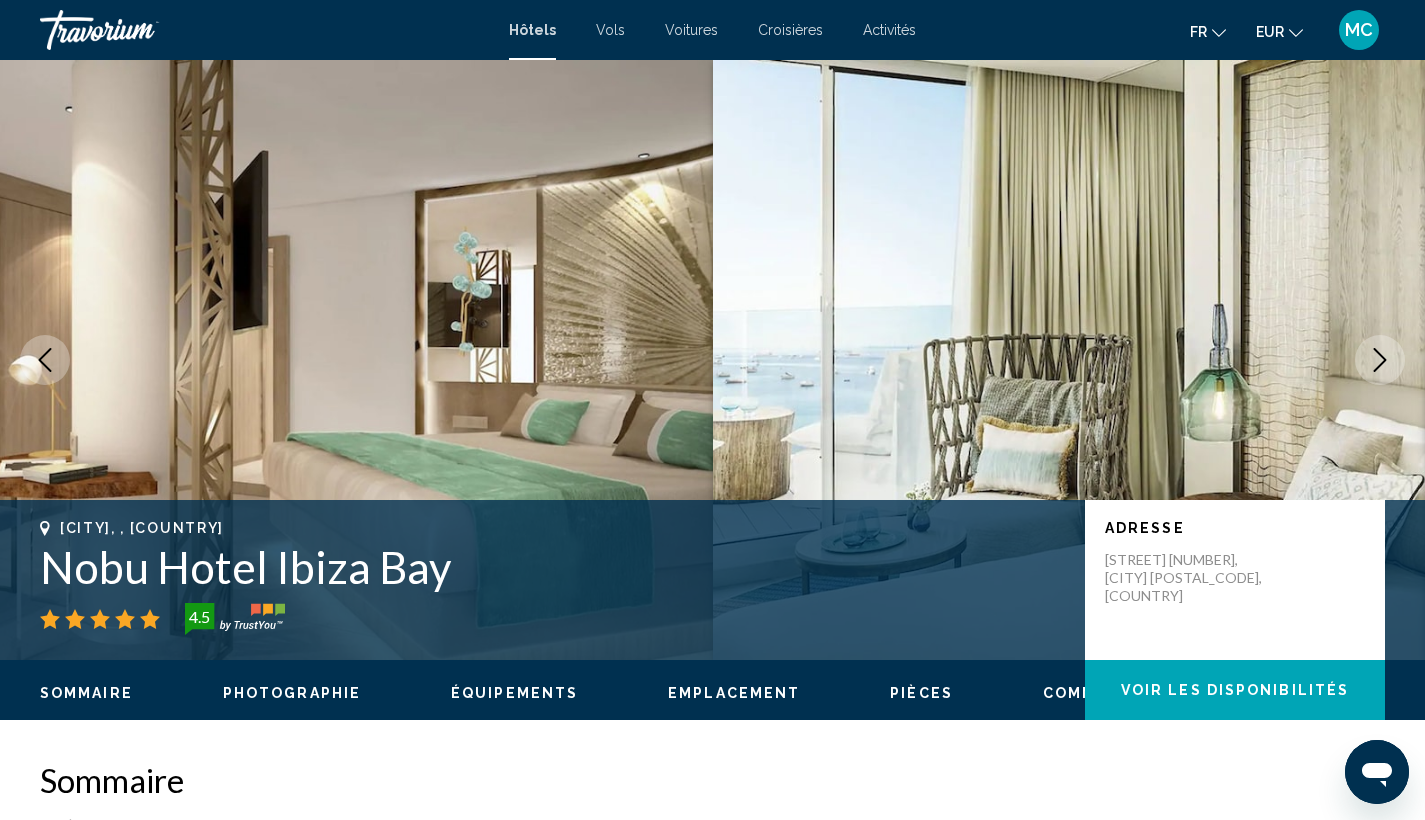 click 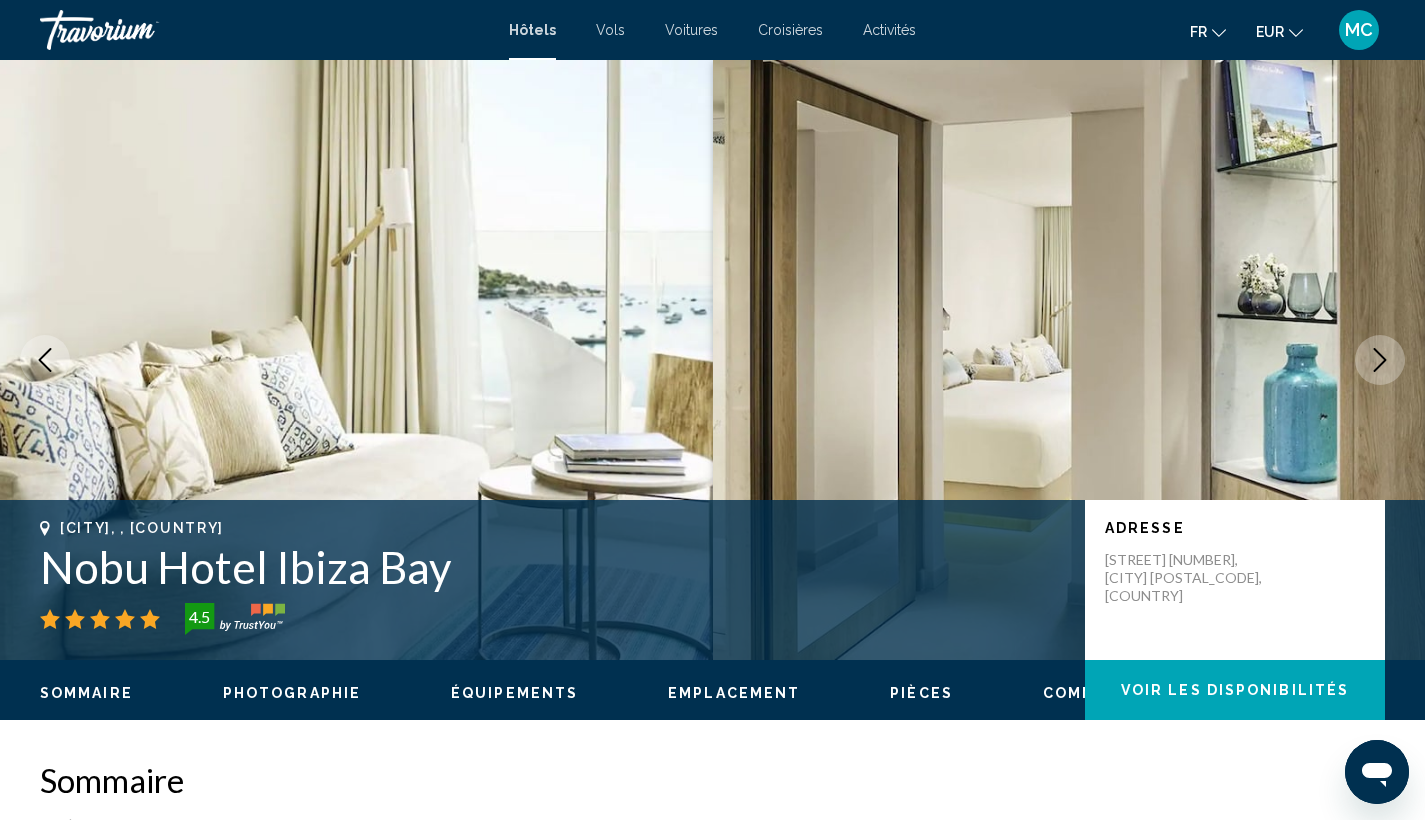 click 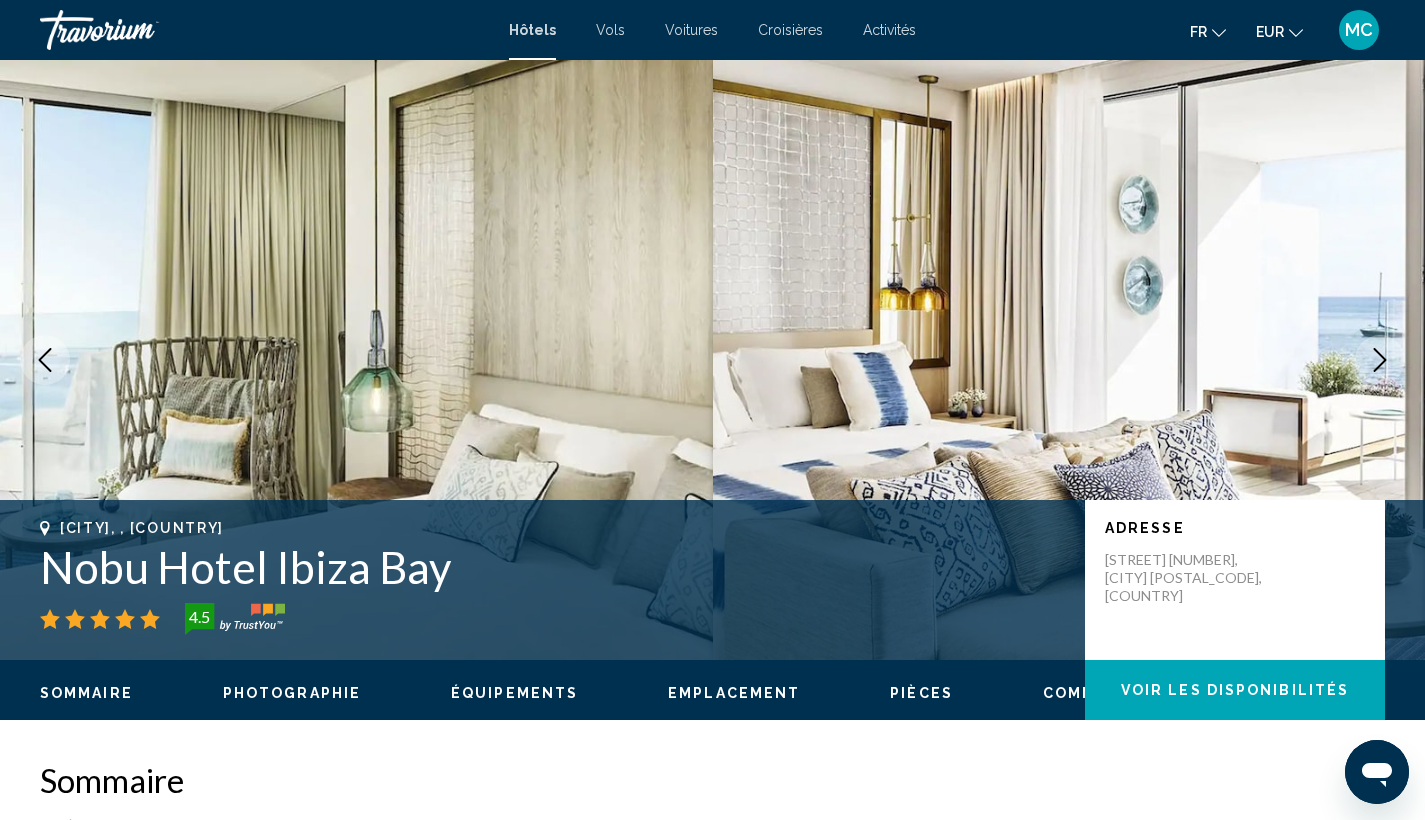 click 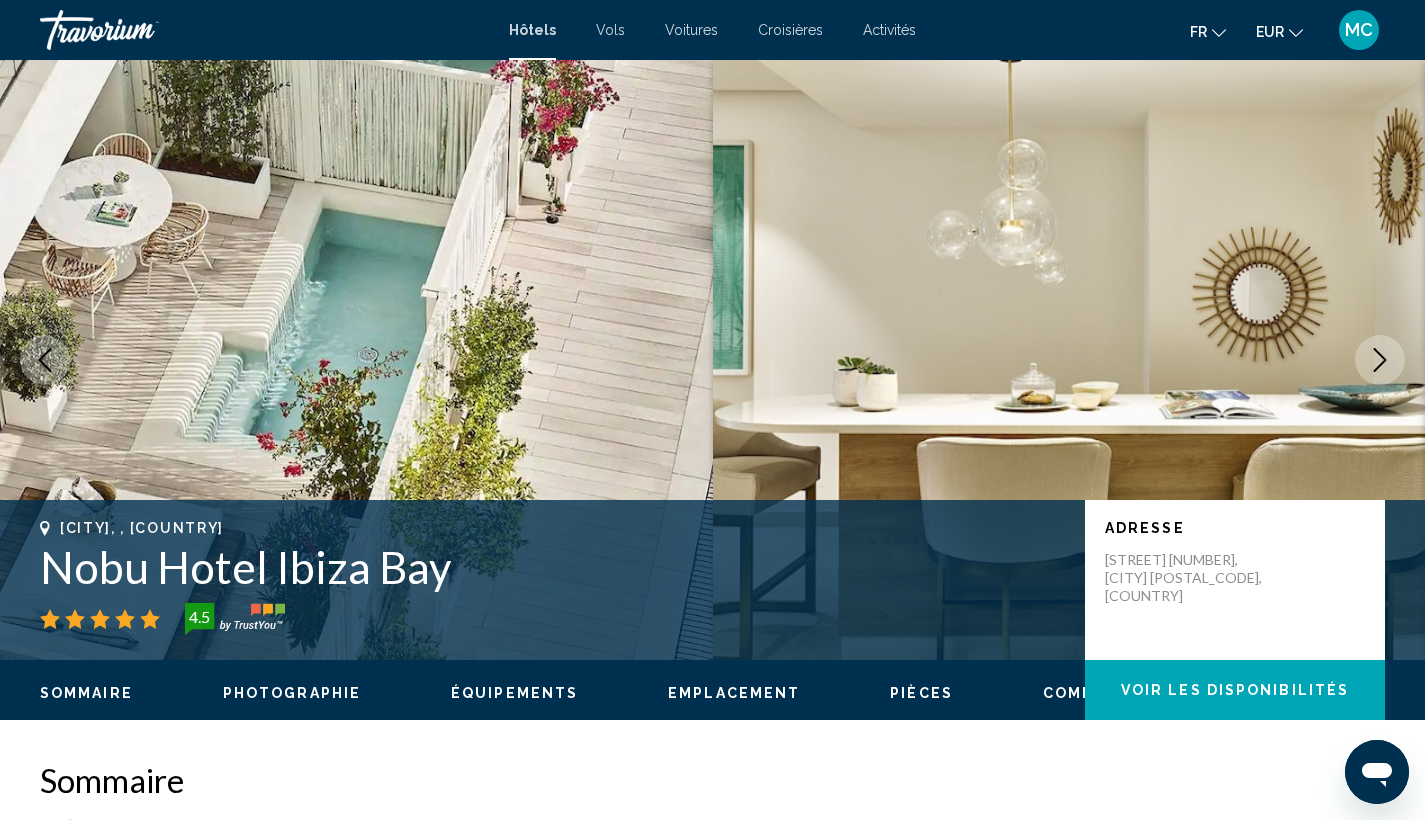 click at bounding box center (1069, 360) 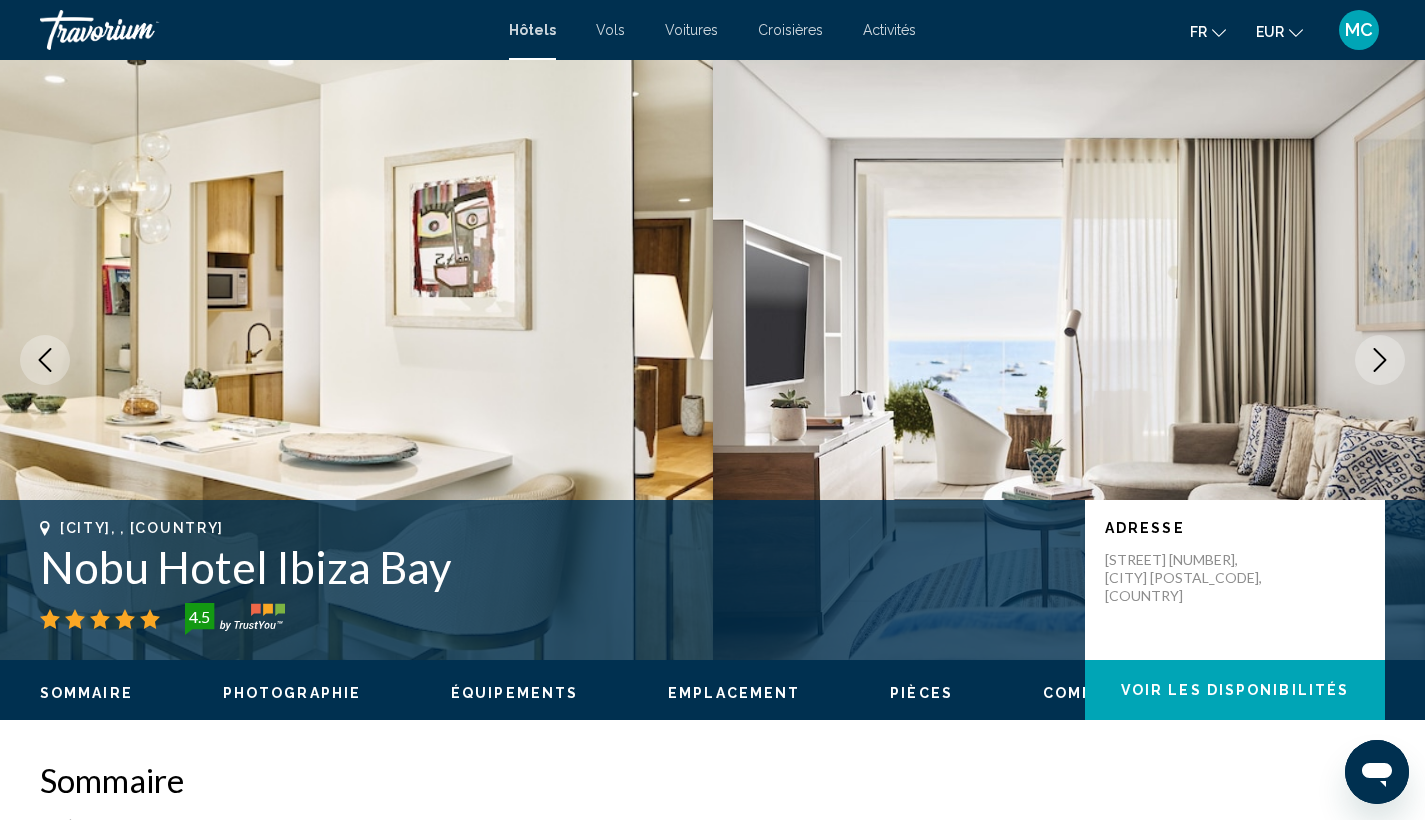 click 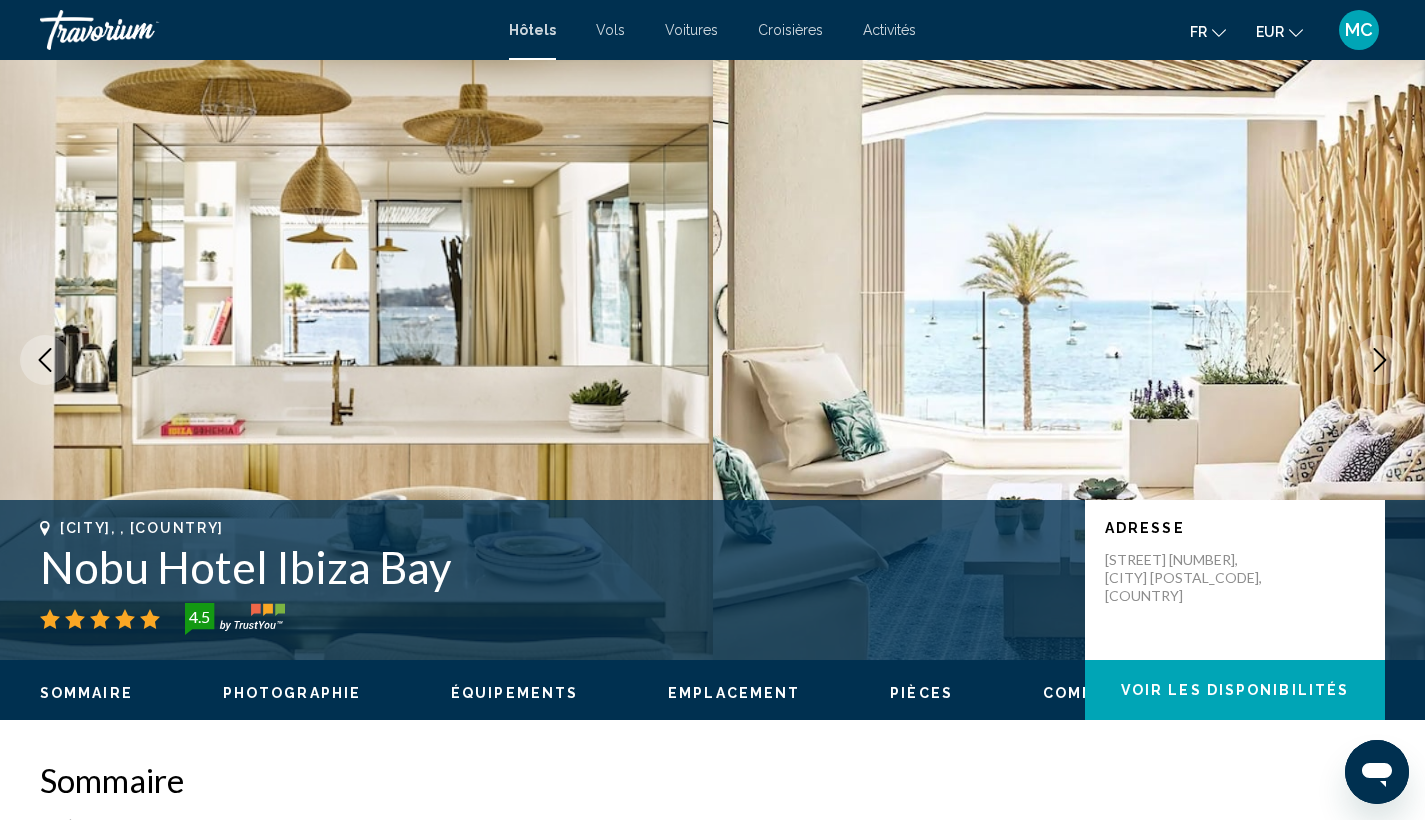 click 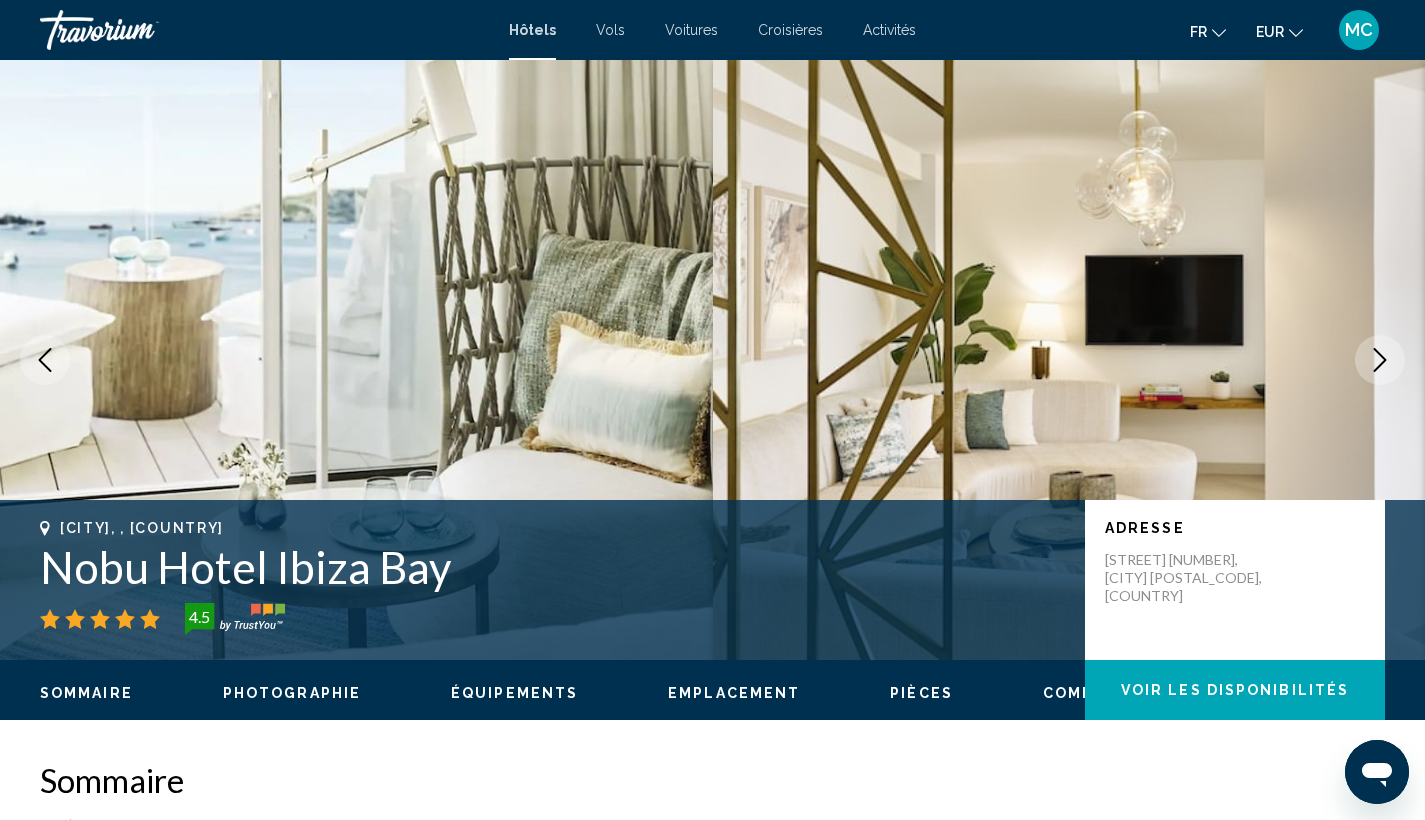 click 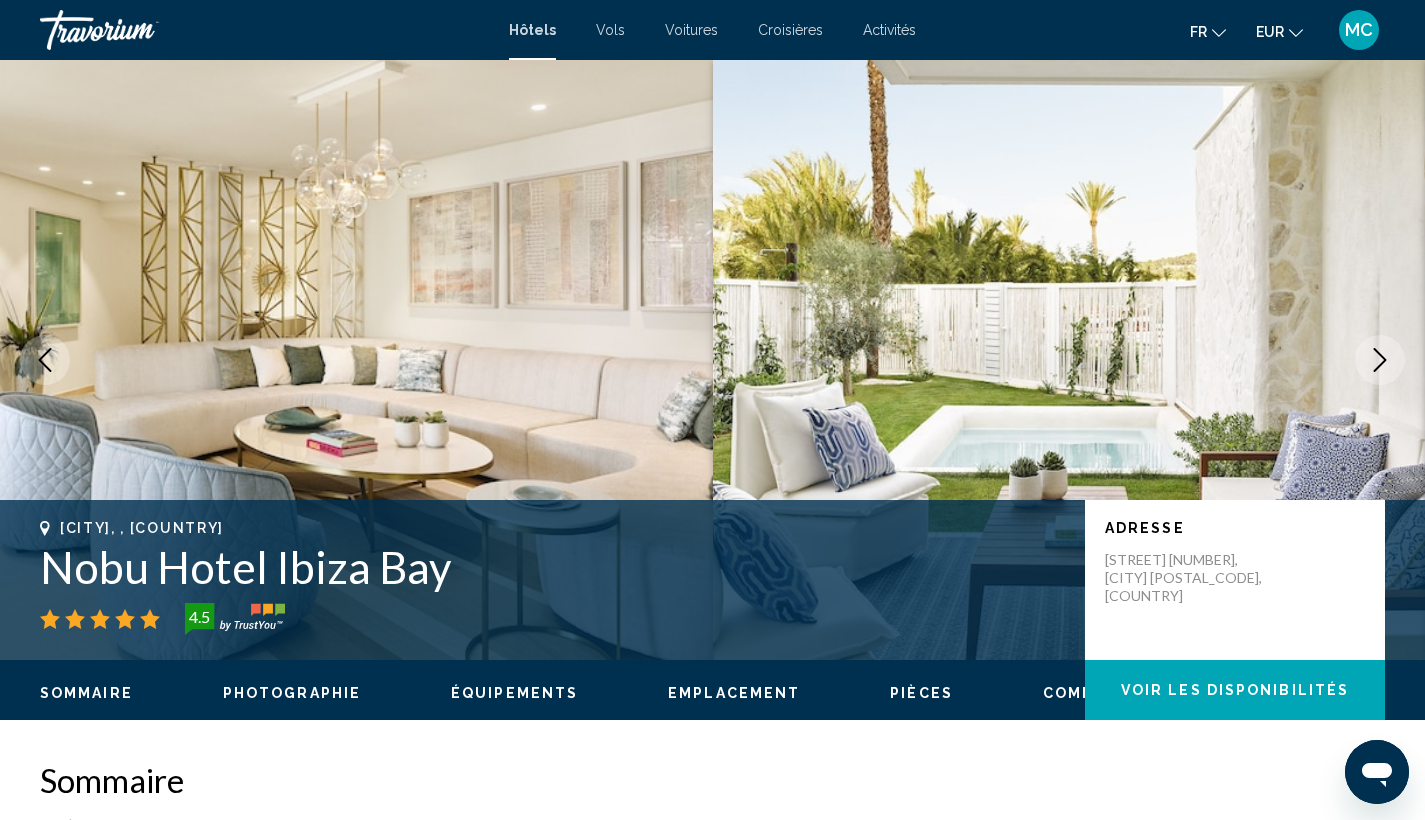click 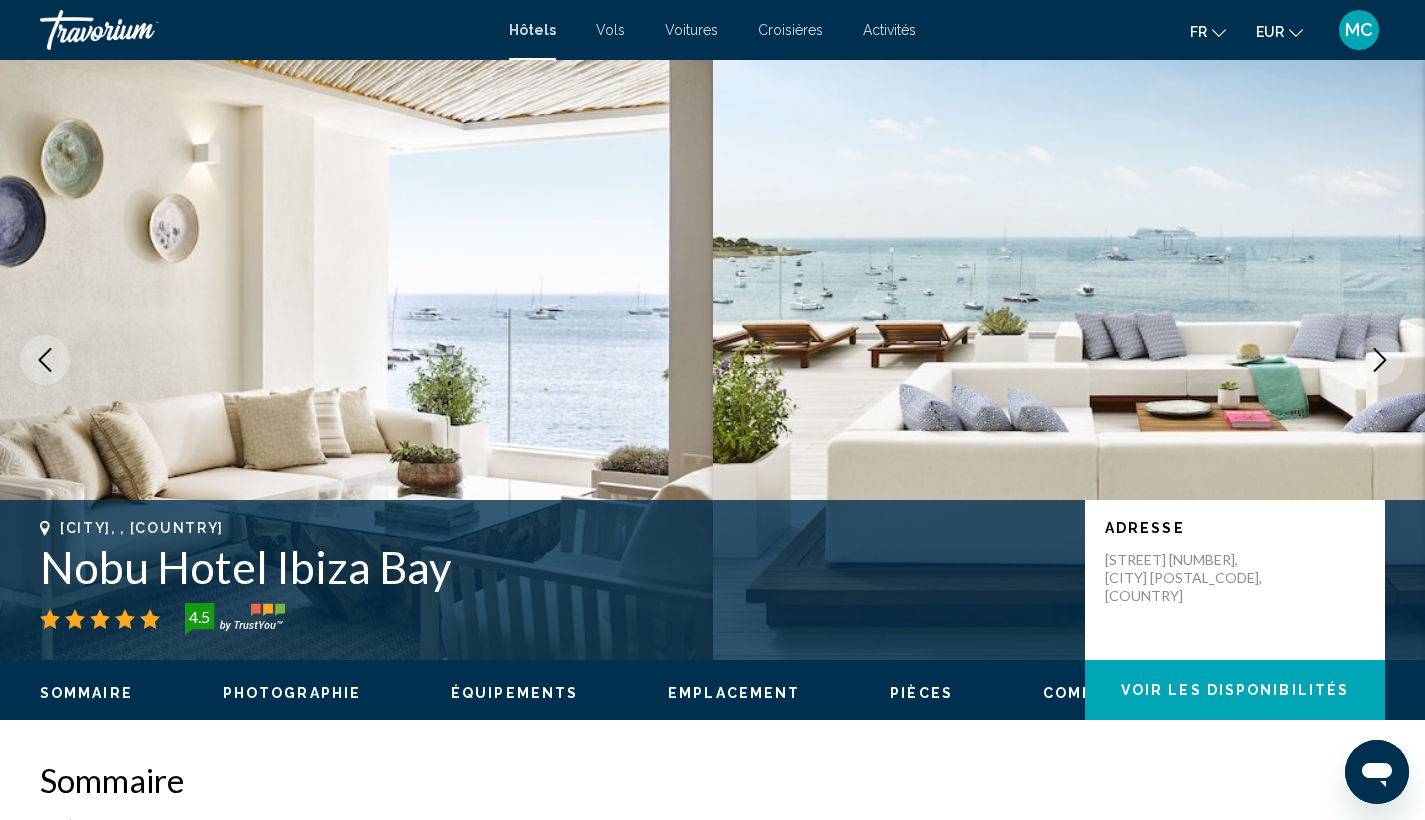 click 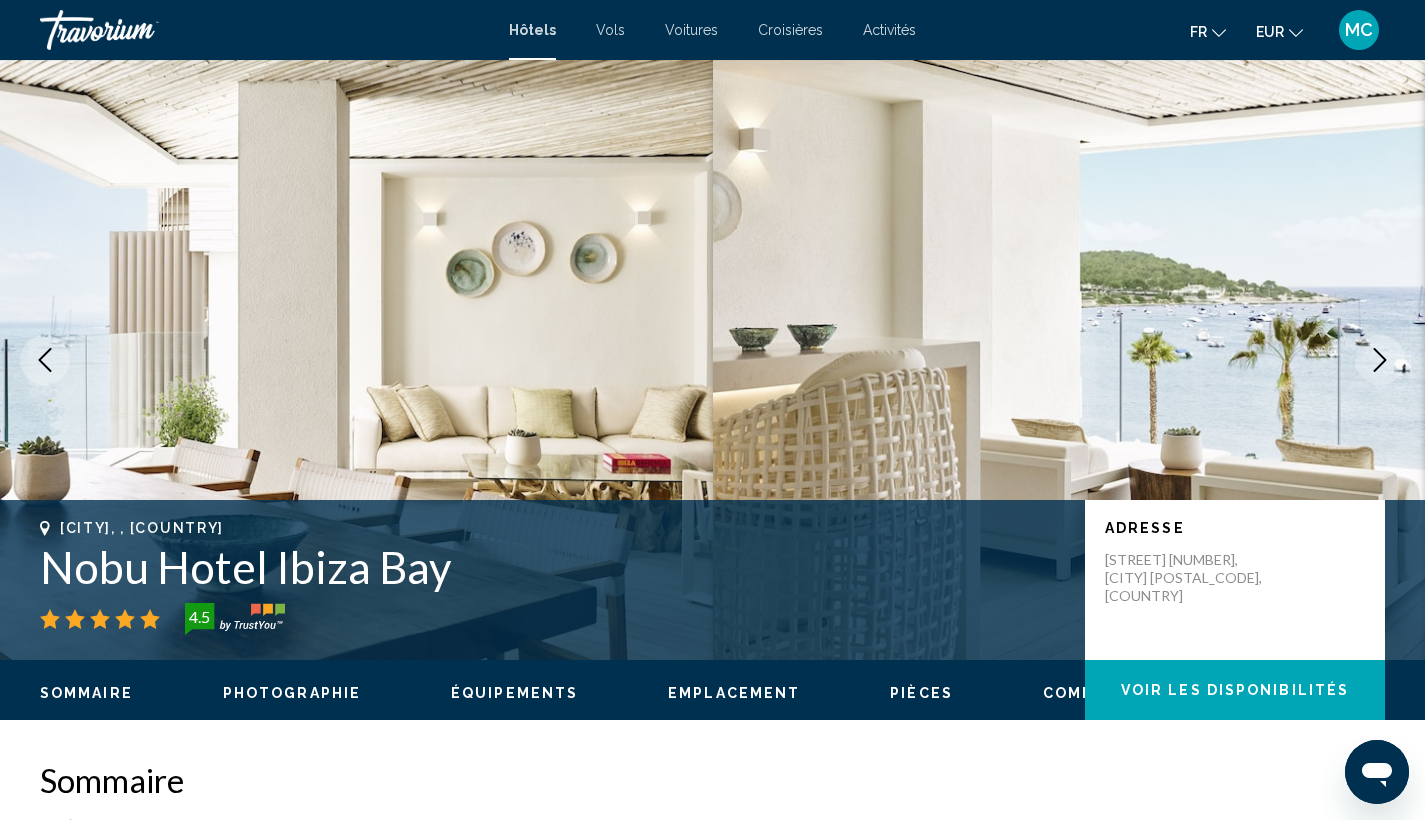 click 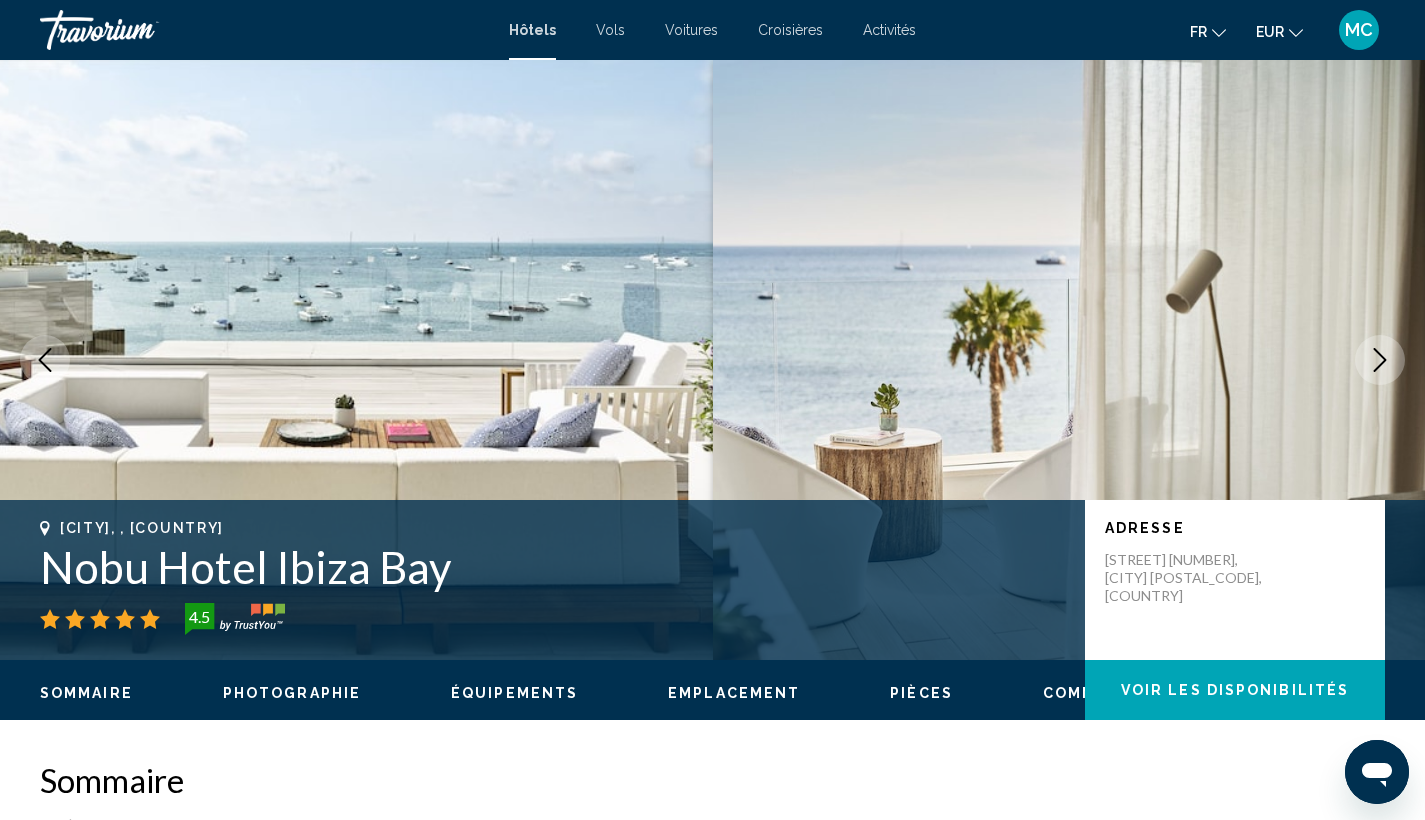click 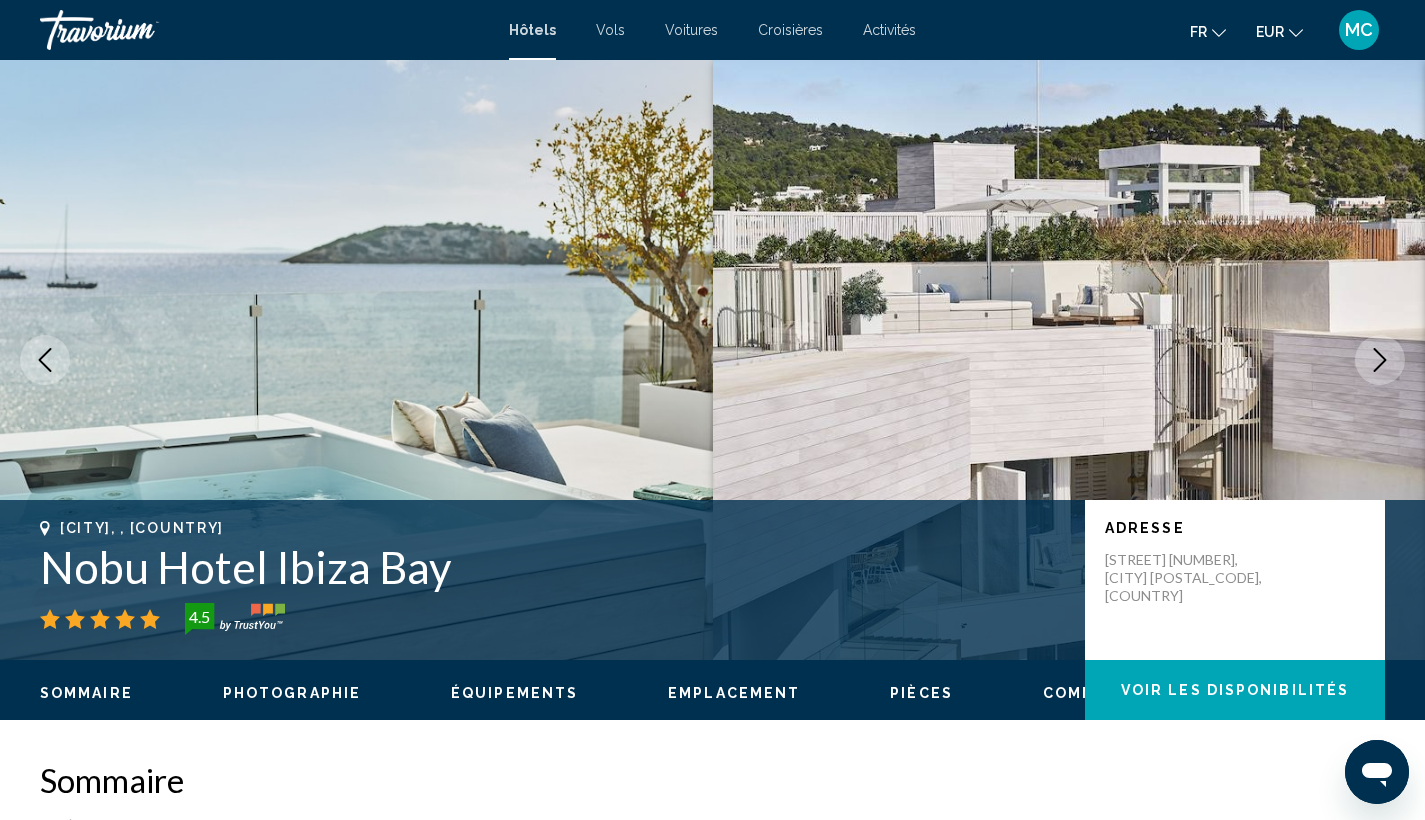 click 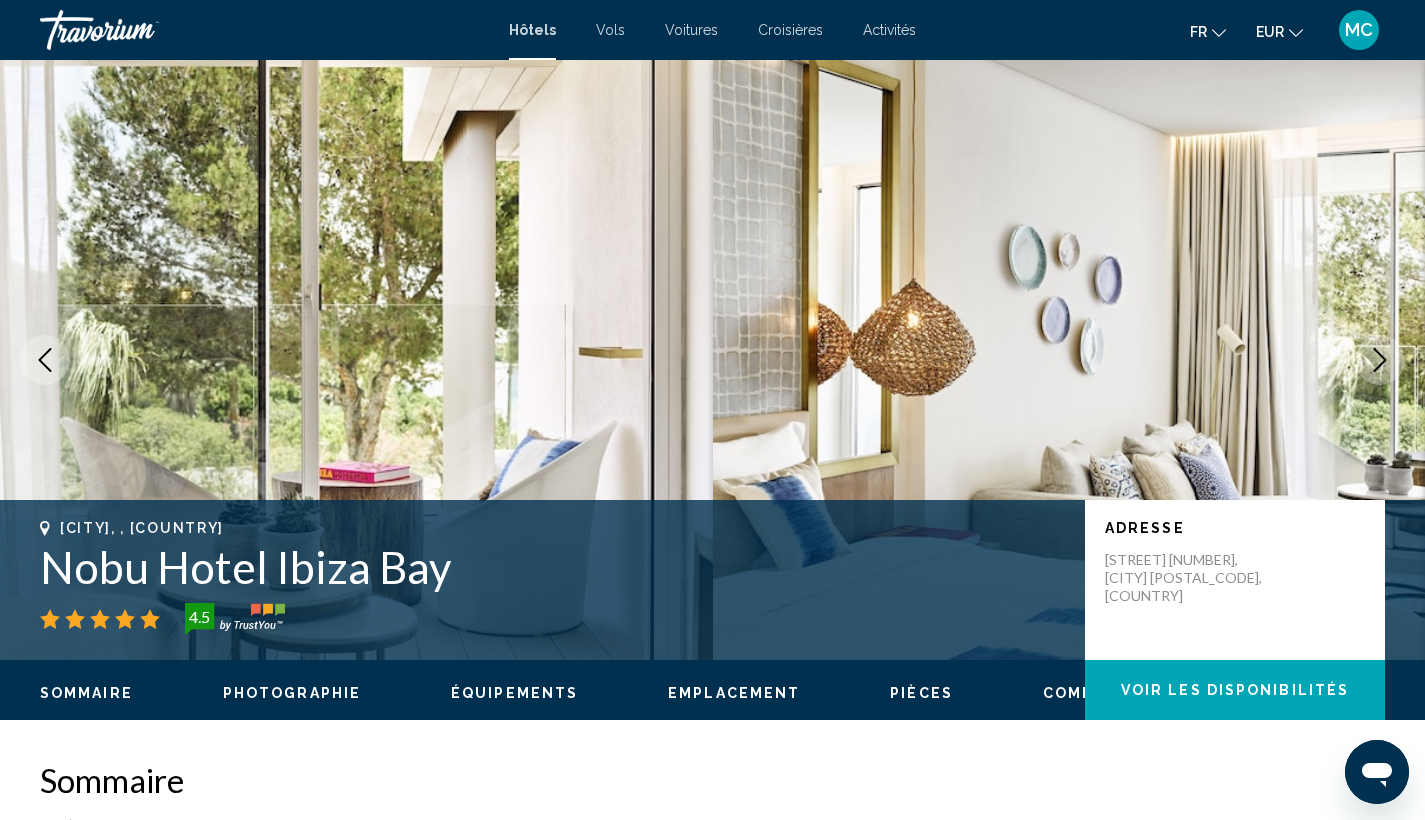 click 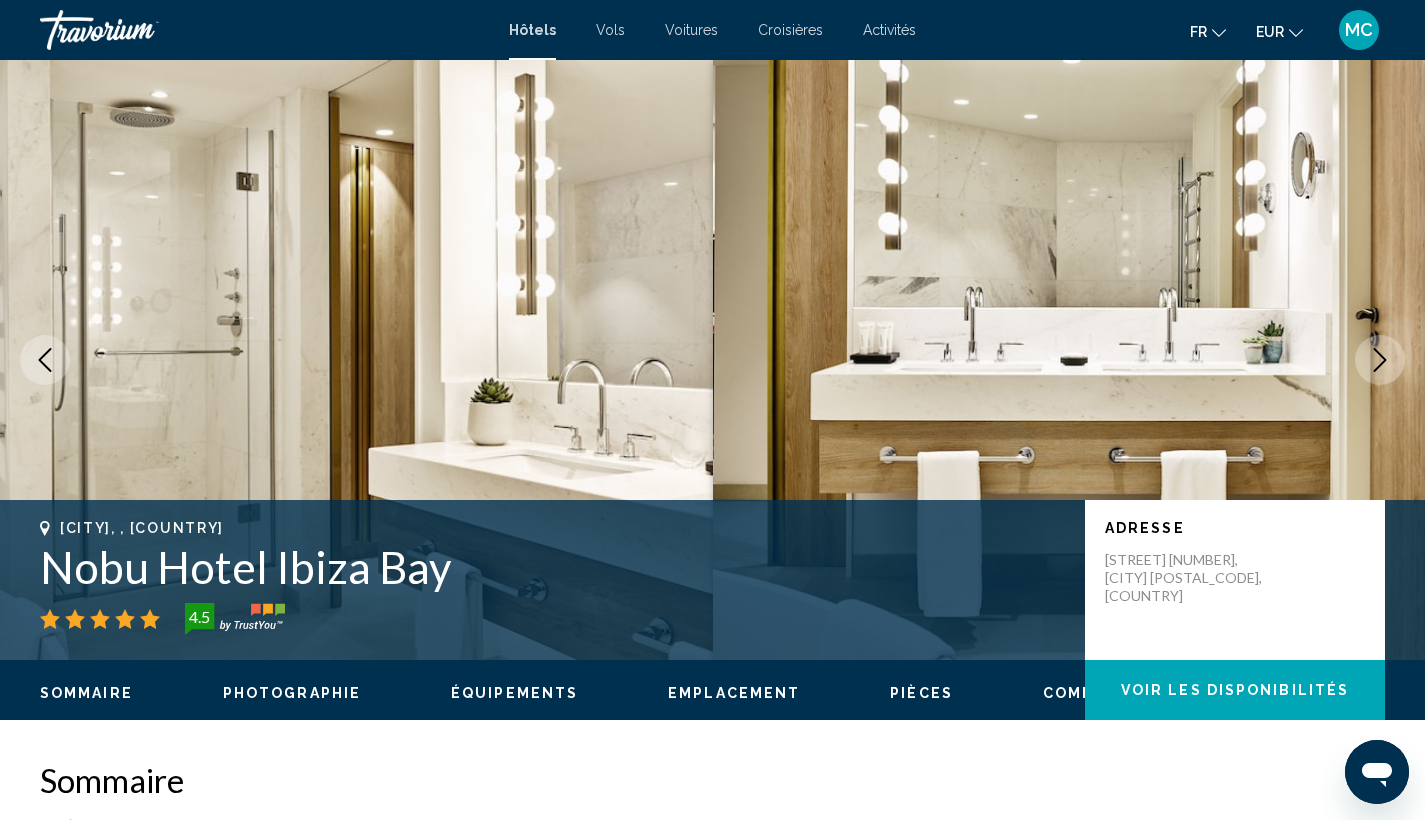 click 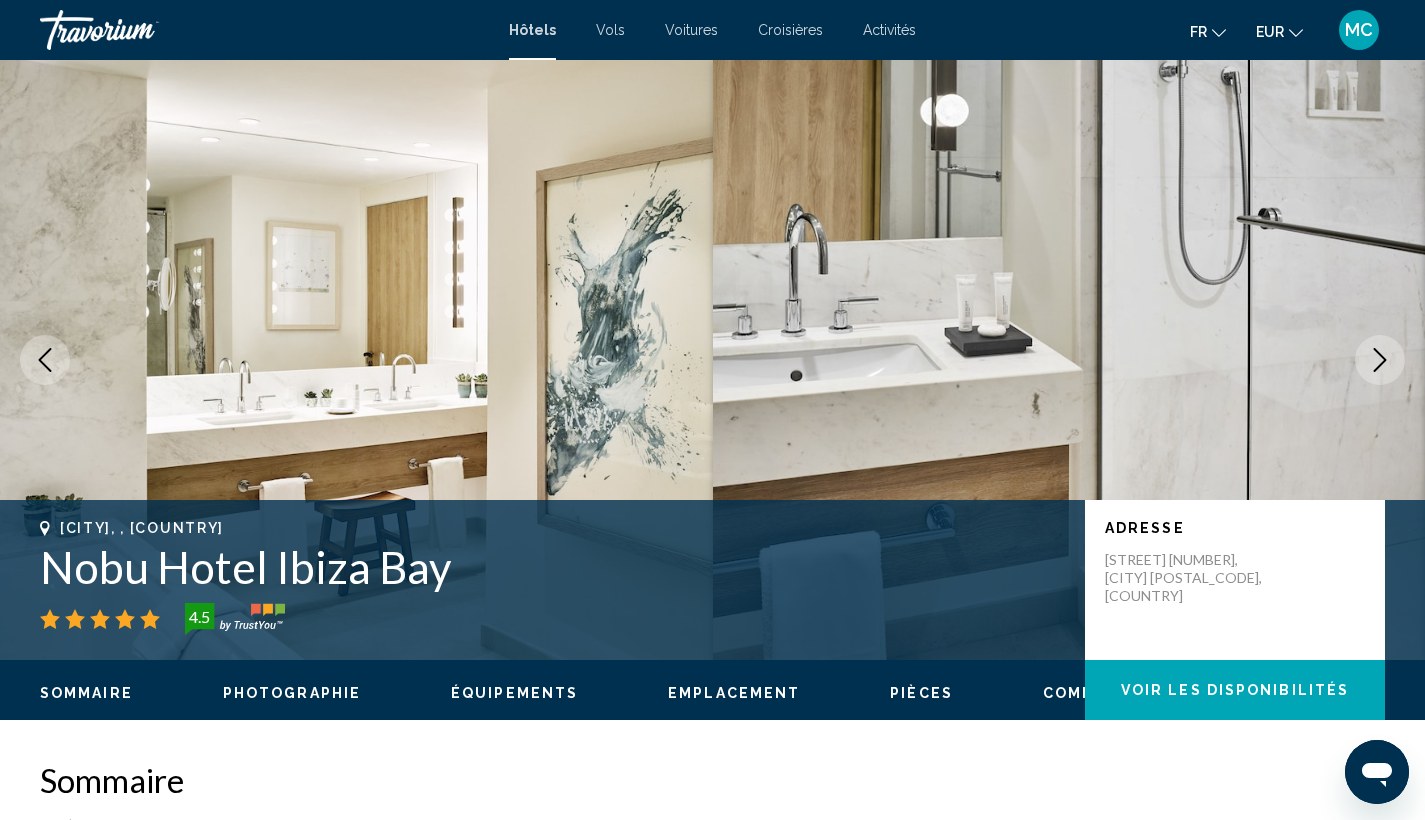 click 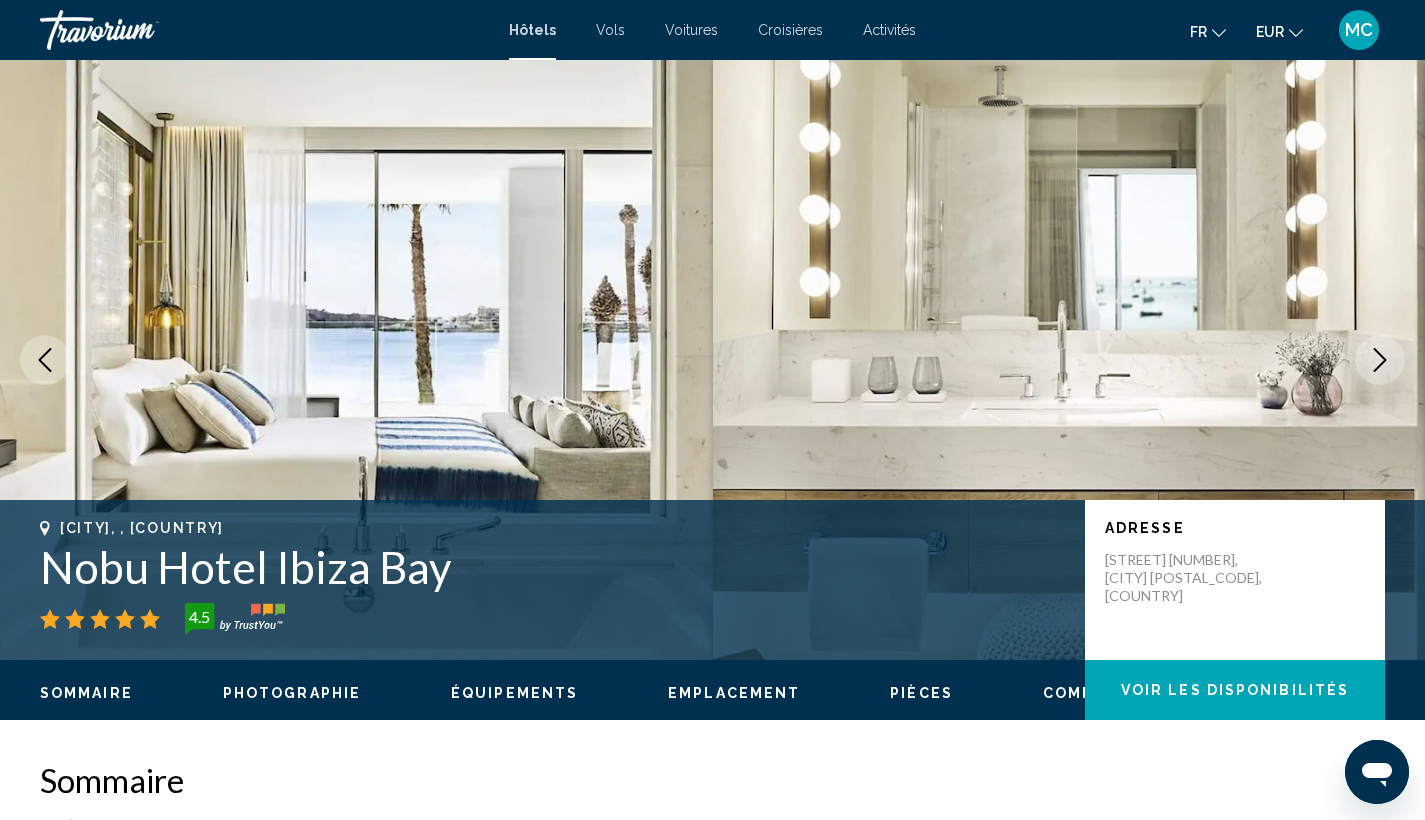 click 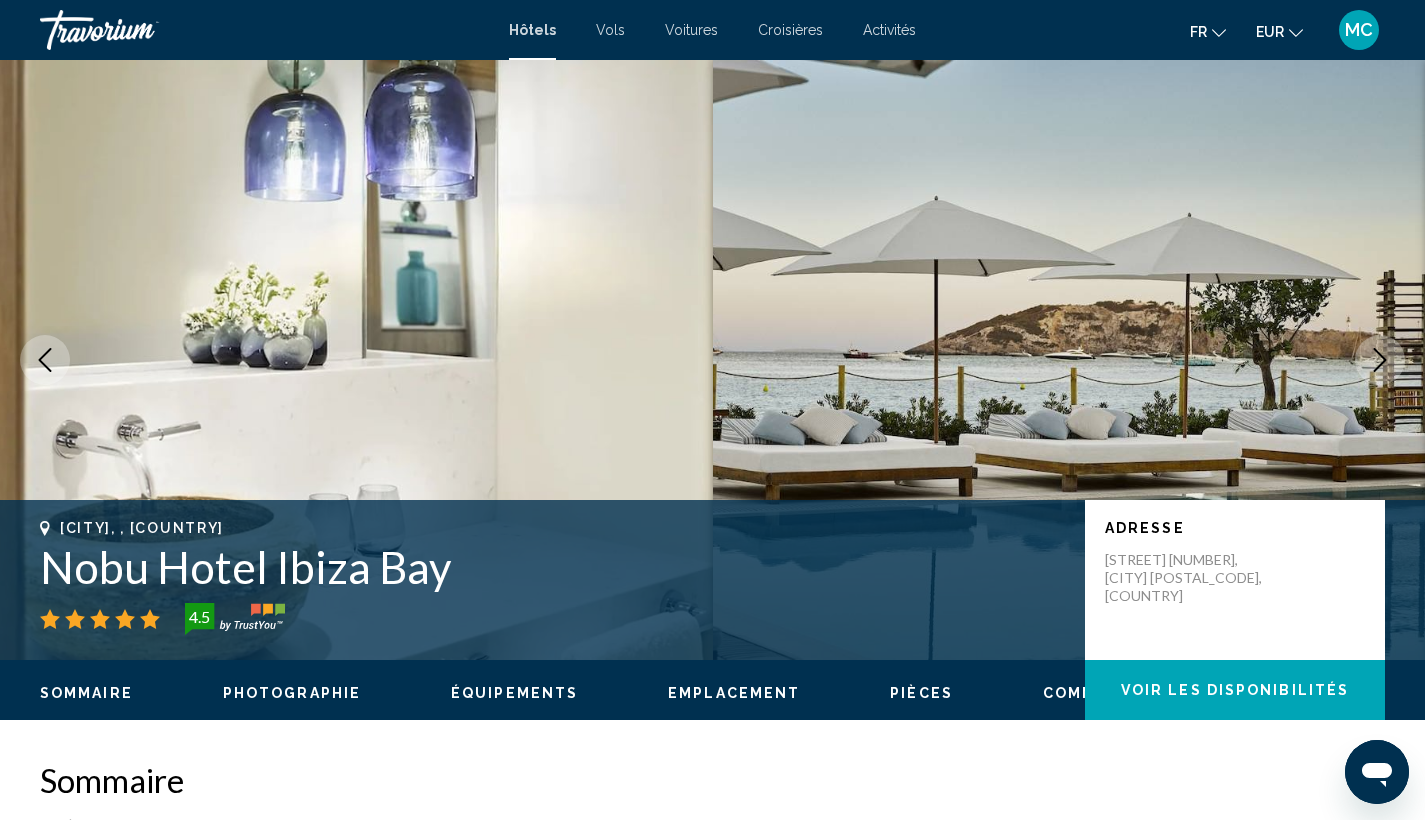 click 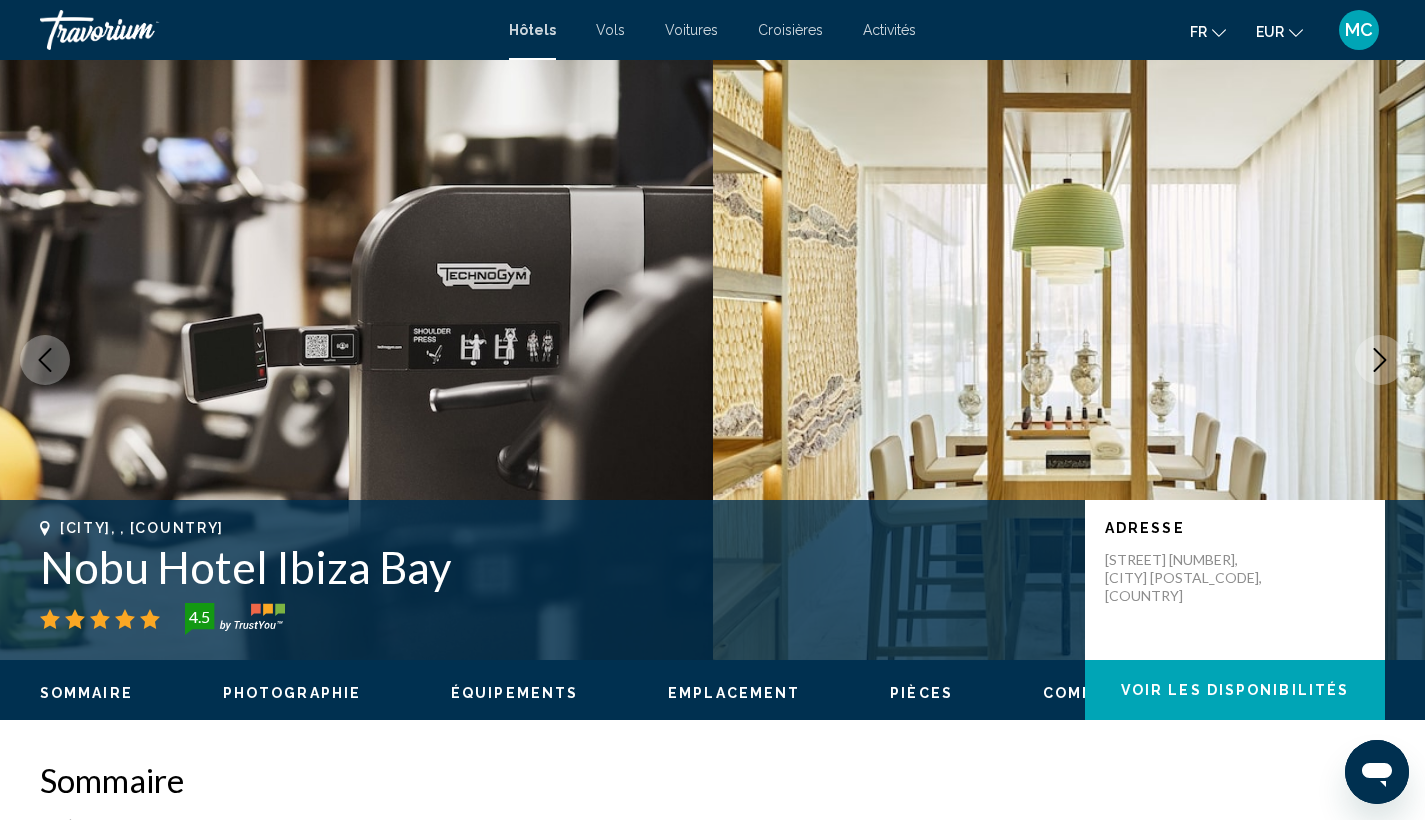 click 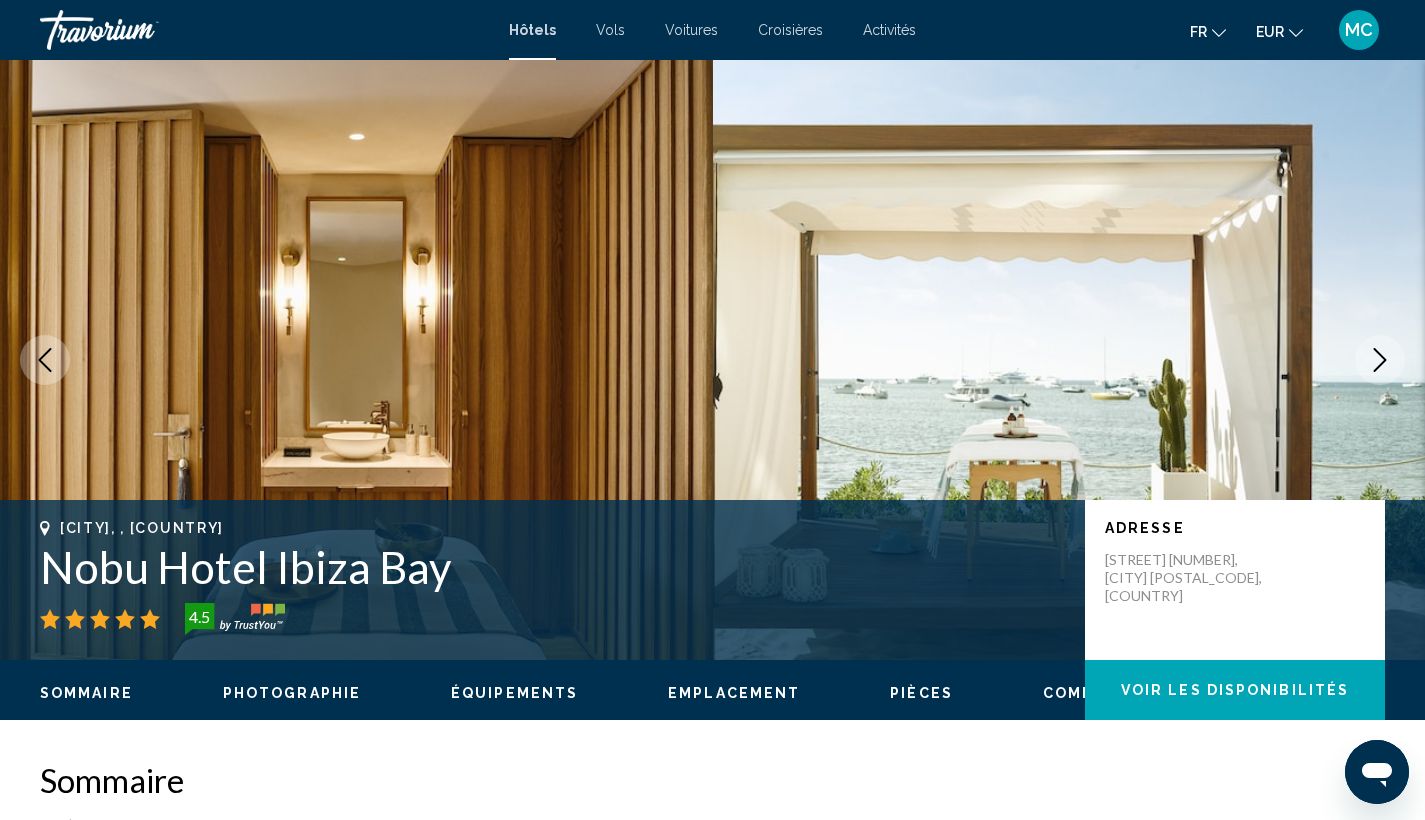 click 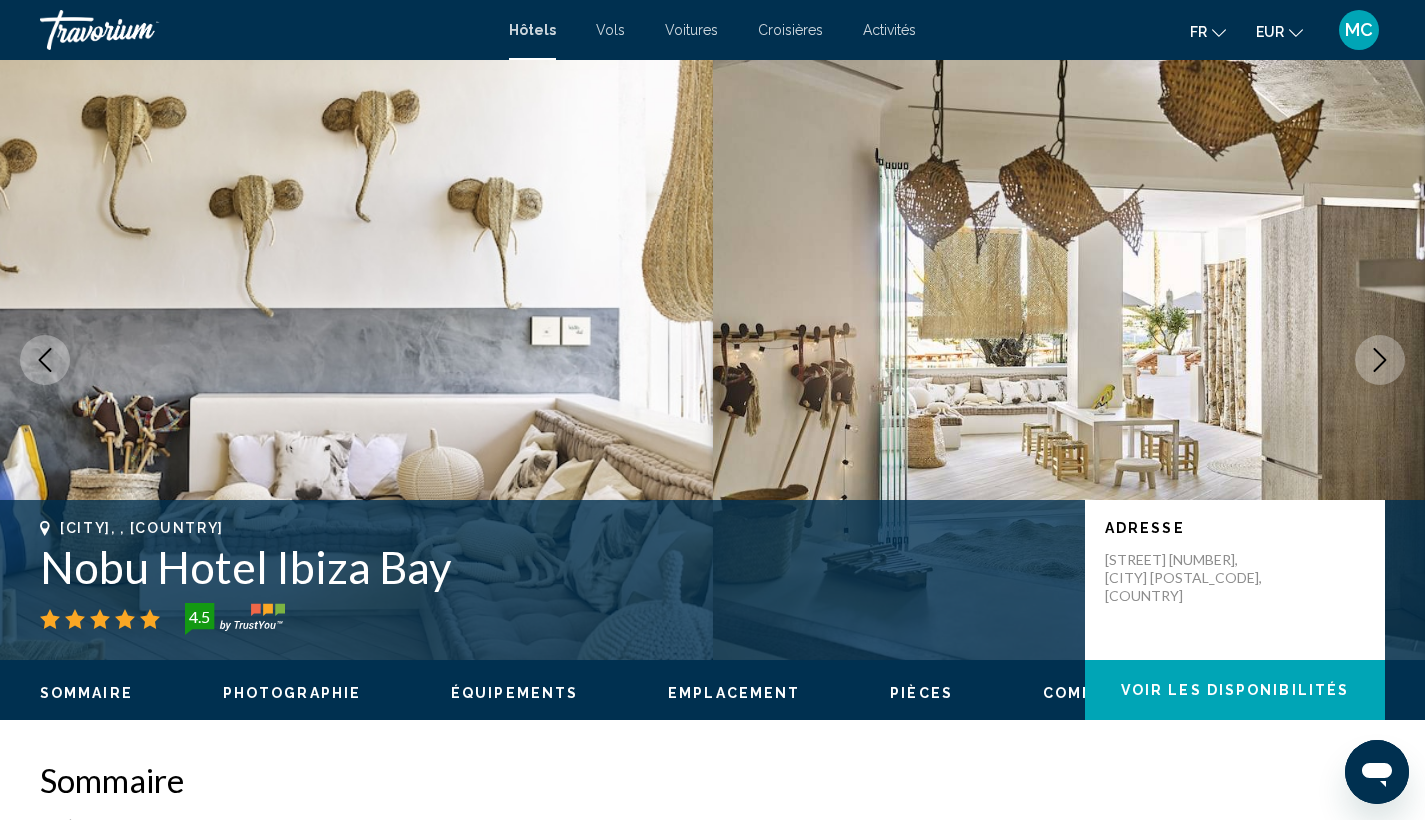 click 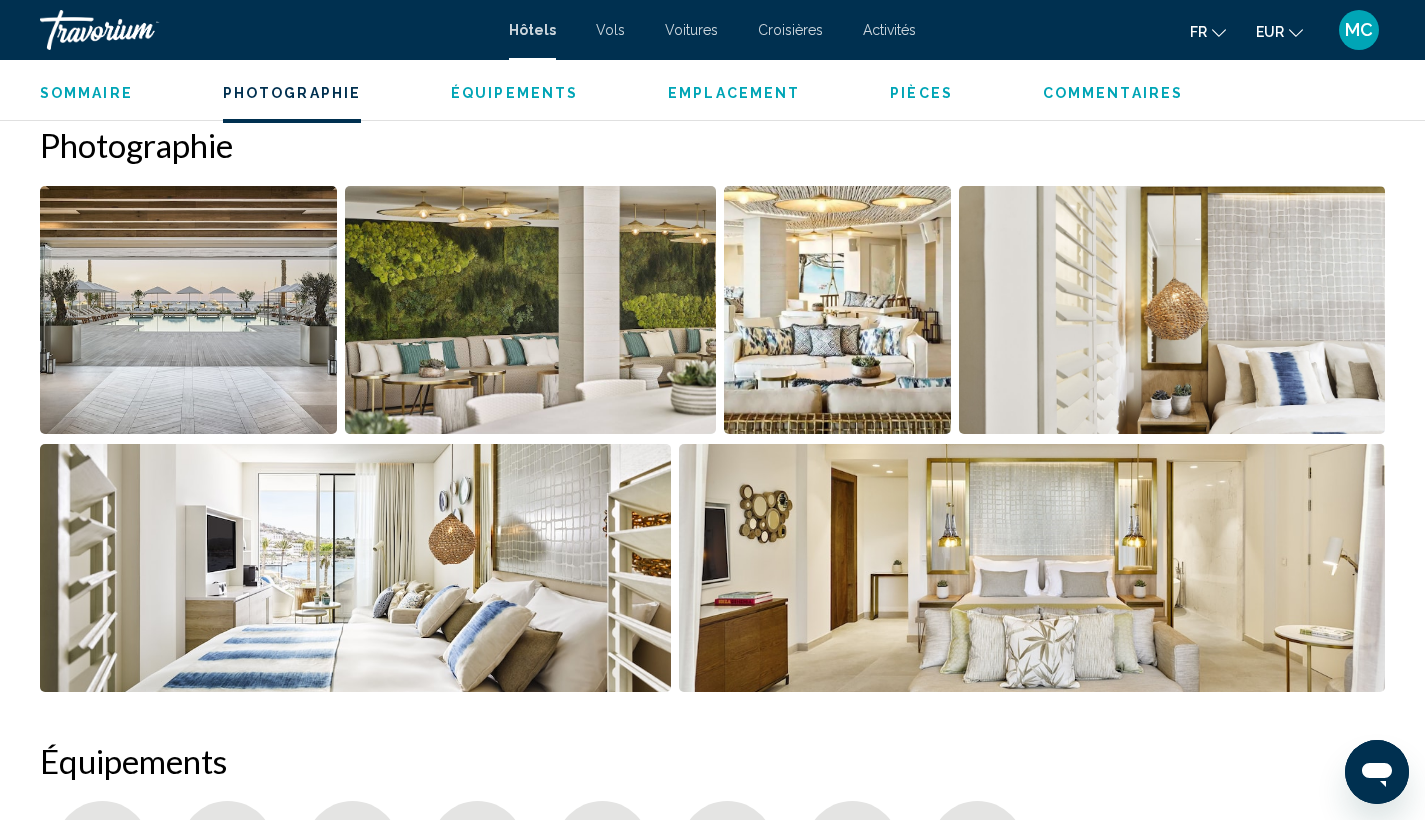 click at bounding box center (188, 310) 